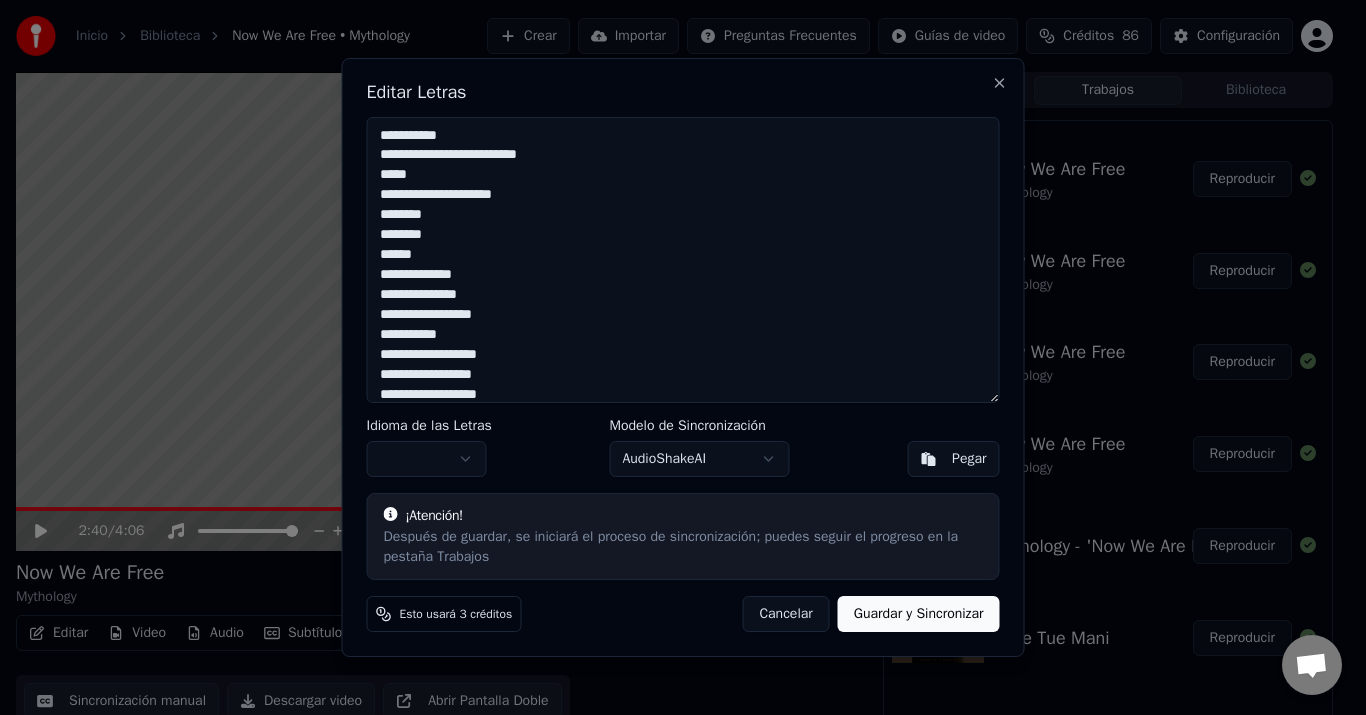 scroll, scrollTop: 0, scrollLeft: 0, axis: both 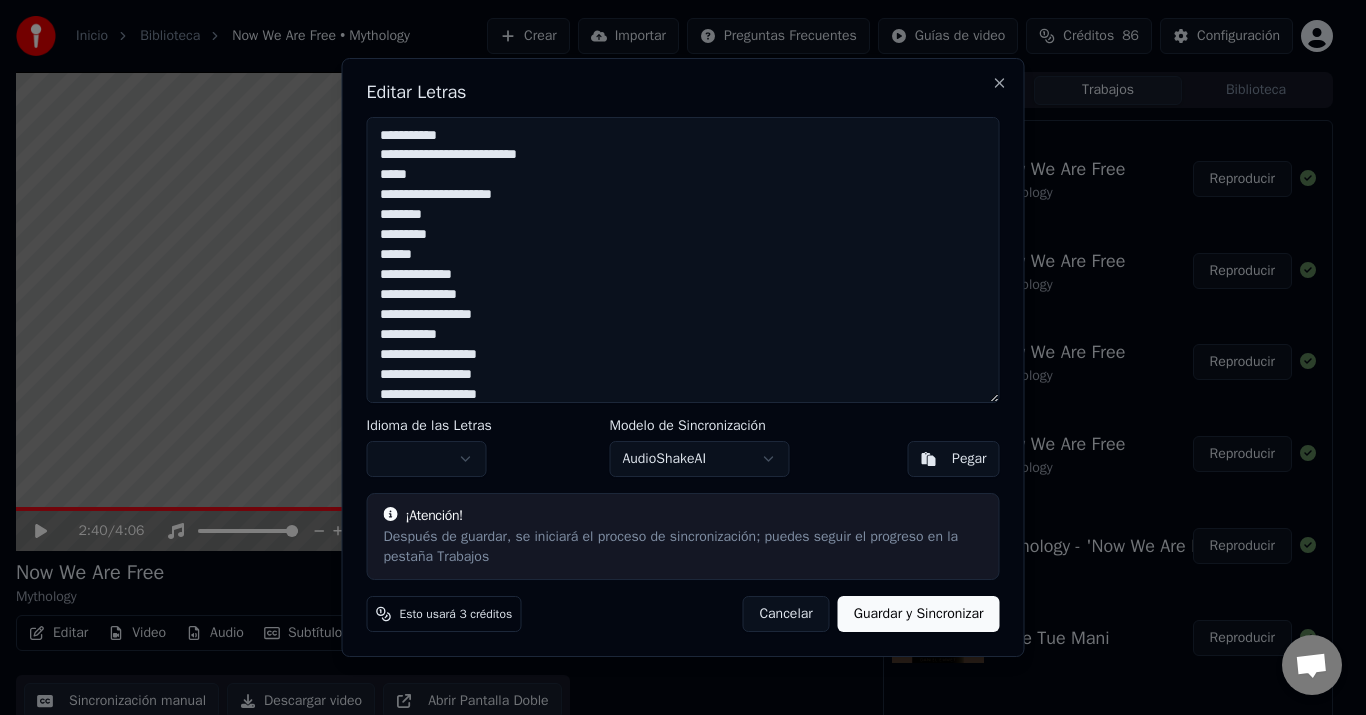 click on "**********" at bounding box center (683, 260) 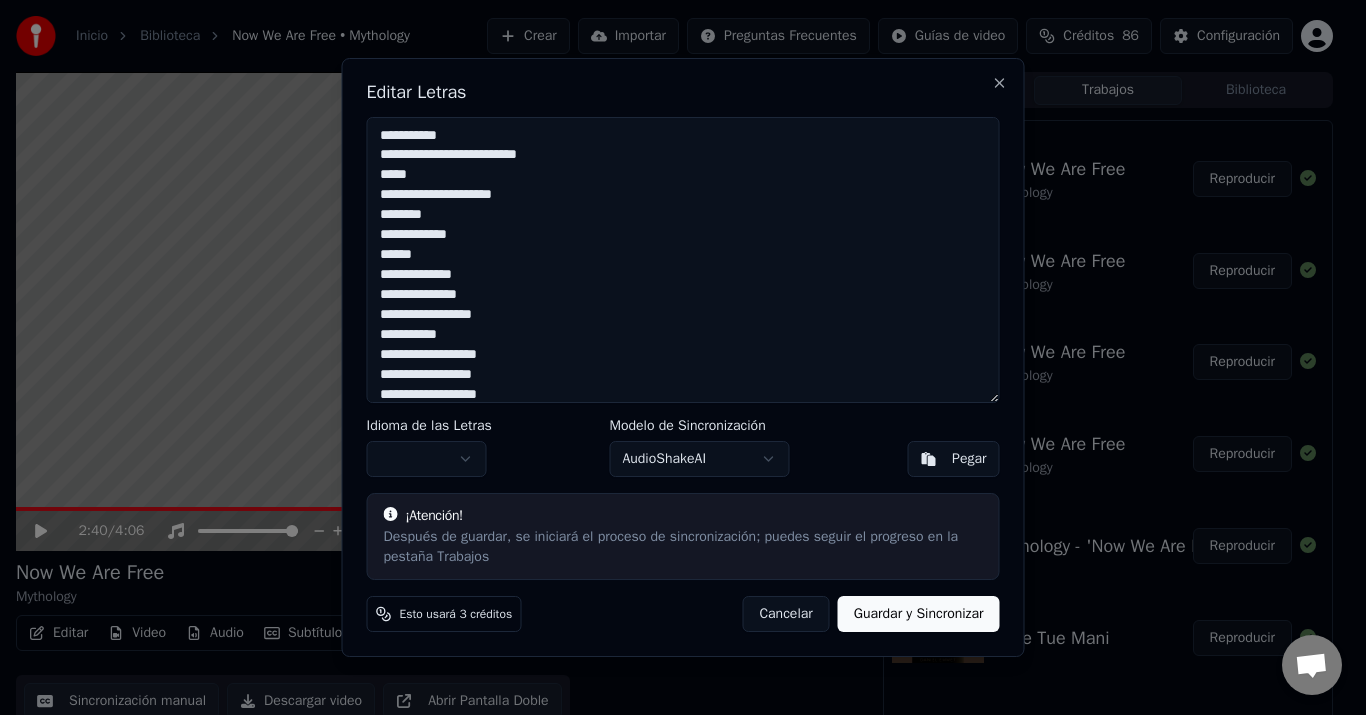 click on "**********" at bounding box center (683, 260) 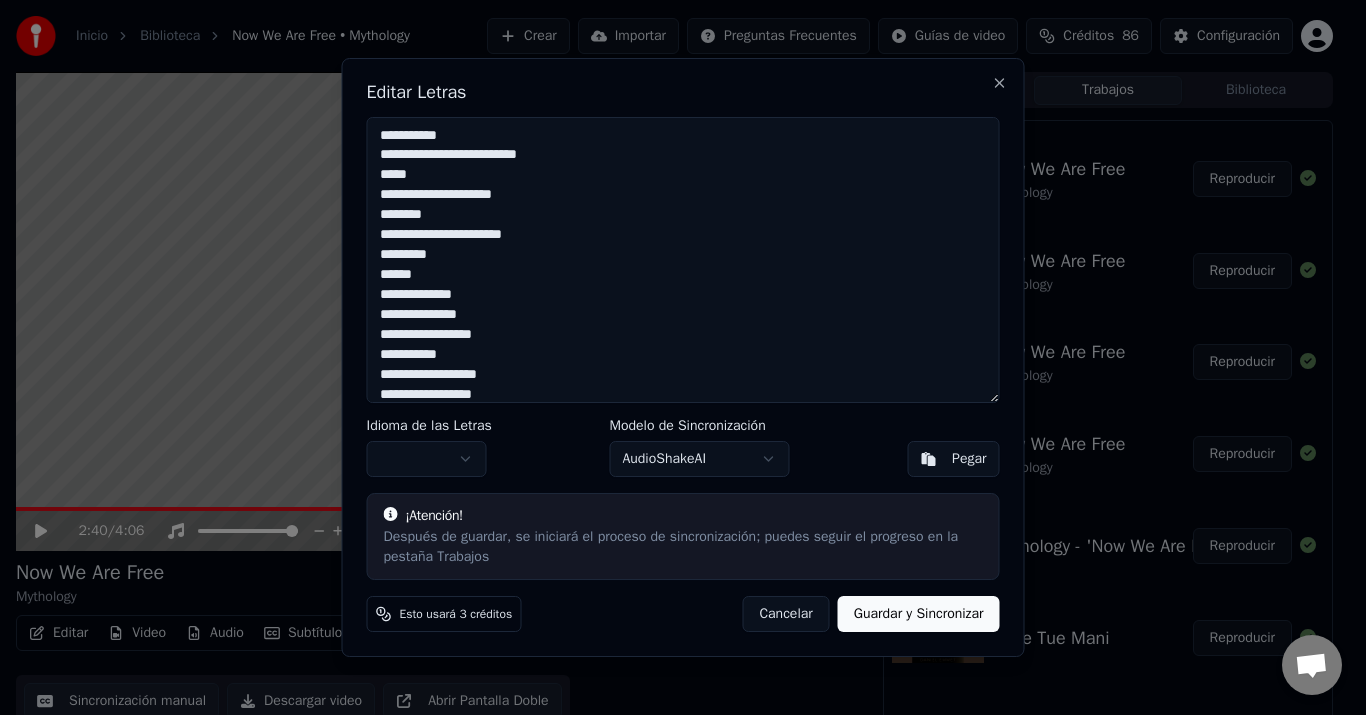 click on "**********" at bounding box center [683, 260] 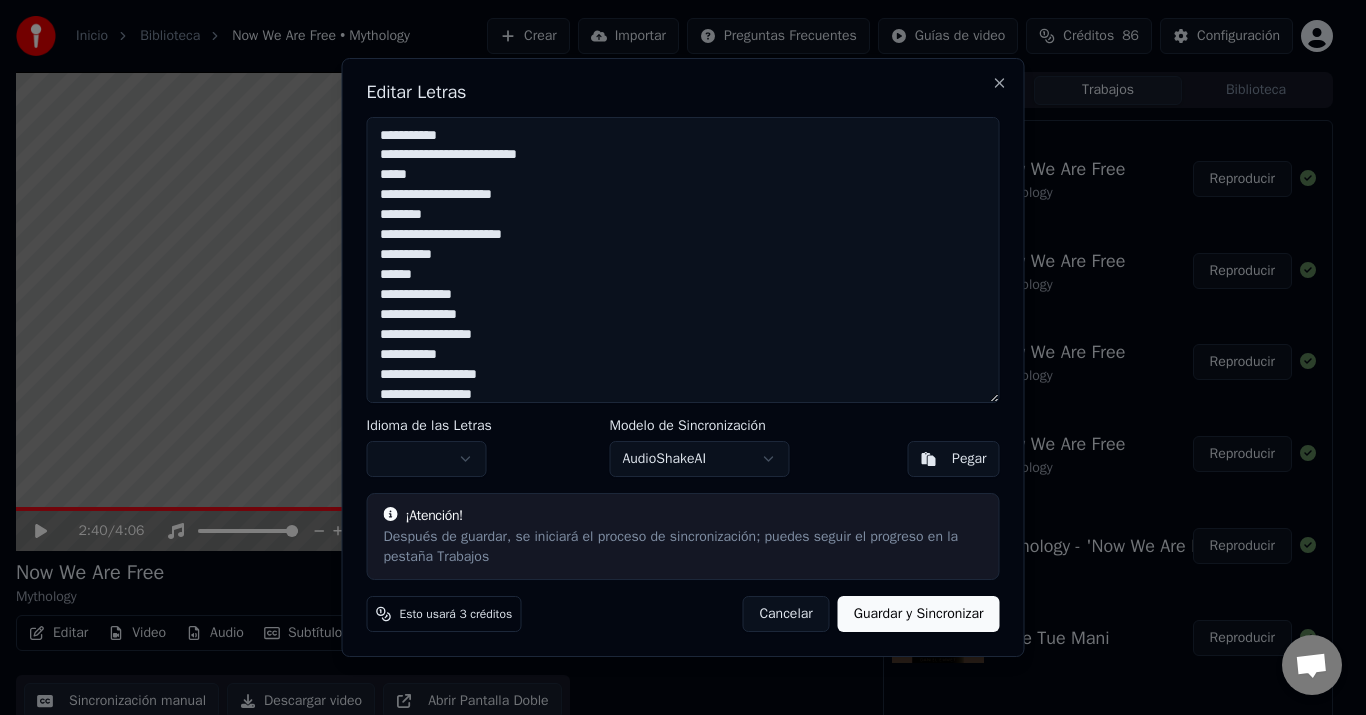 click on "**********" at bounding box center [683, 260] 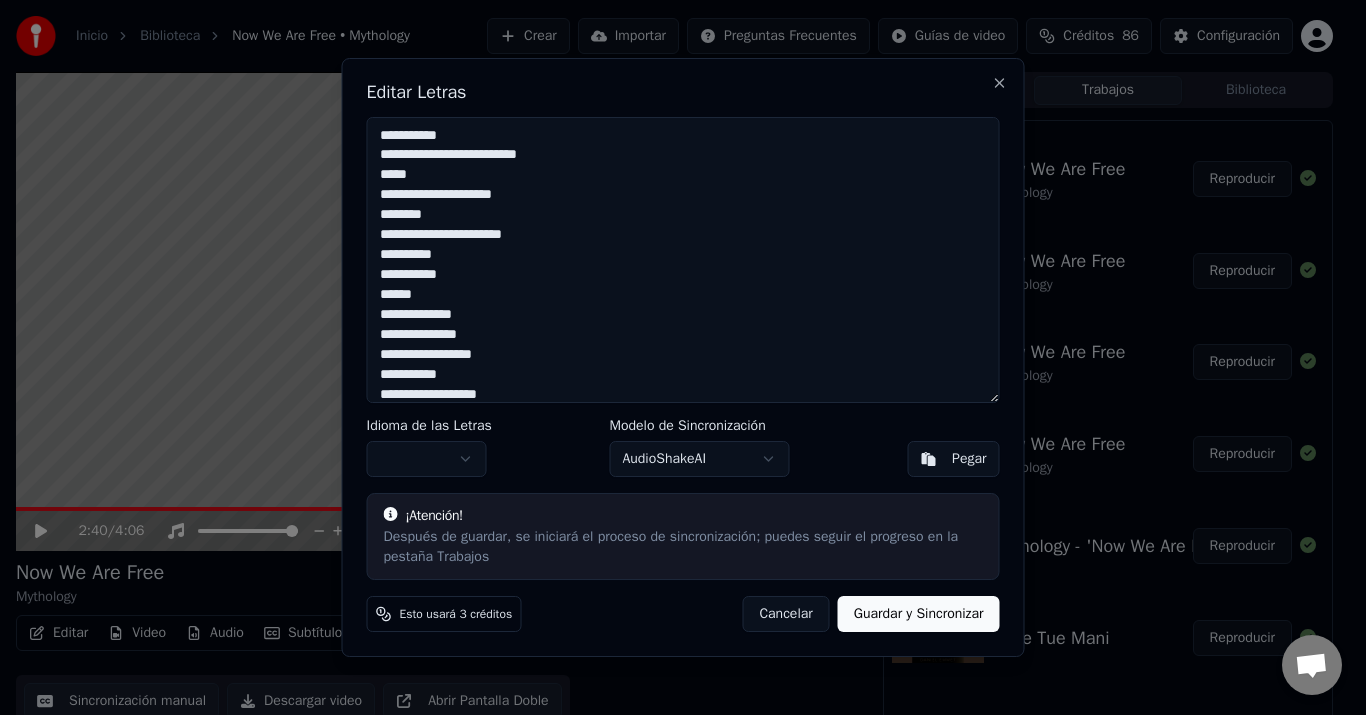 click on "**********" at bounding box center (683, 260) 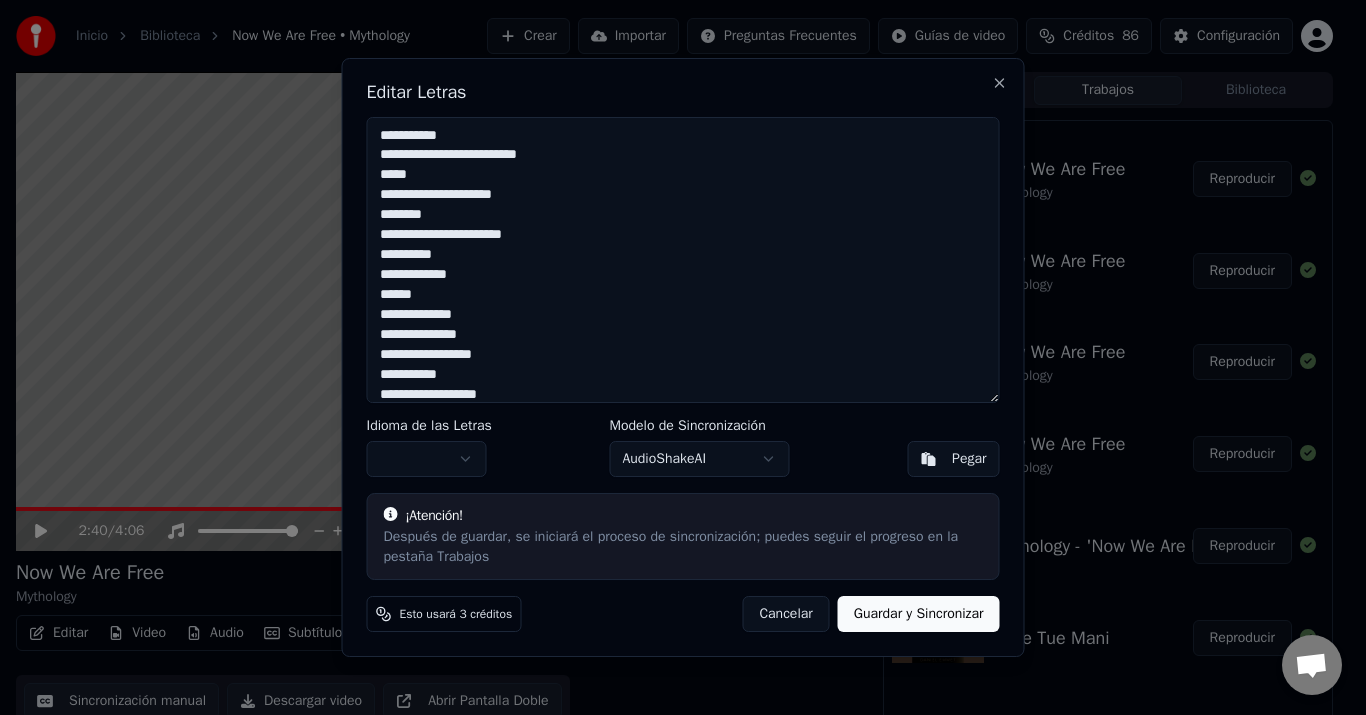 drag, startPoint x: 455, startPoint y: 197, endPoint x: 419, endPoint y: 196, distance: 36.013885 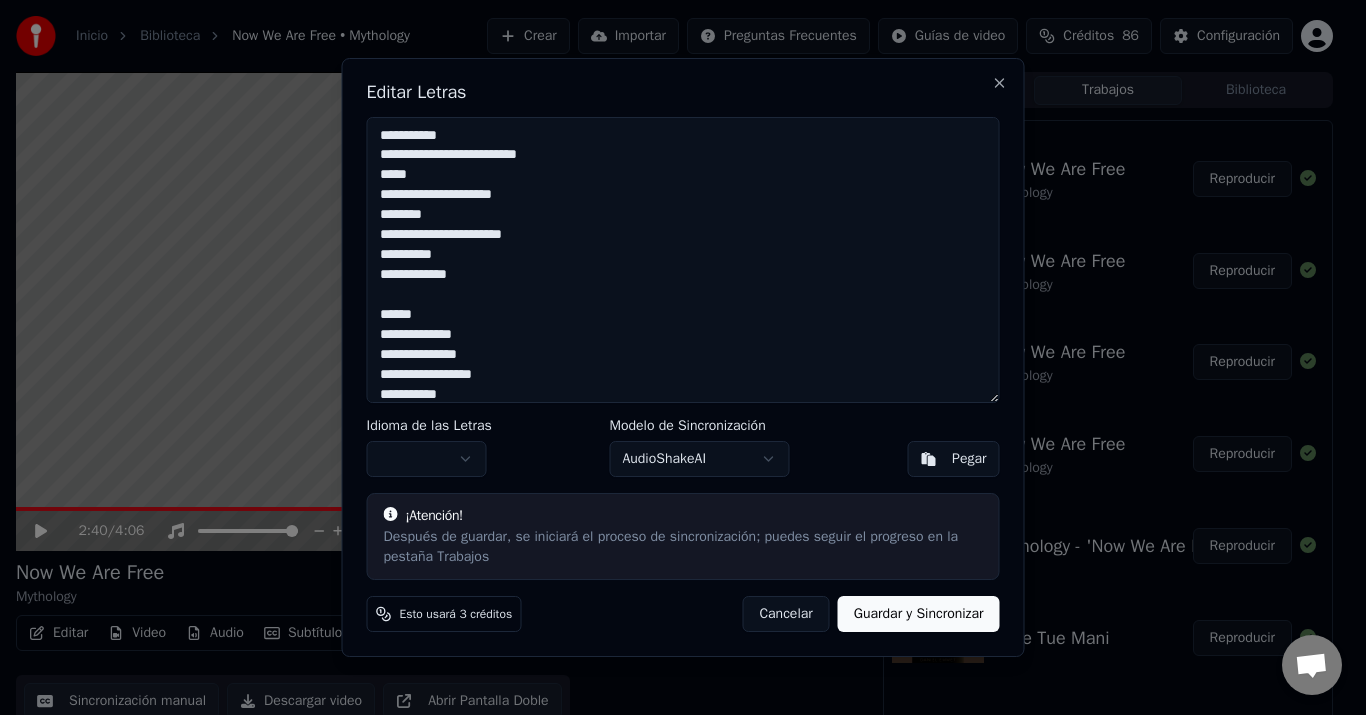 paste on "****" 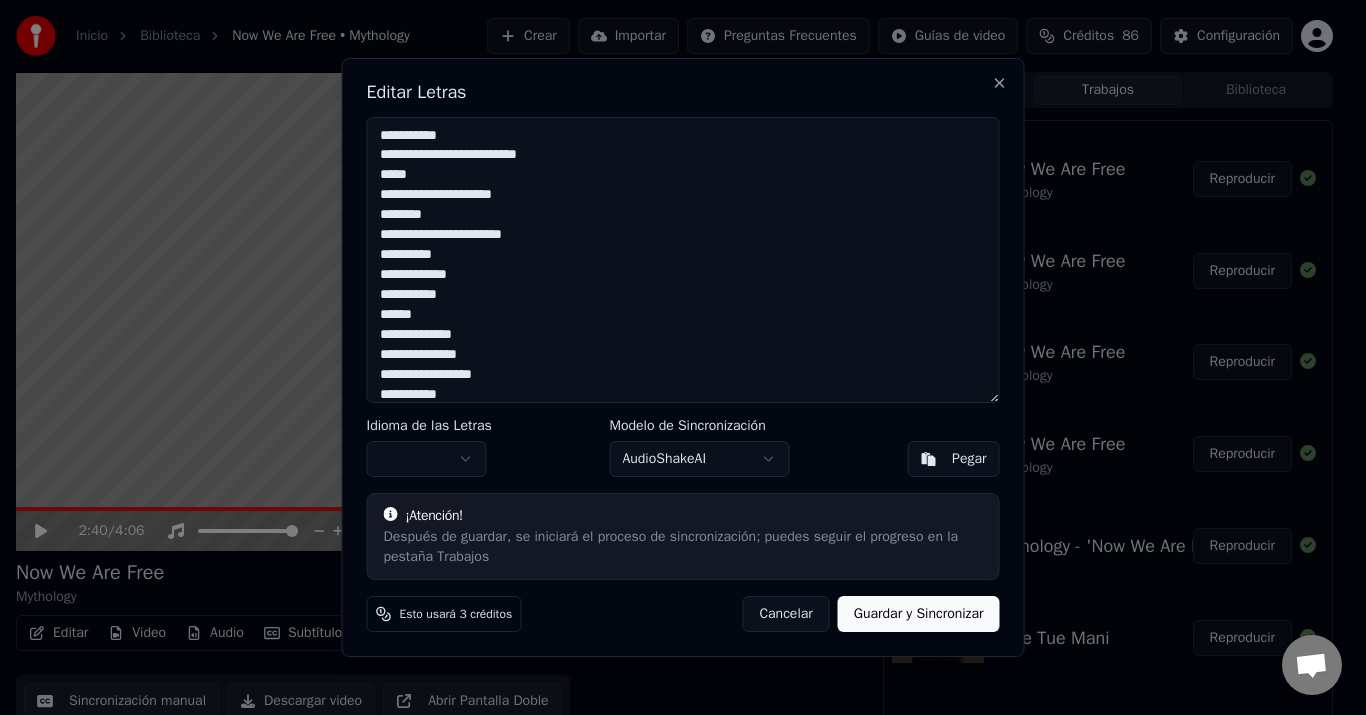 click on "**********" at bounding box center (683, 260) 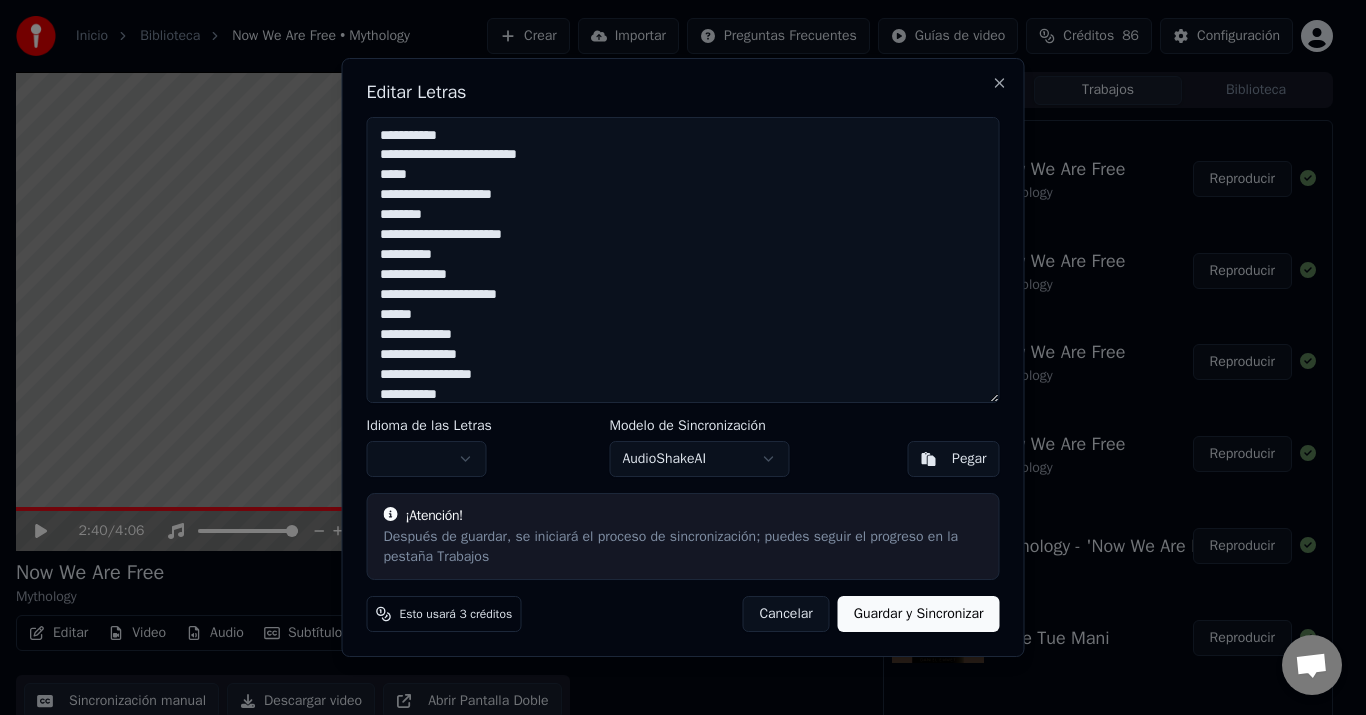 click on "**********" at bounding box center [683, 260] 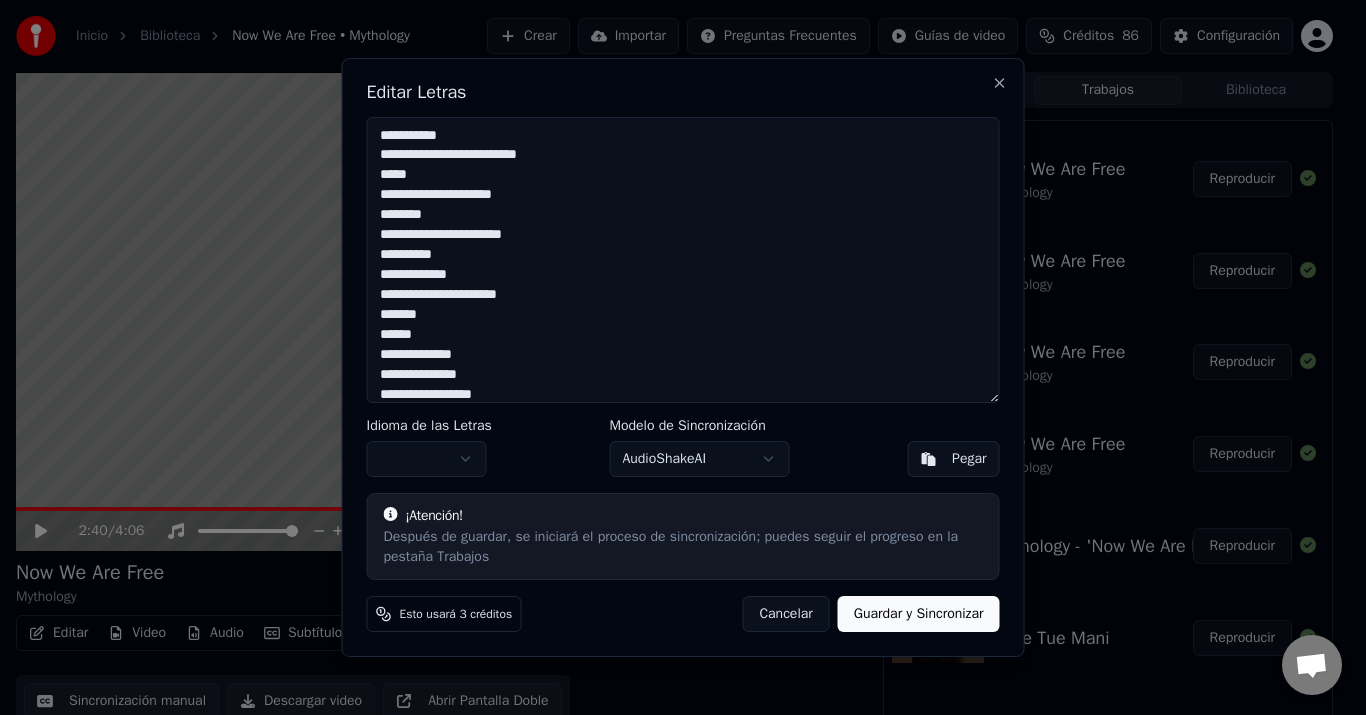 click on "**********" at bounding box center [683, 260] 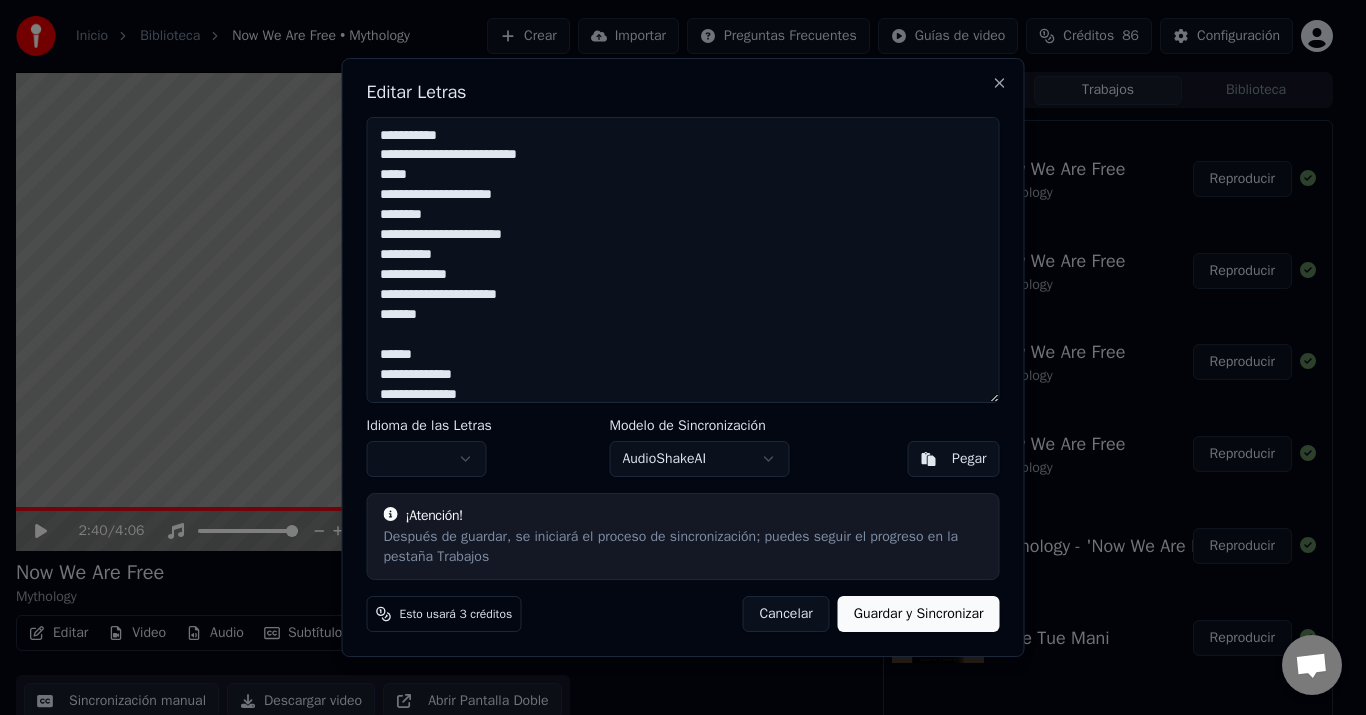 paste on "**********" 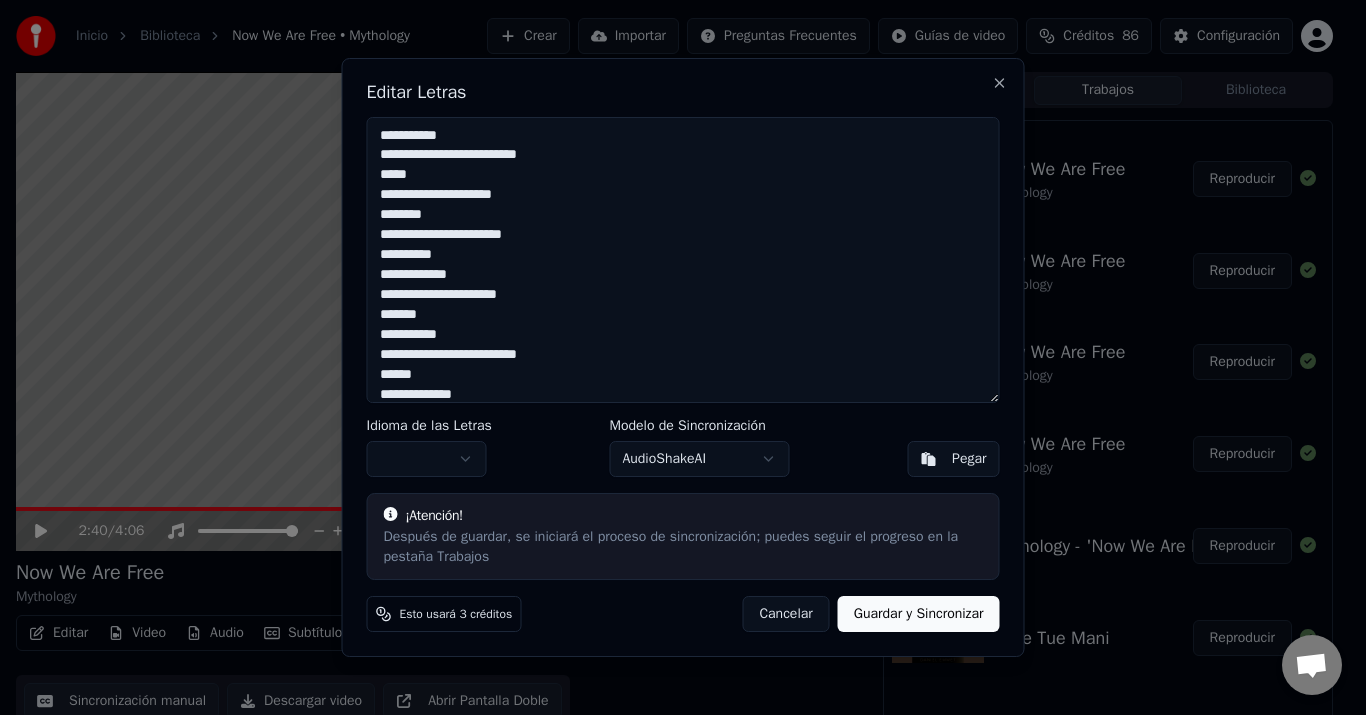 click on "**********" at bounding box center (683, 260) 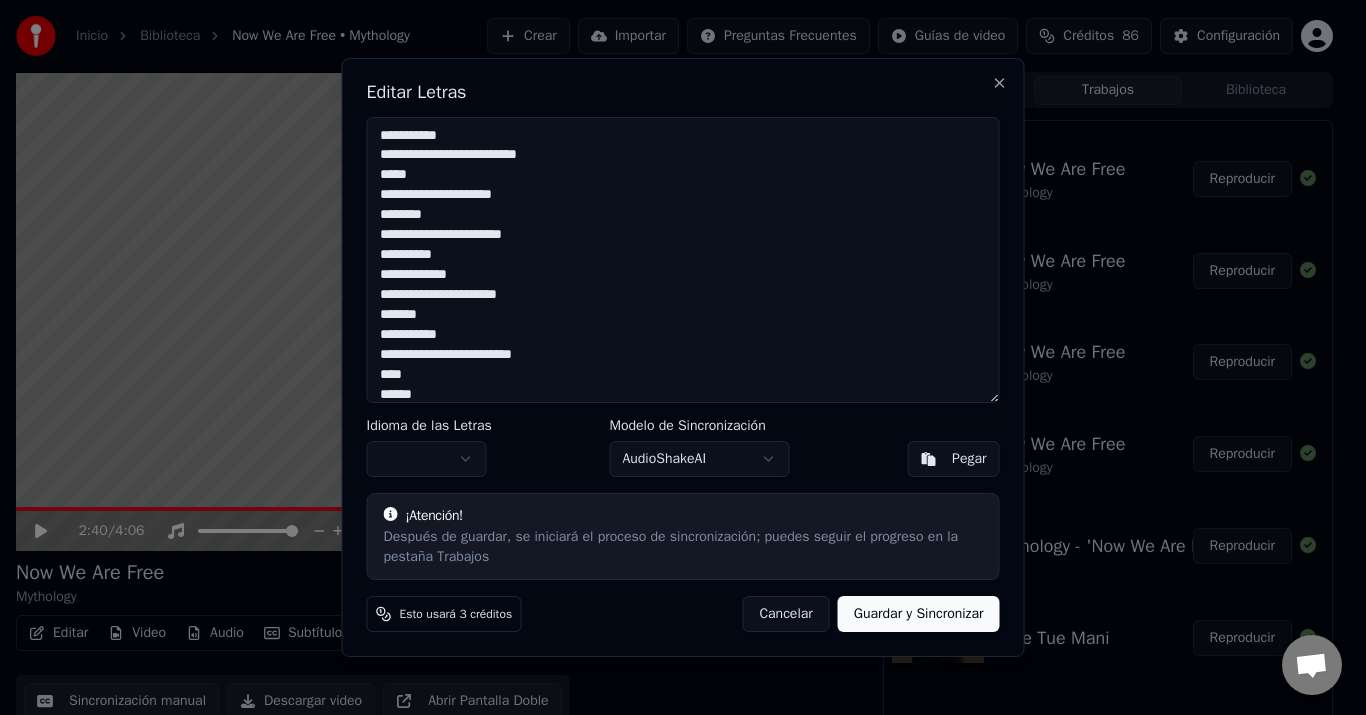 click on "**********" at bounding box center (683, 260) 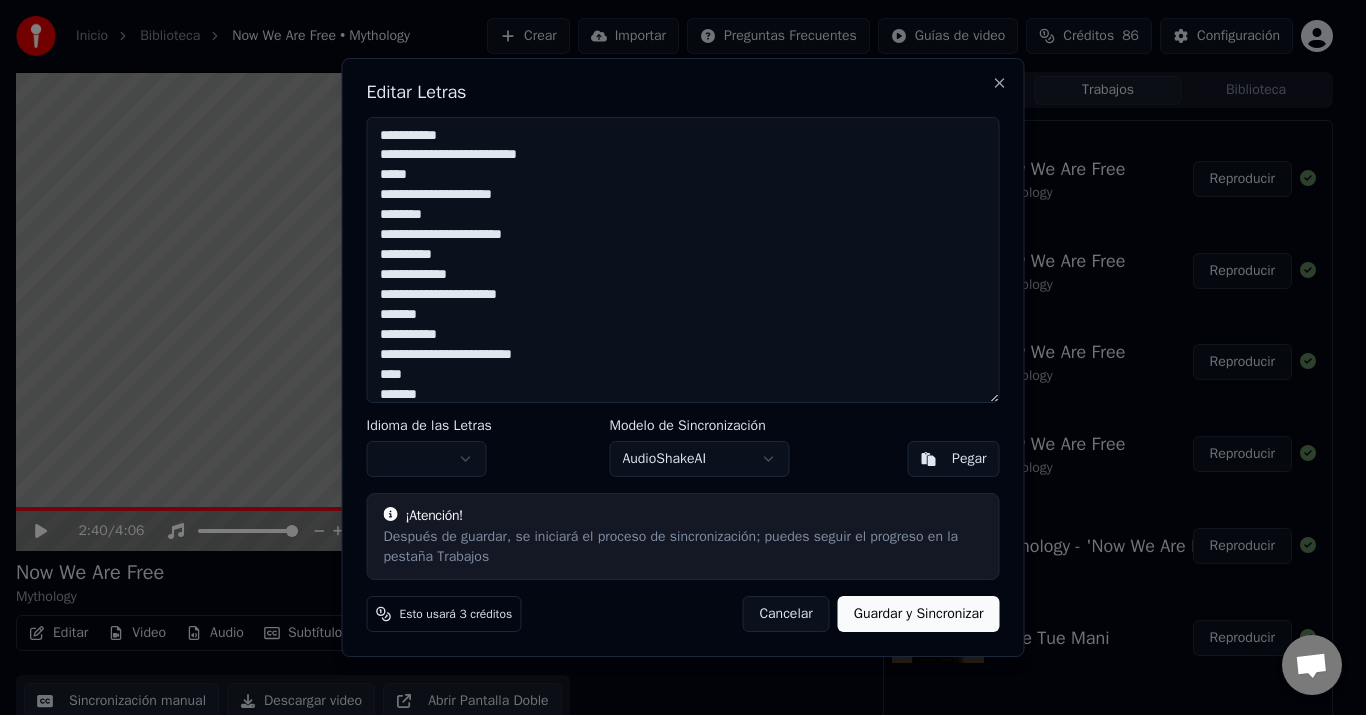 scroll, scrollTop: 3, scrollLeft: 0, axis: vertical 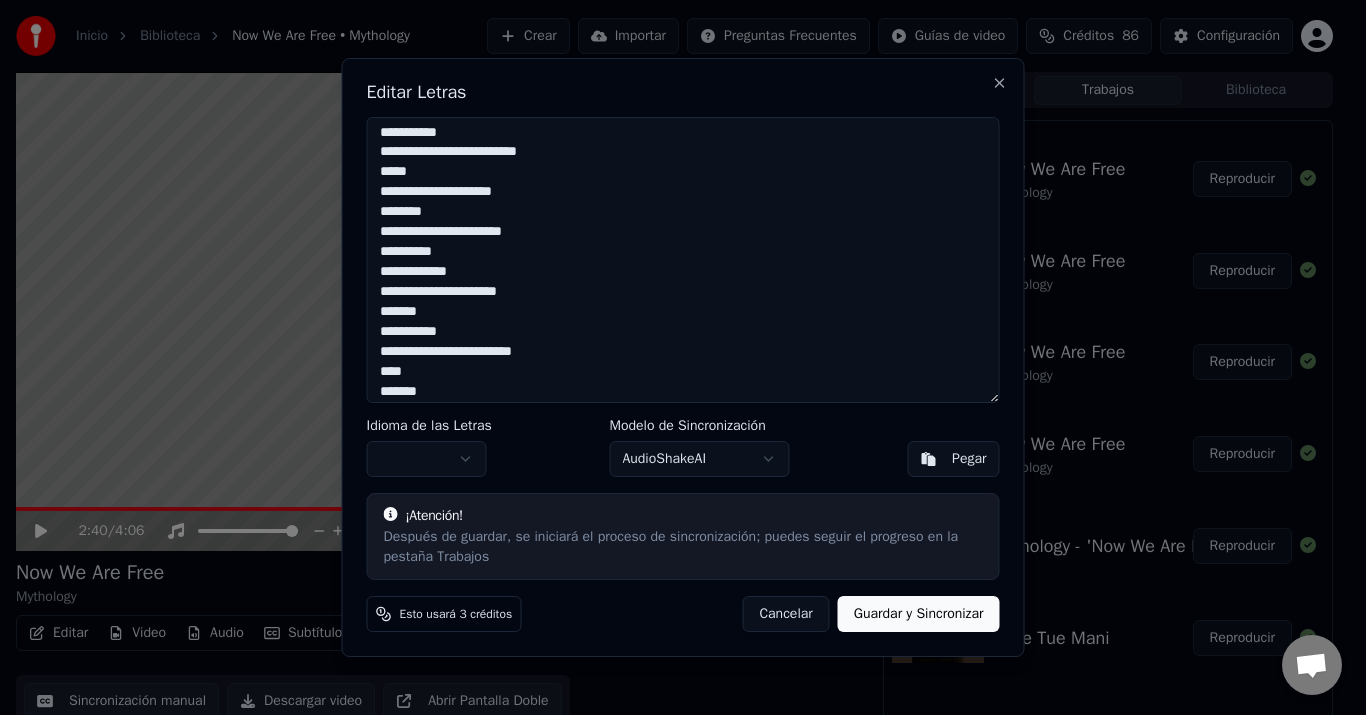 click on "**********" at bounding box center [683, 260] 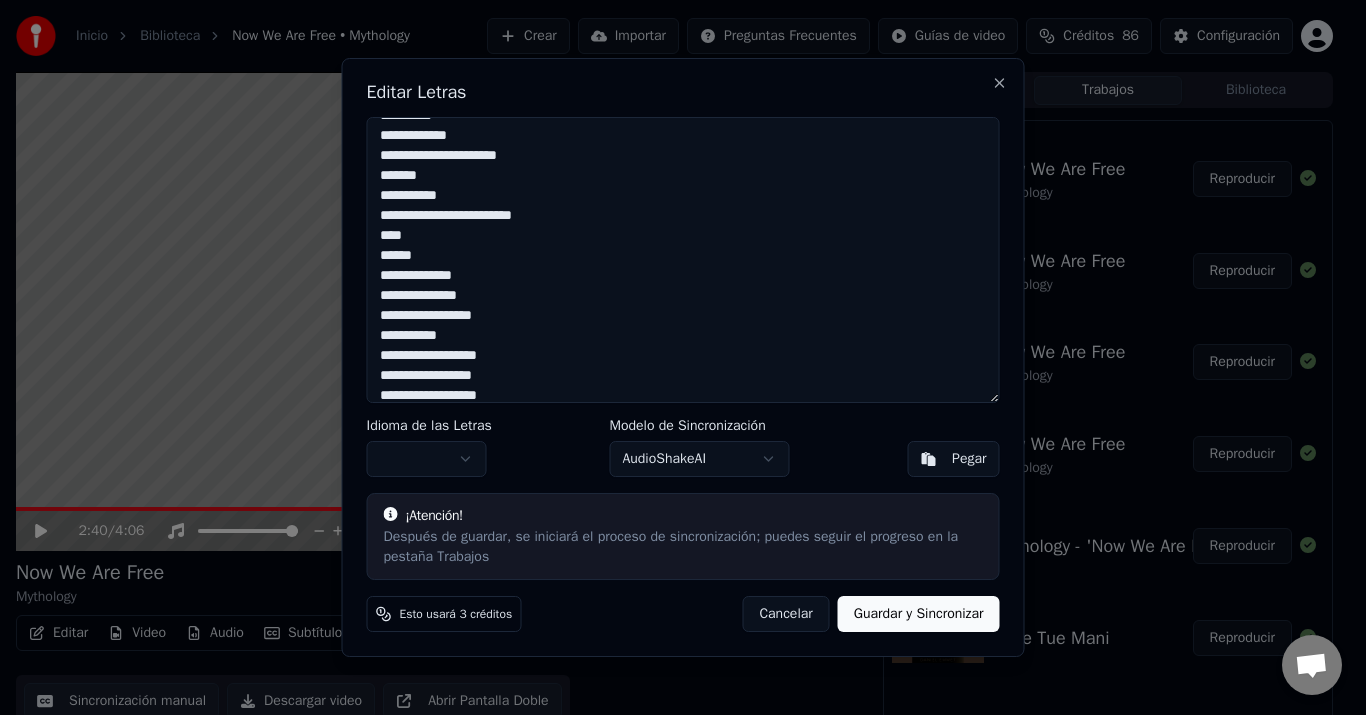 scroll, scrollTop: 203, scrollLeft: 0, axis: vertical 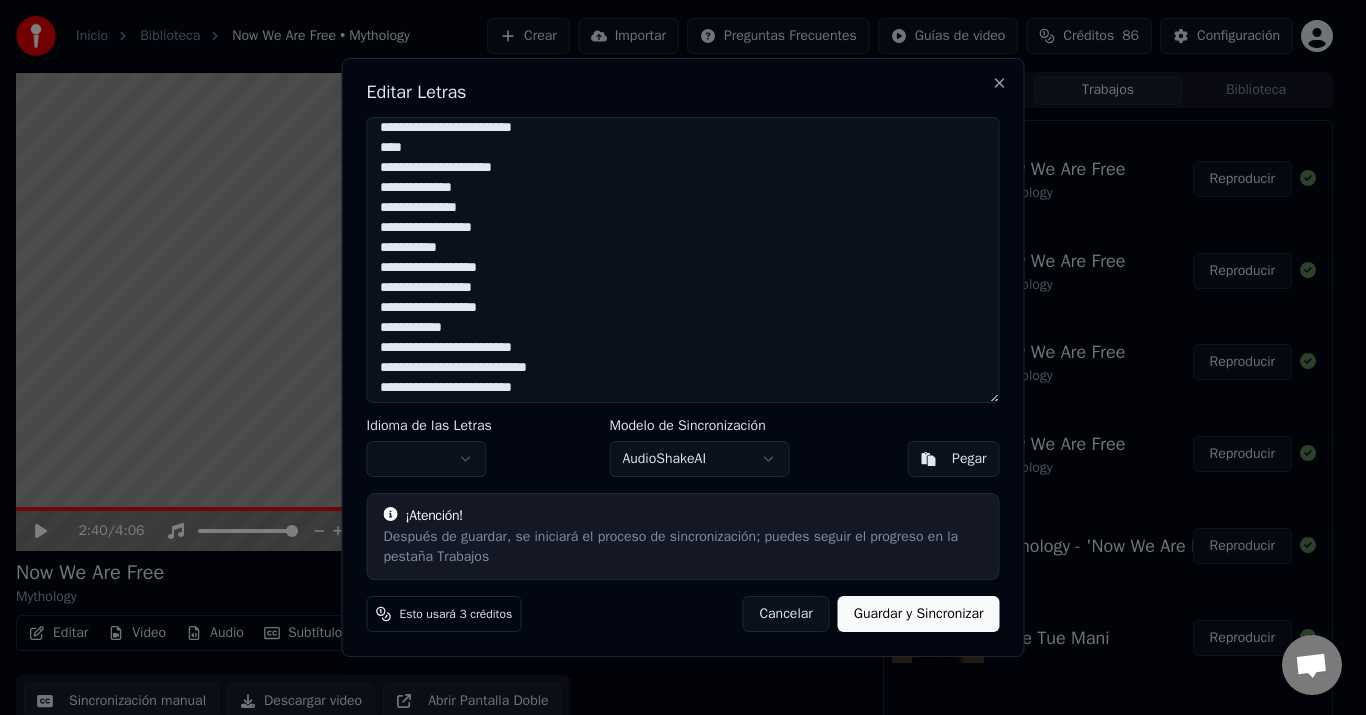 click on "**********" at bounding box center [683, 260] 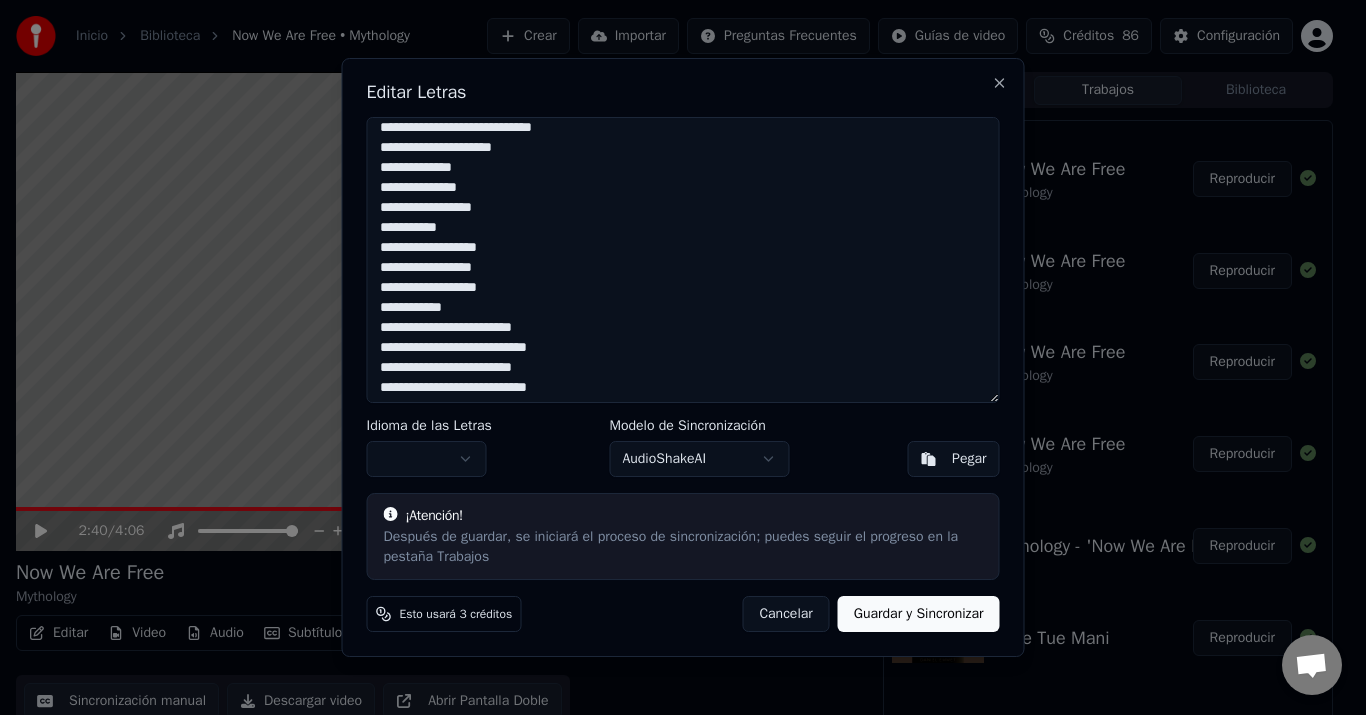 click on "**********" at bounding box center [683, 260] 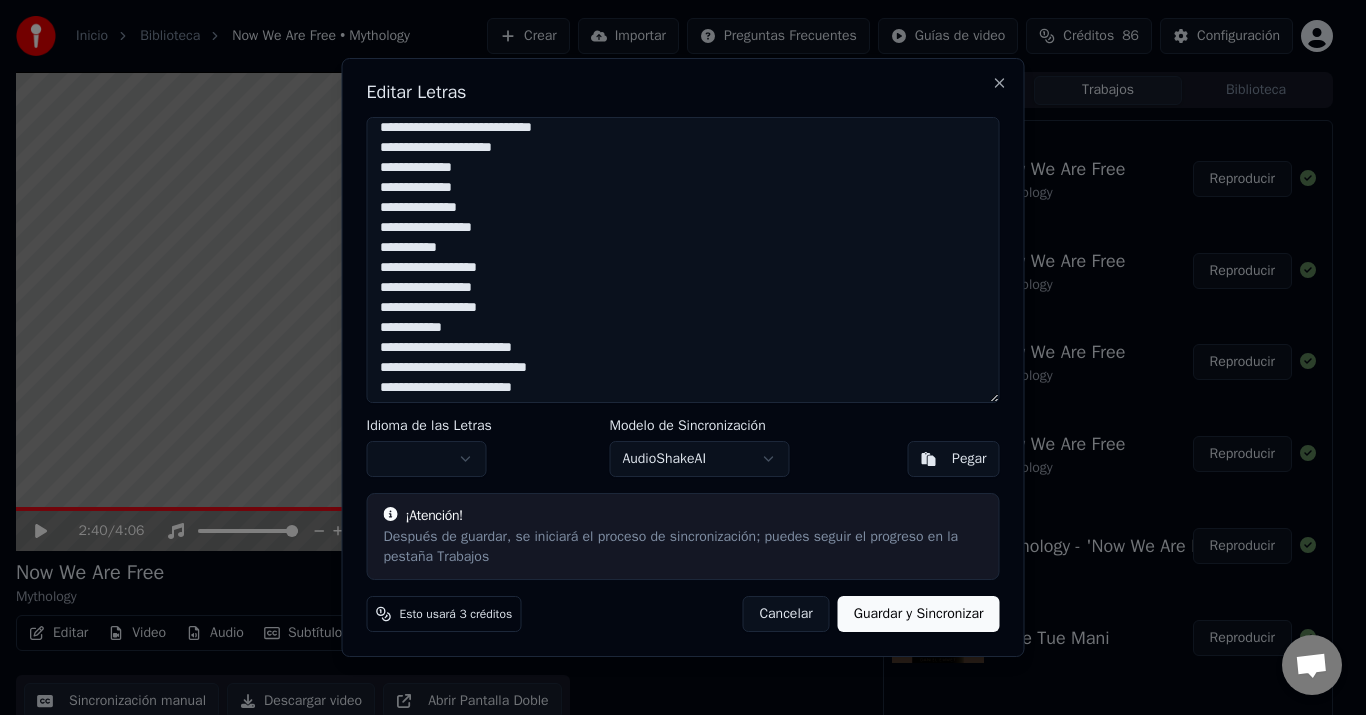 click on "**********" at bounding box center (683, 260) 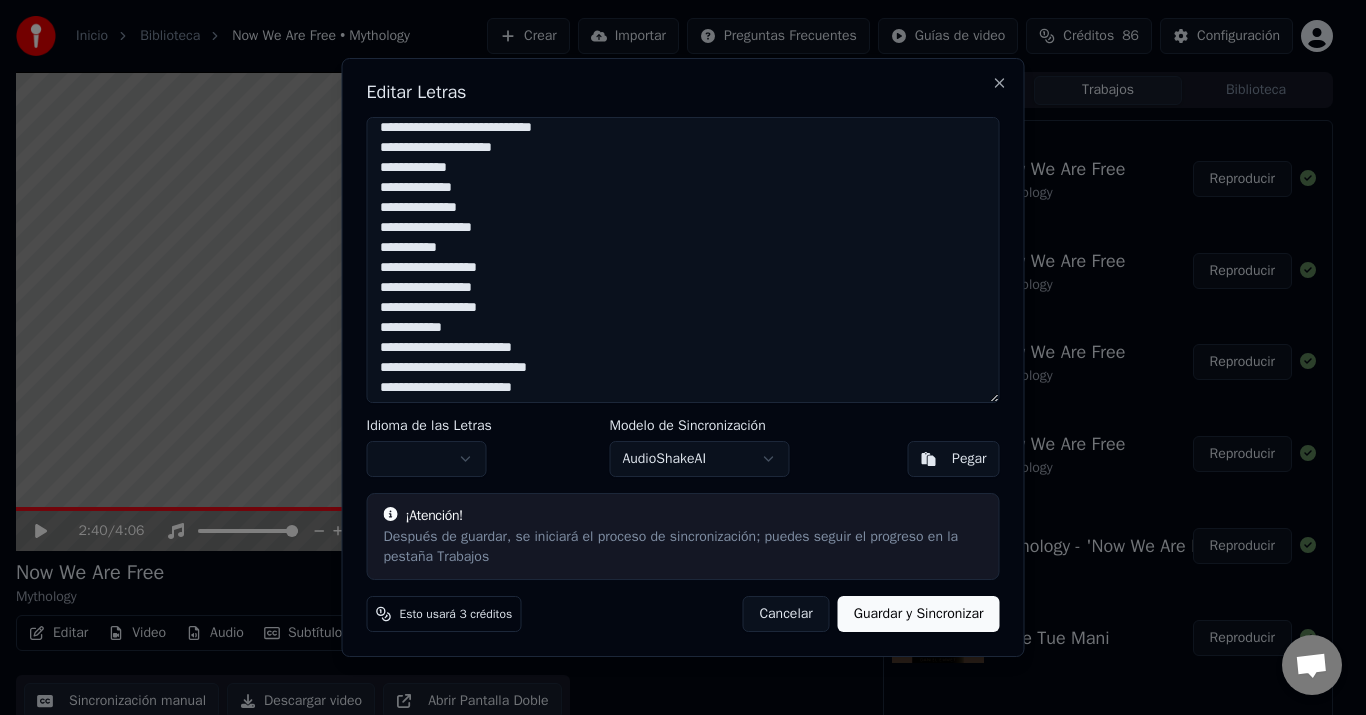 click on "**********" at bounding box center [683, 260] 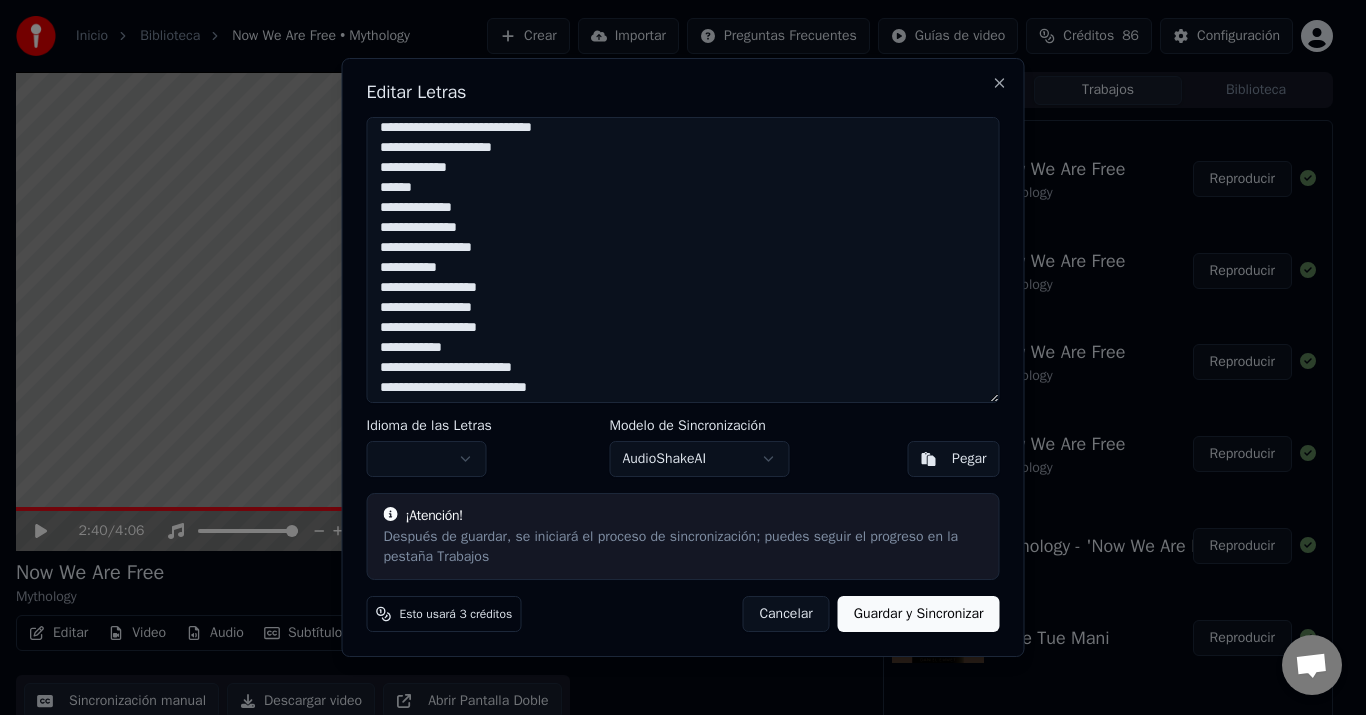 click on "**********" at bounding box center [683, 260] 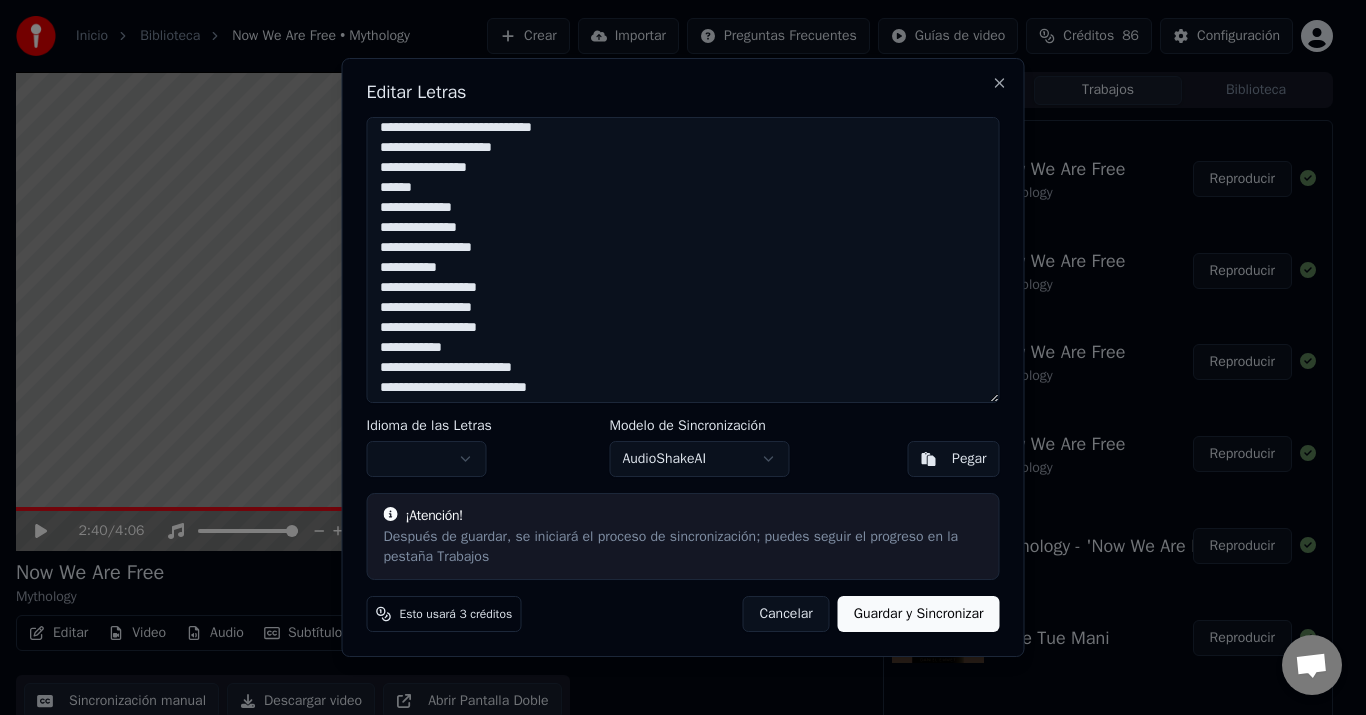click on "**********" at bounding box center [683, 260] 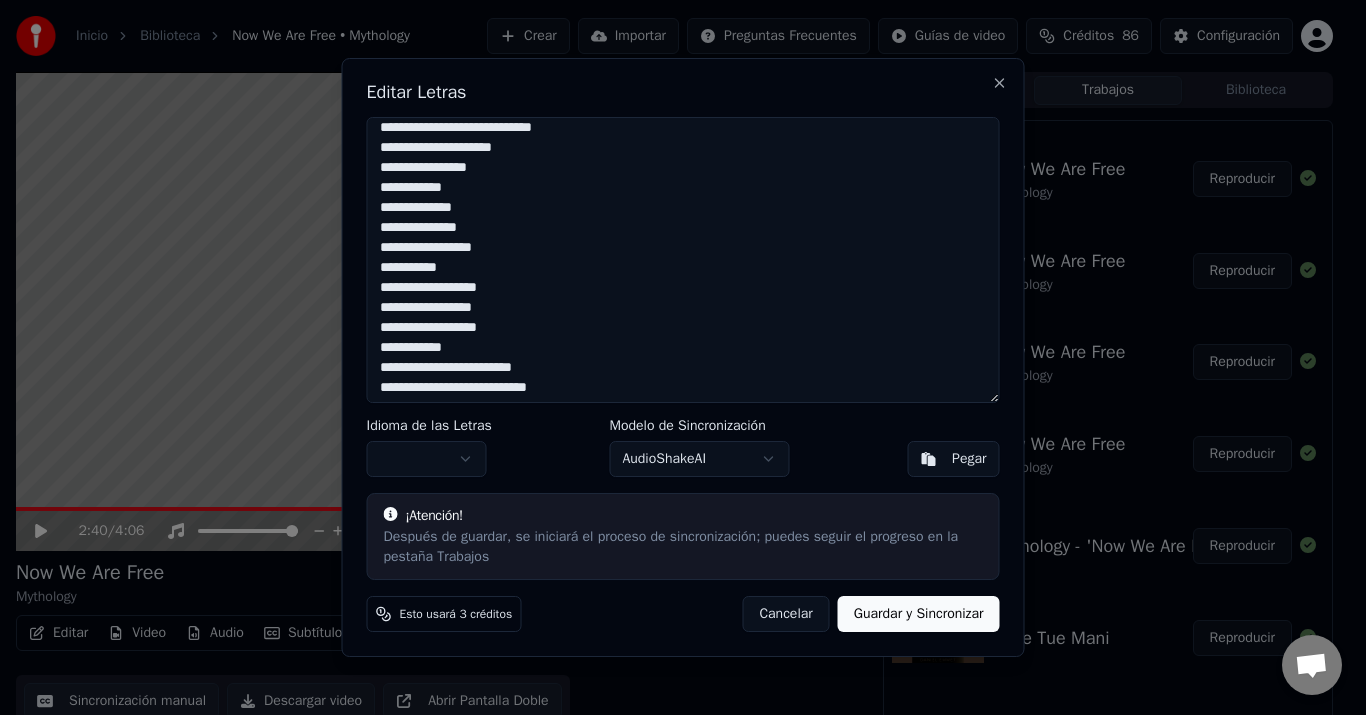 click on "**********" at bounding box center [683, 260] 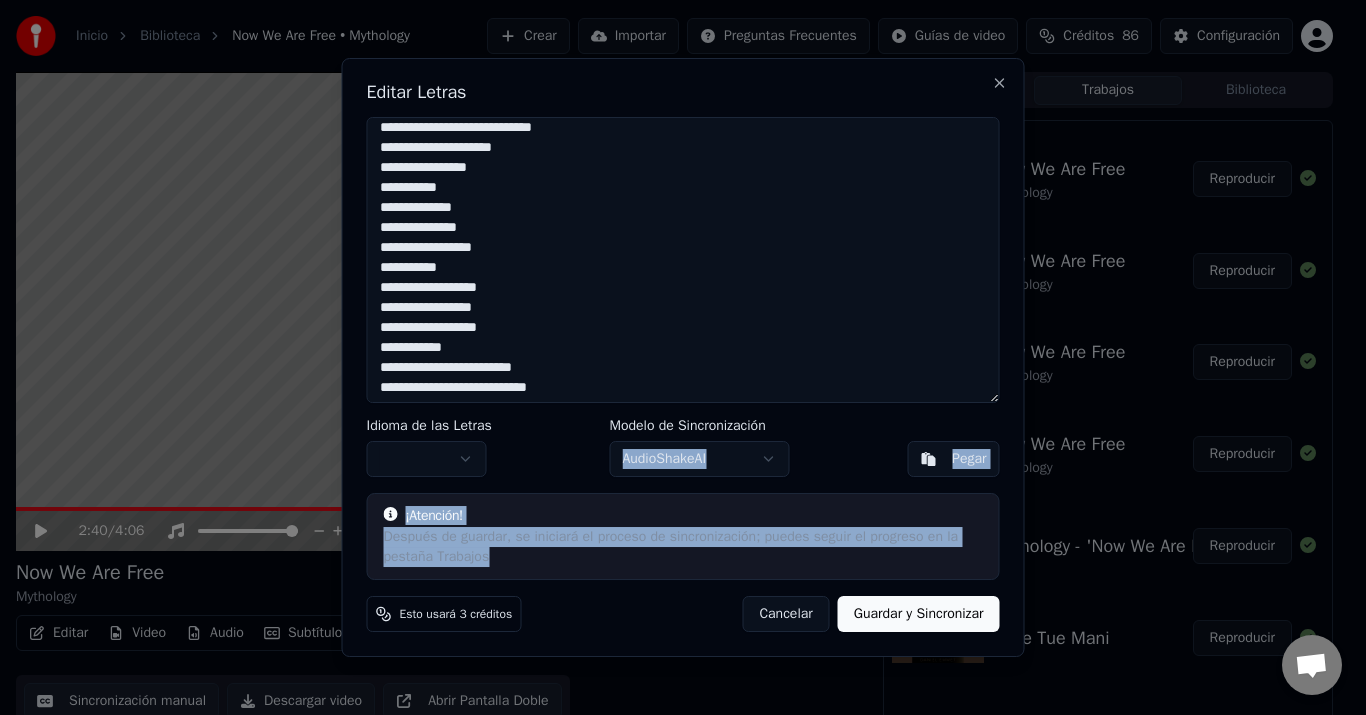 drag, startPoint x: 638, startPoint y: 582, endPoint x: 577, endPoint y: 416, distance: 176.85304 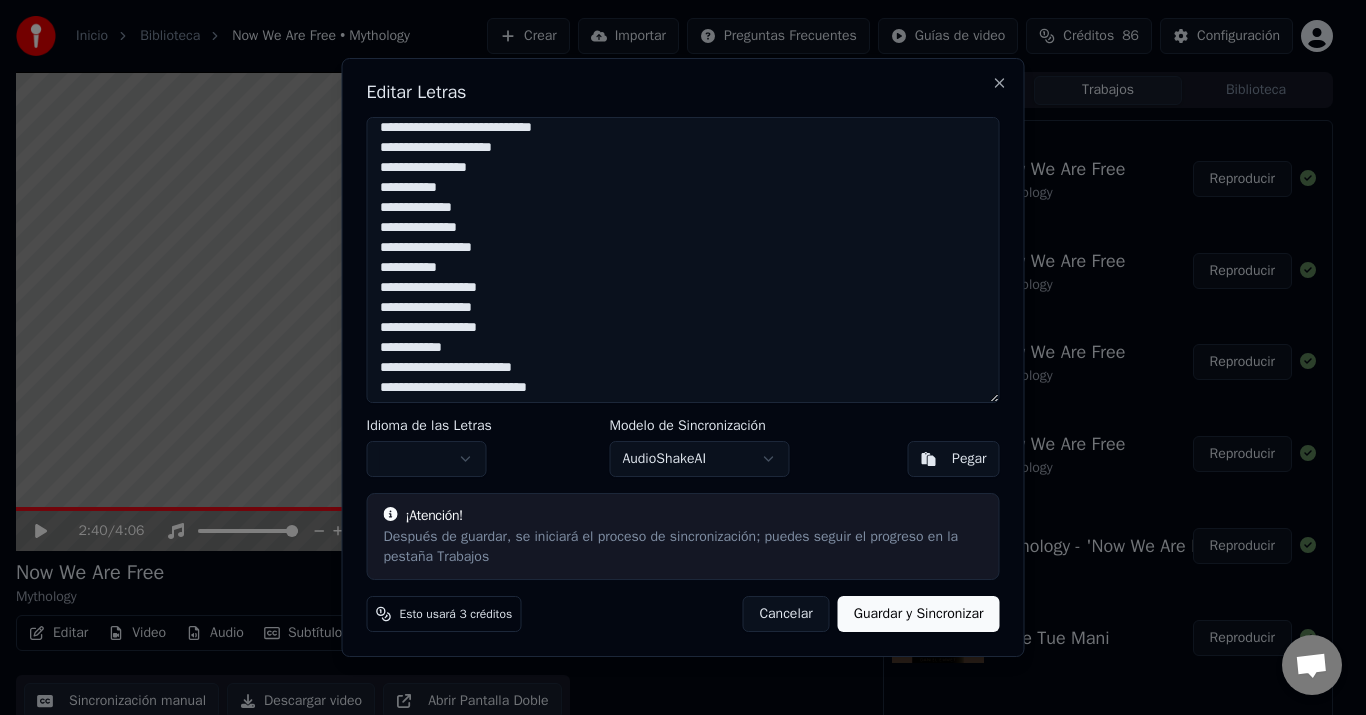 click on "**********" at bounding box center [683, 260] 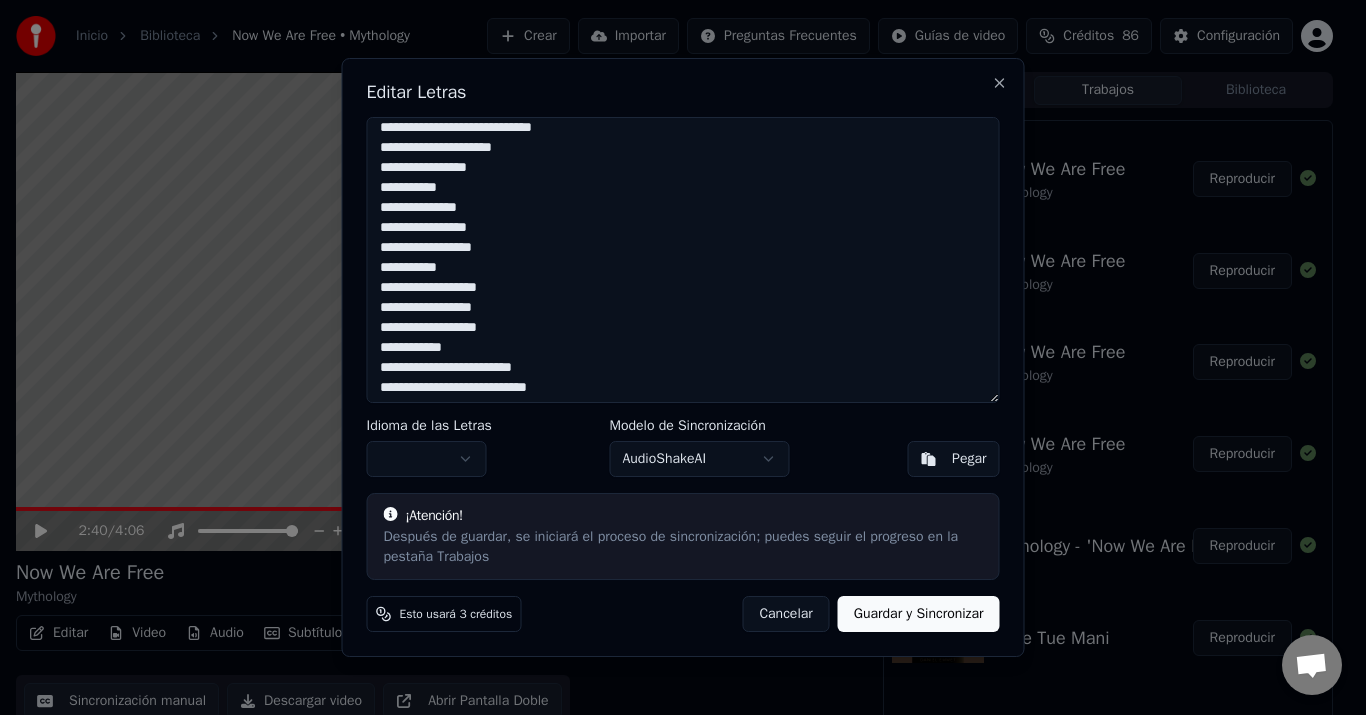 click on "**********" at bounding box center (683, 260) 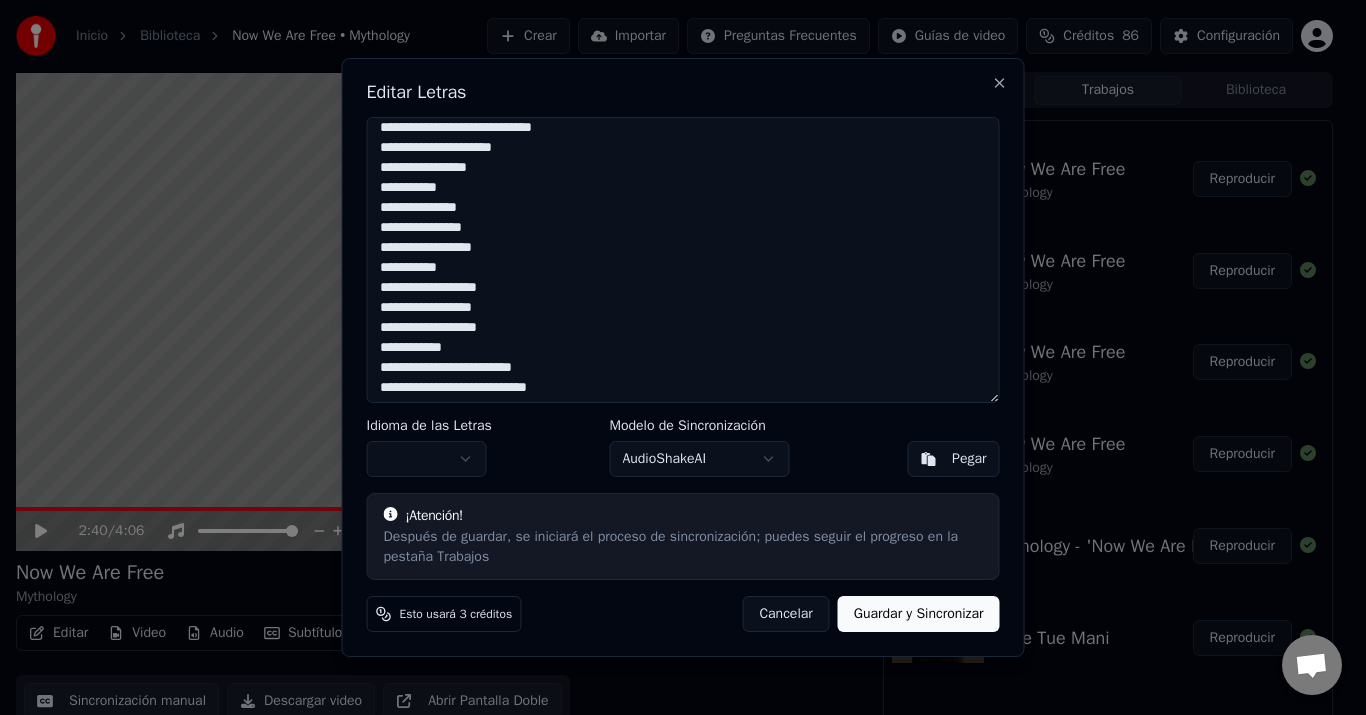 click on "**********" at bounding box center (683, 260) 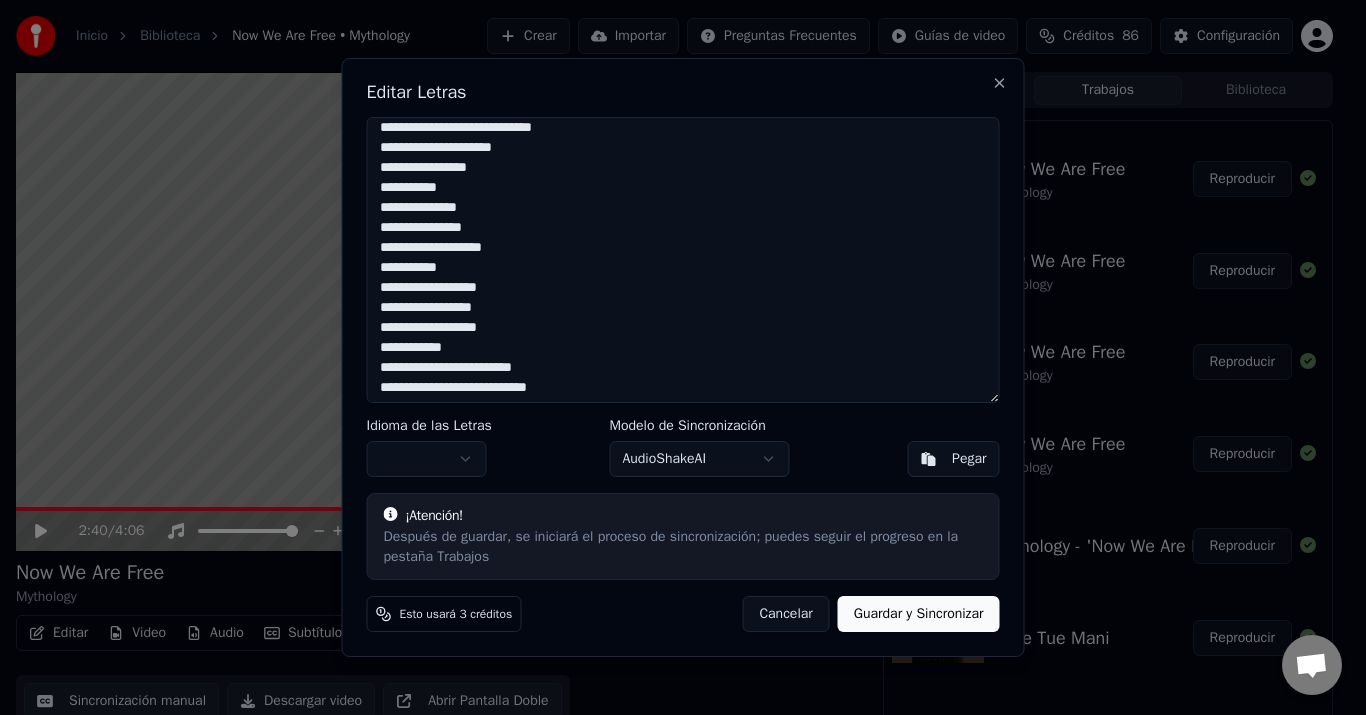 click on "**********" at bounding box center [683, 260] 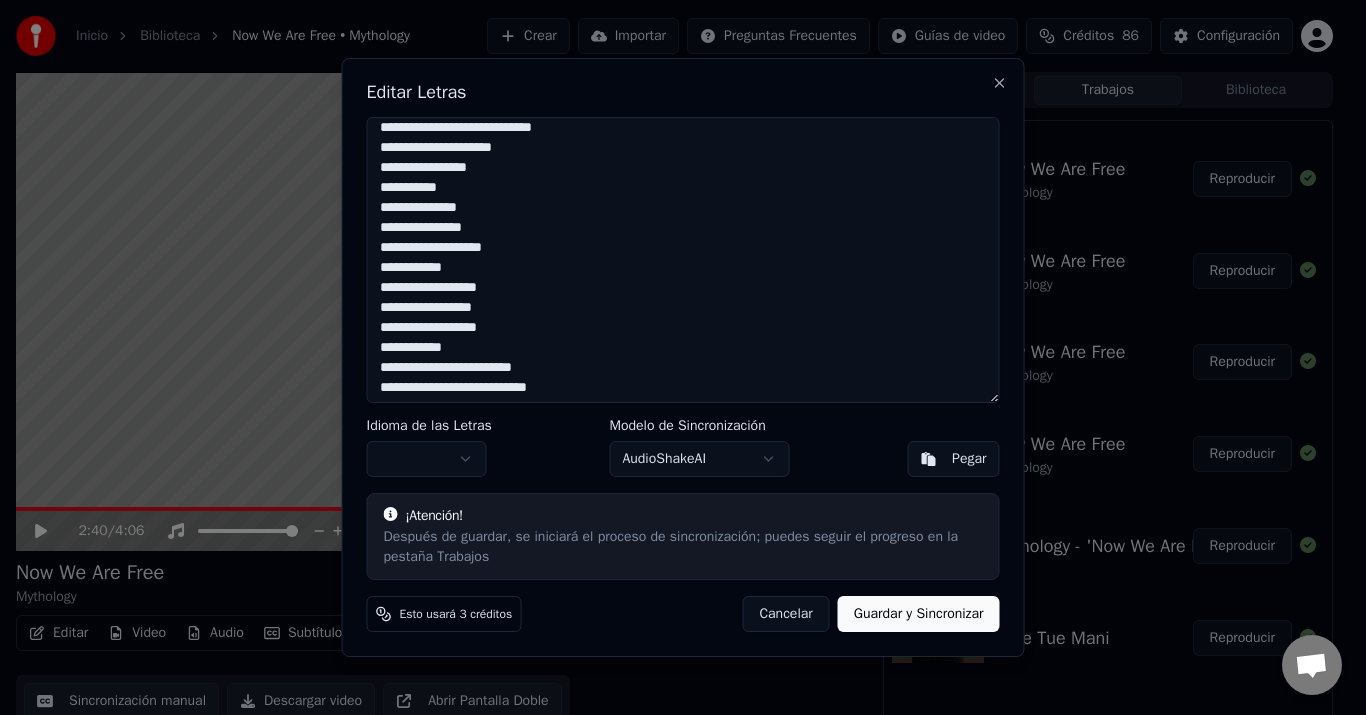 drag, startPoint x: 454, startPoint y: 284, endPoint x: 503, endPoint y: 284, distance: 49 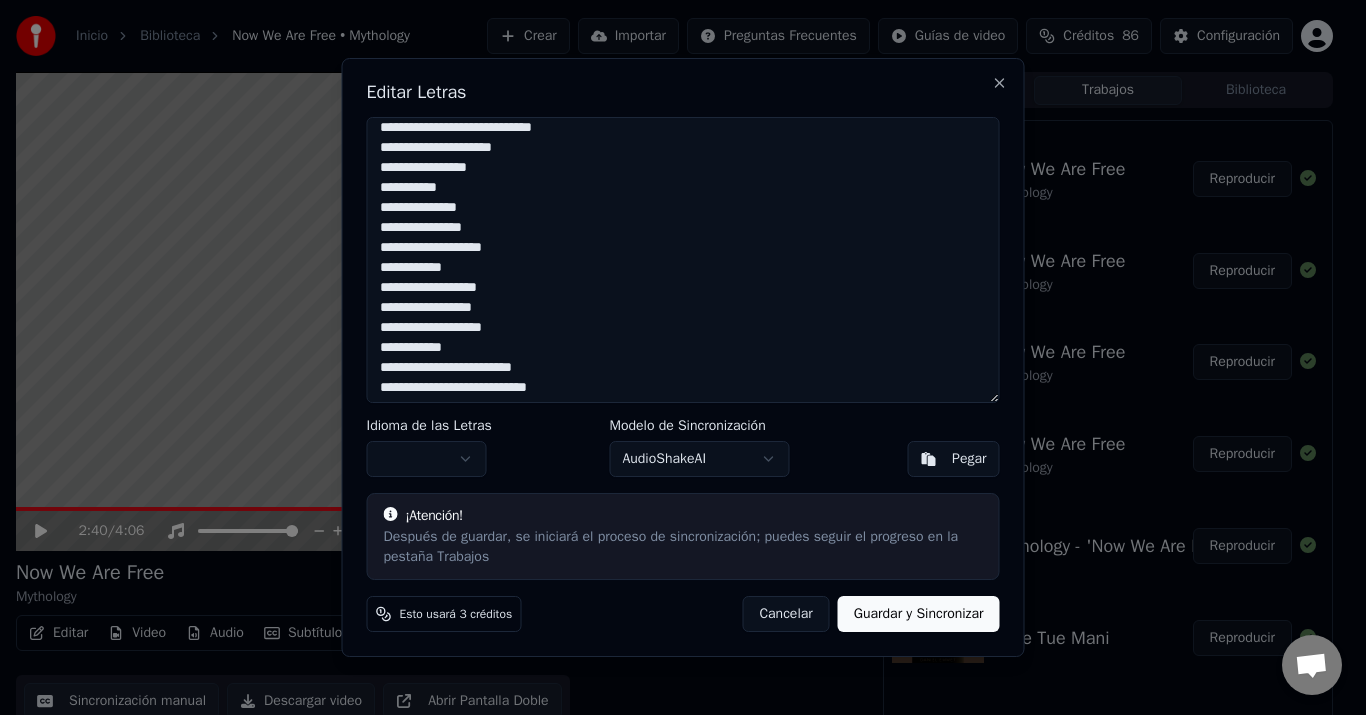 click on "**********" at bounding box center (683, 260) 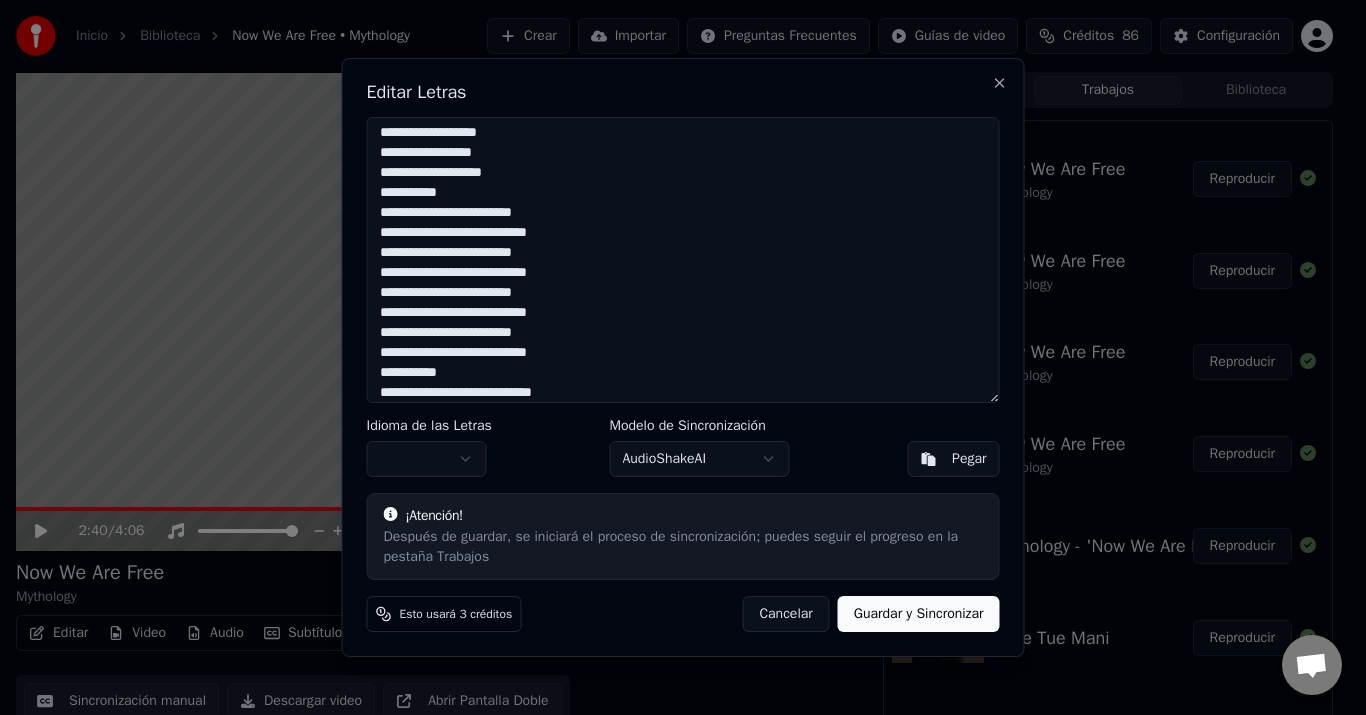 scroll, scrollTop: 387, scrollLeft: 0, axis: vertical 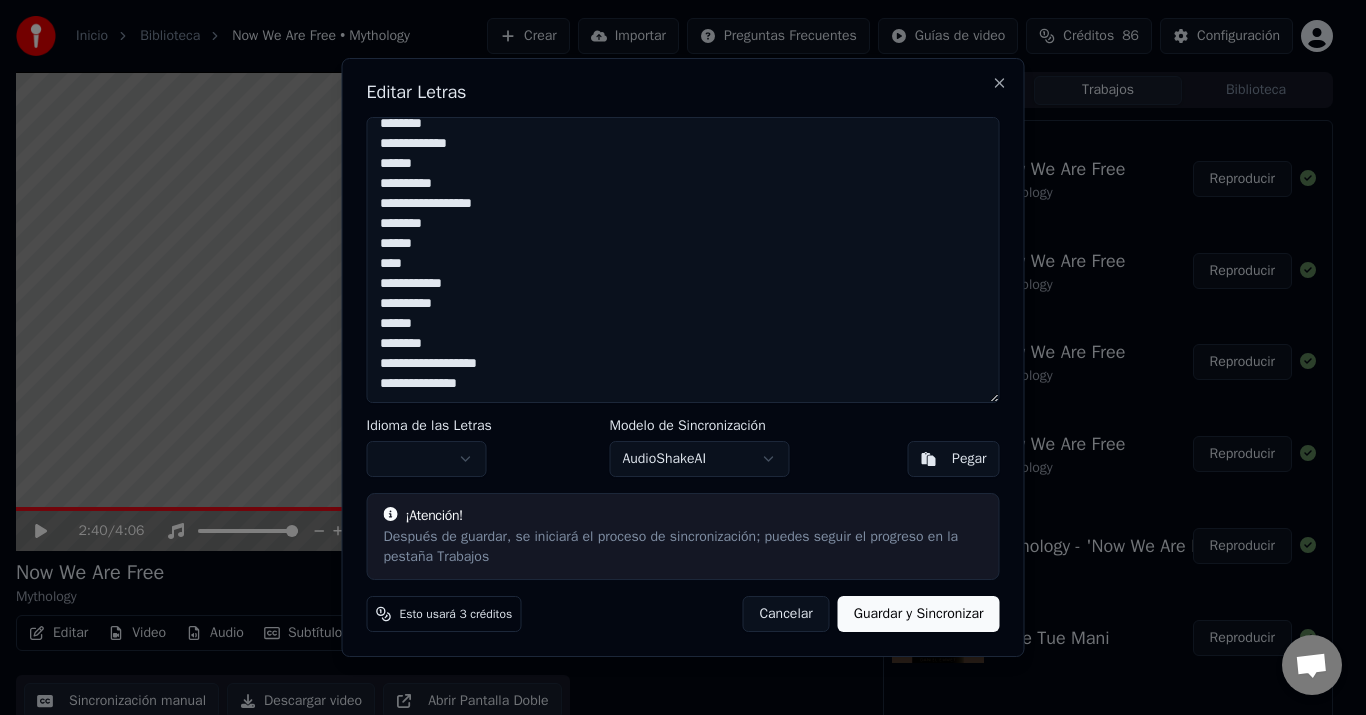drag, startPoint x: 376, startPoint y: 152, endPoint x: 543, endPoint y: 406, distance: 303.9819 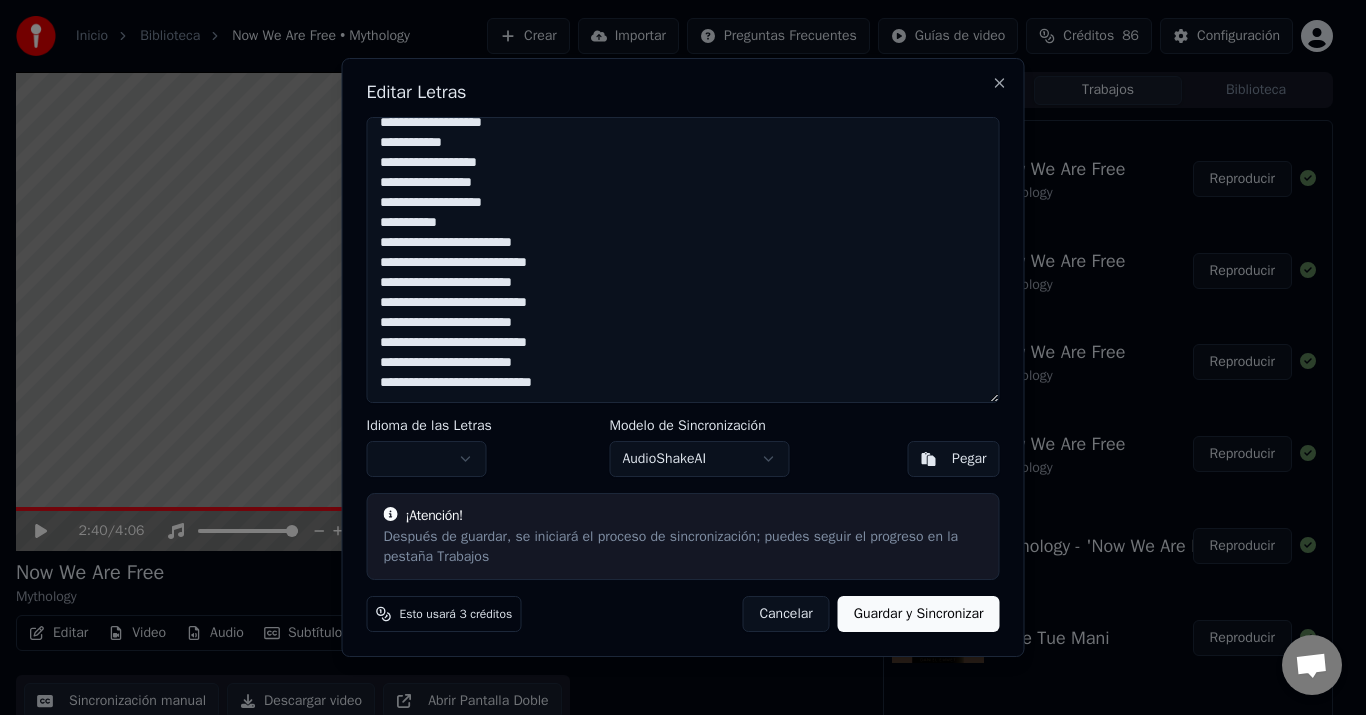 scroll, scrollTop: 372, scrollLeft: 0, axis: vertical 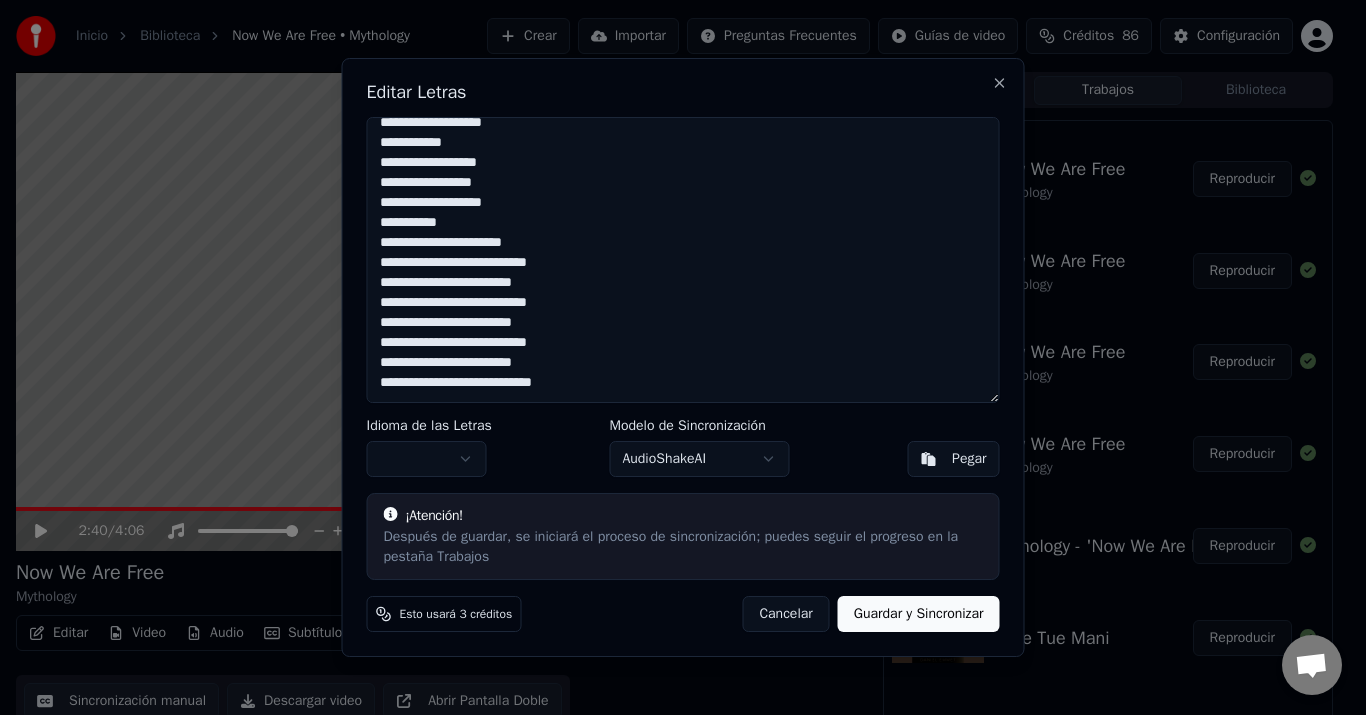 click on "**********" at bounding box center (683, 260) 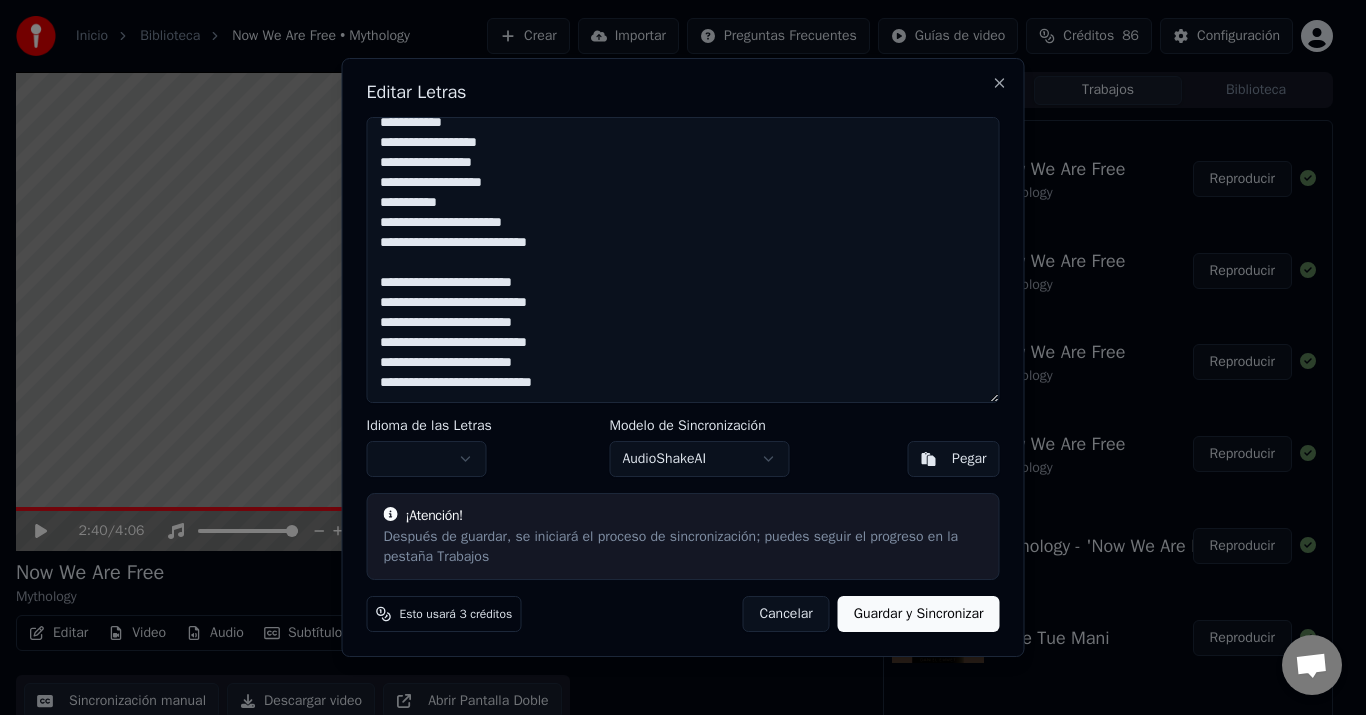 scroll, scrollTop: 391, scrollLeft: 0, axis: vertical 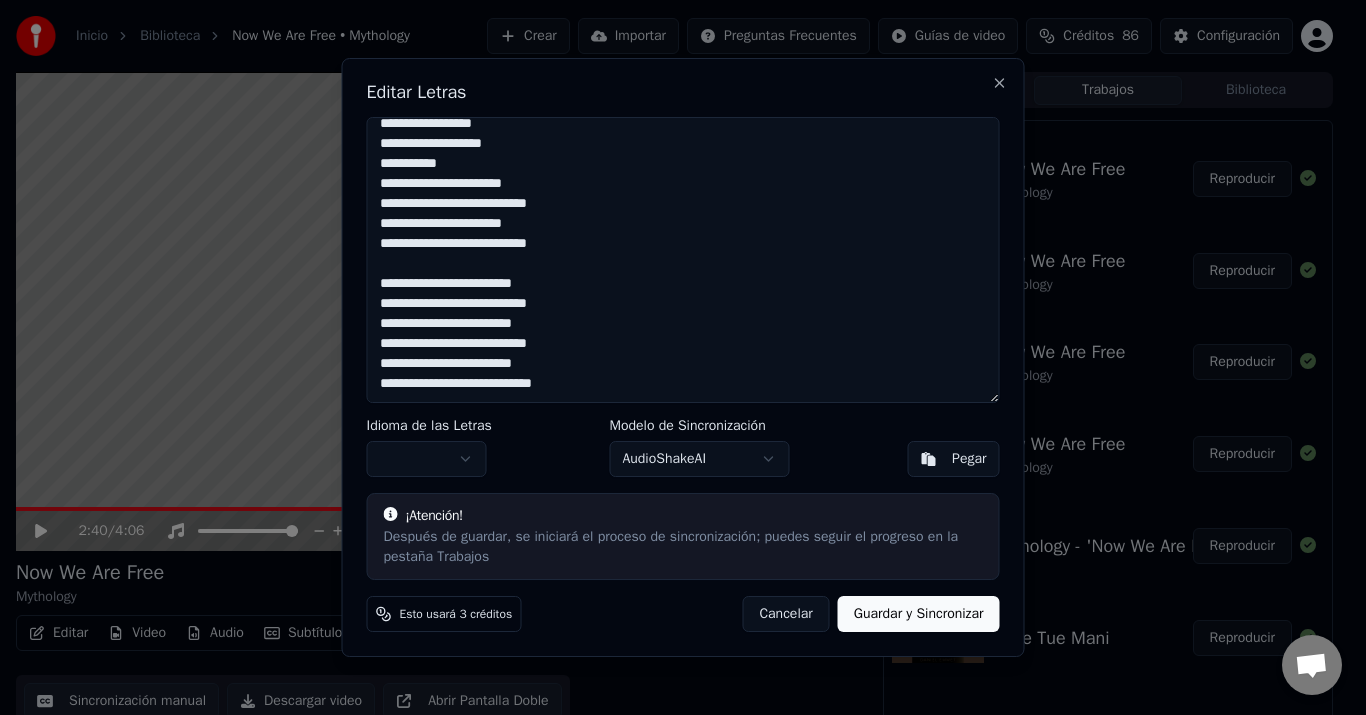 paste on "**********" 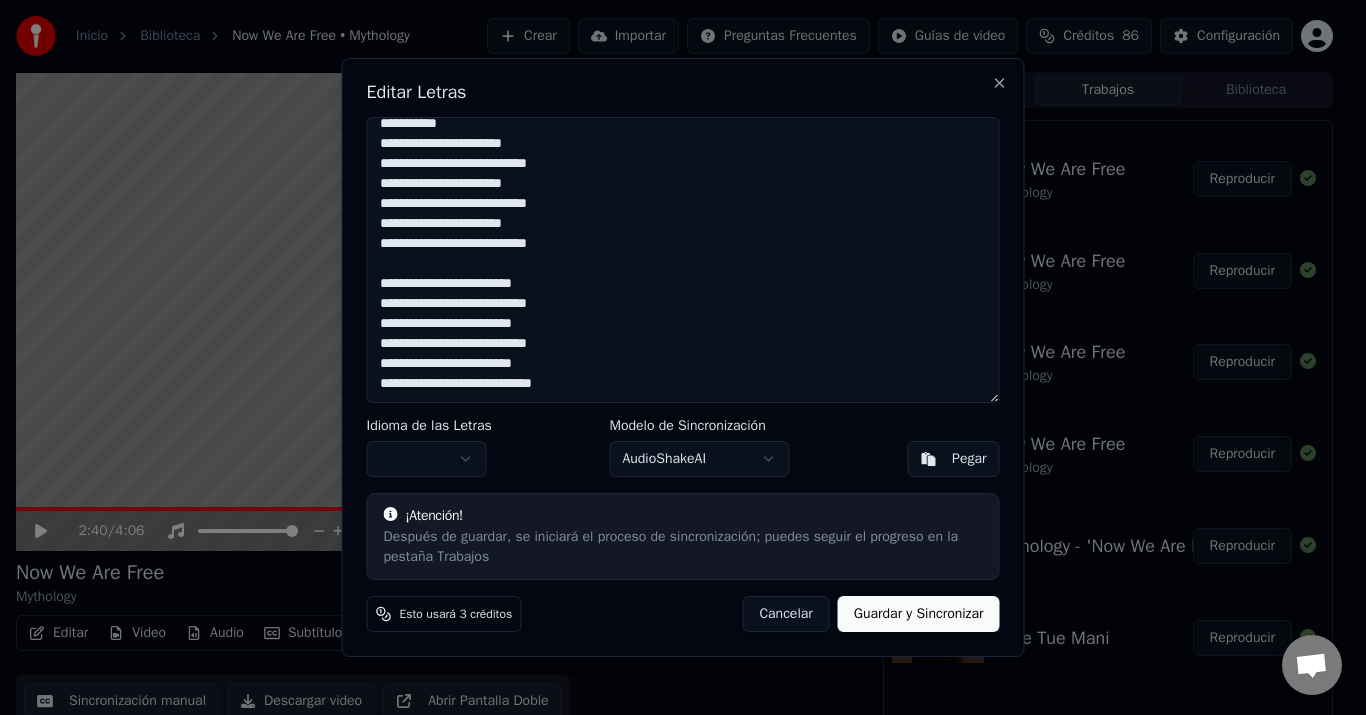 paste on "**********" 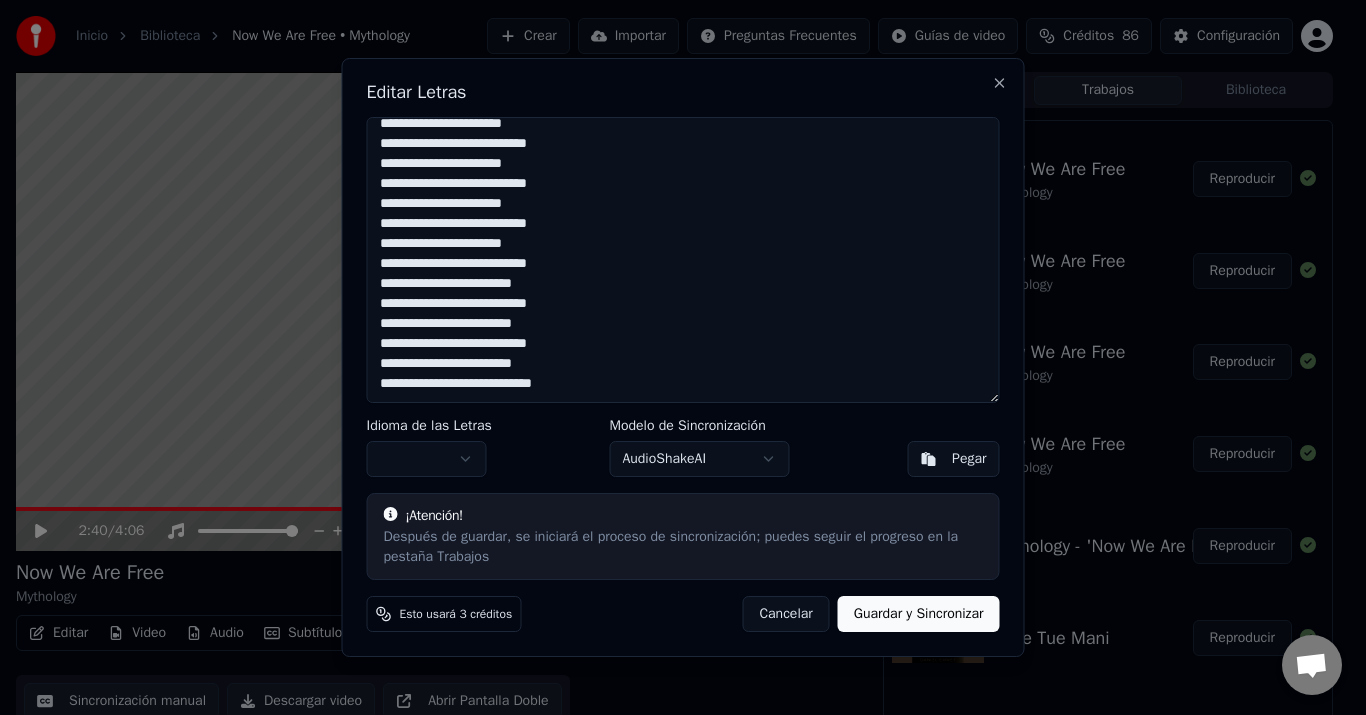 scroll, scrollTop: 491, scrollLeft: 0, axis: vertical 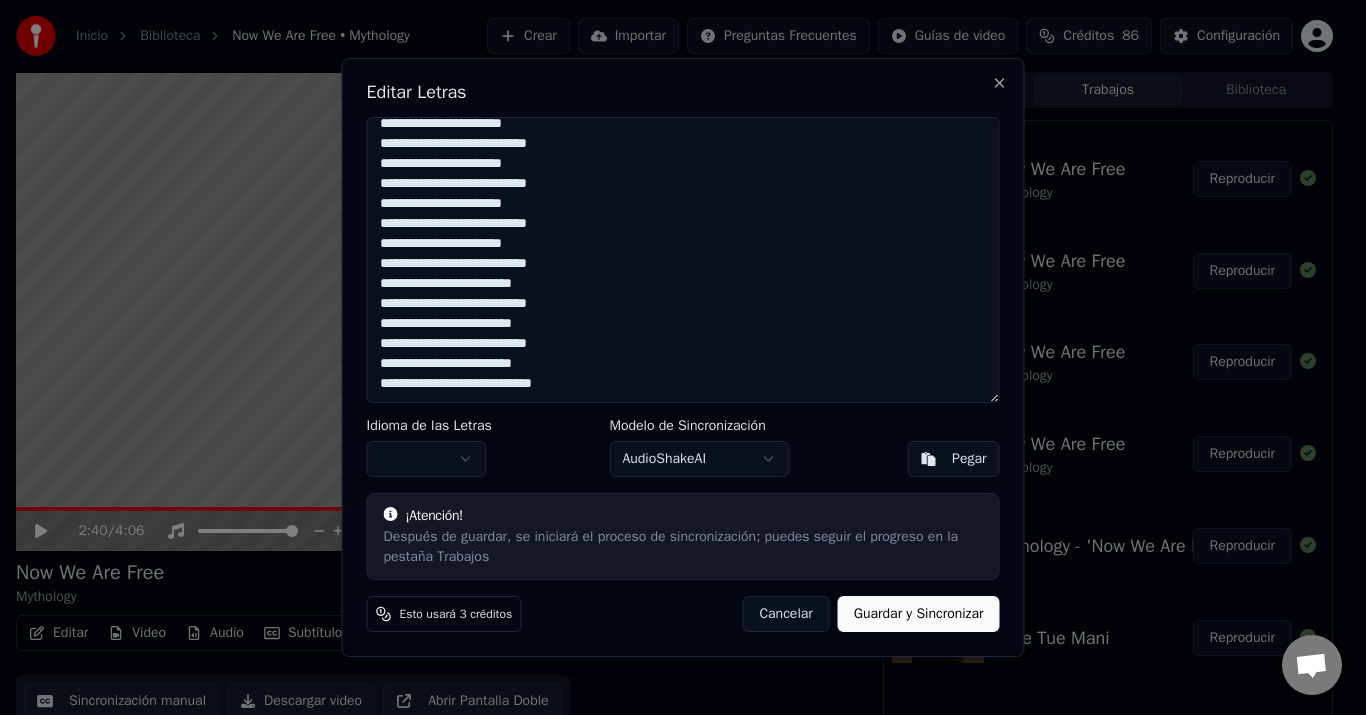 drag, startPoint x: 378, startPoint y: 267, endPoint x: 573, endPoint y: 358, distance: 215.1883 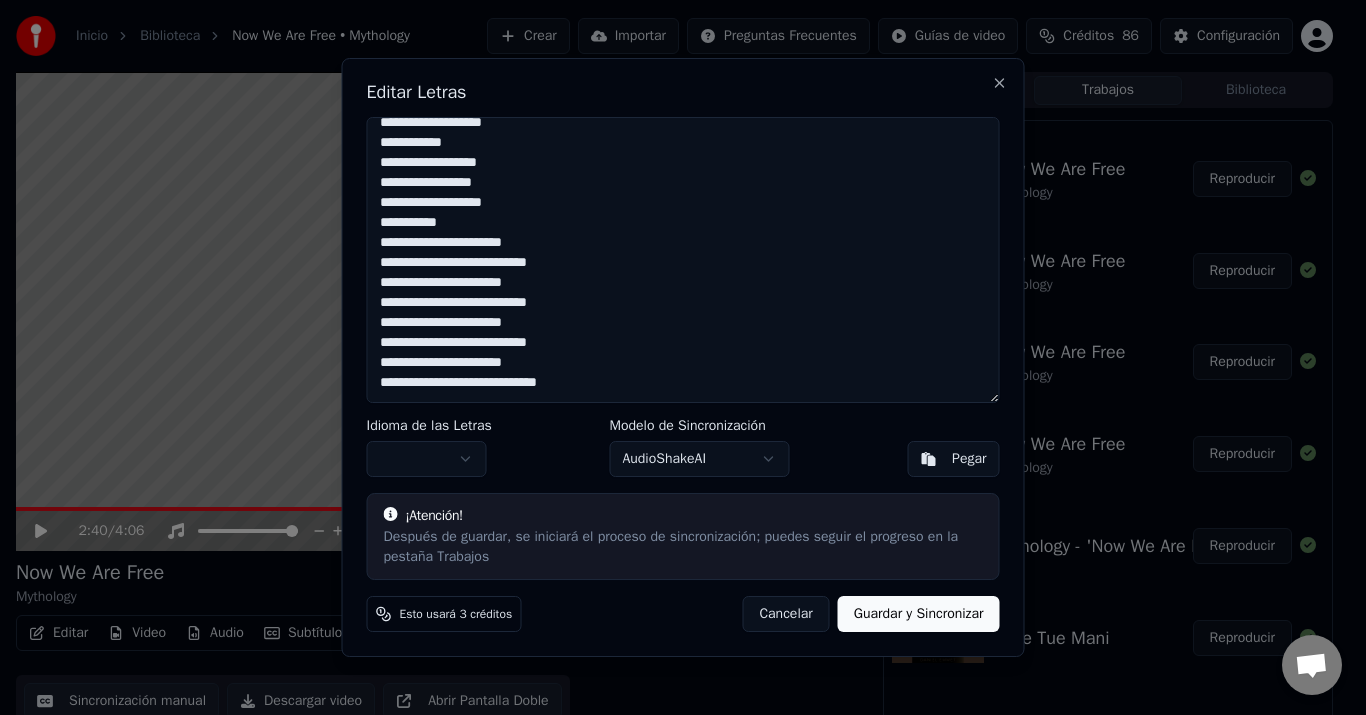 scroll, scrollTop: 391, scrollLeft: 0, axis: vertical 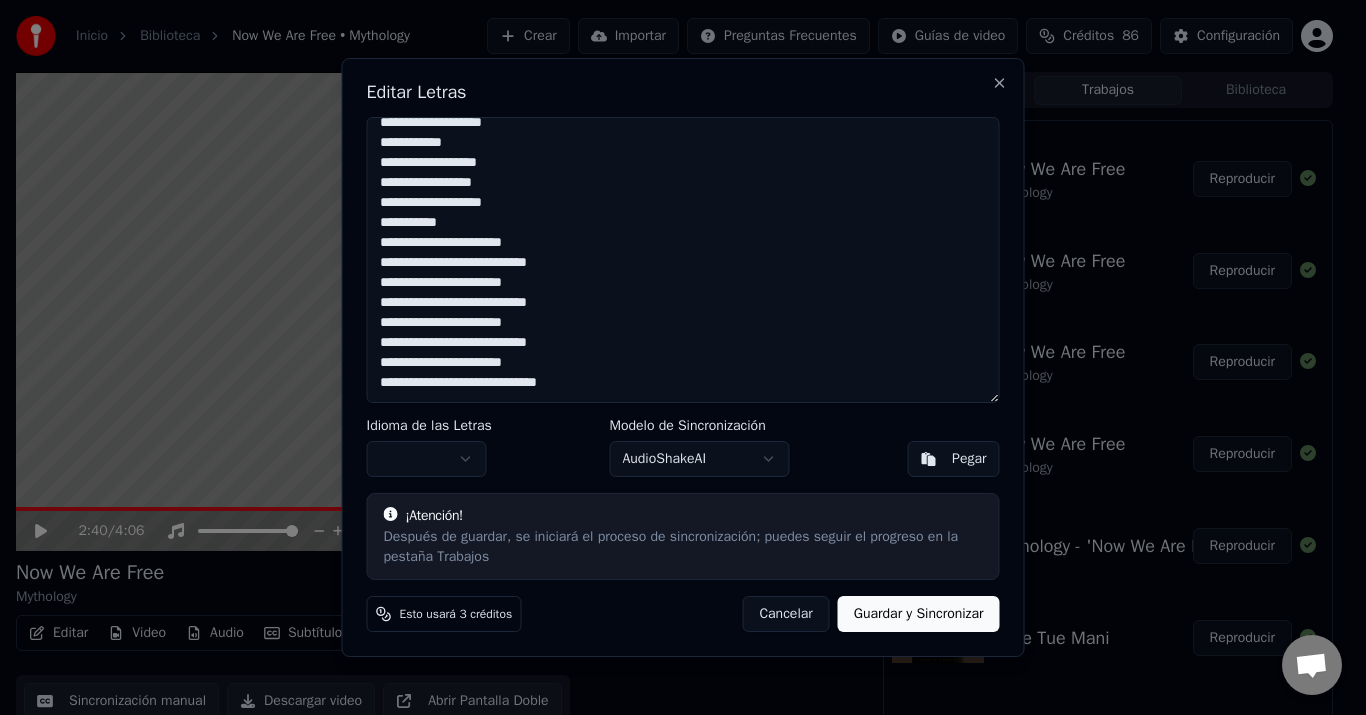 paste on "**********" 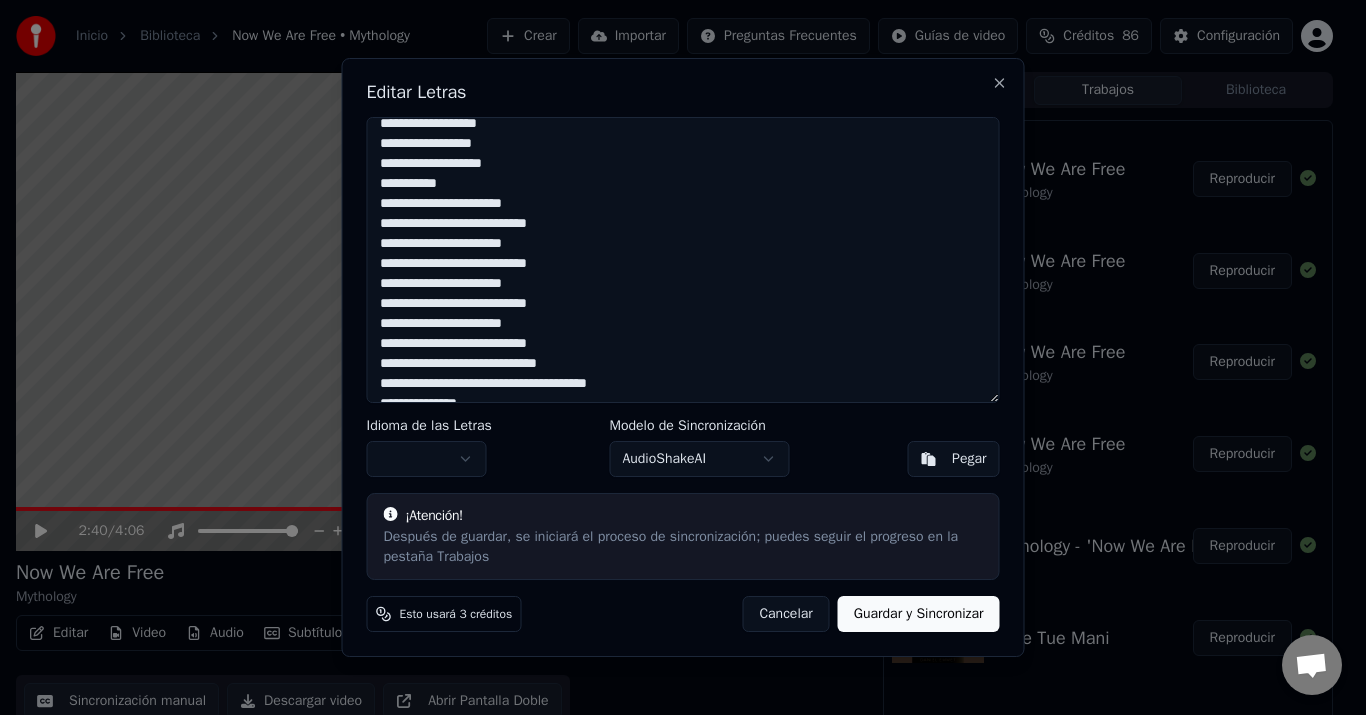 scroll, scrollTop: 431, scrollLeft: 0, axis: vertical 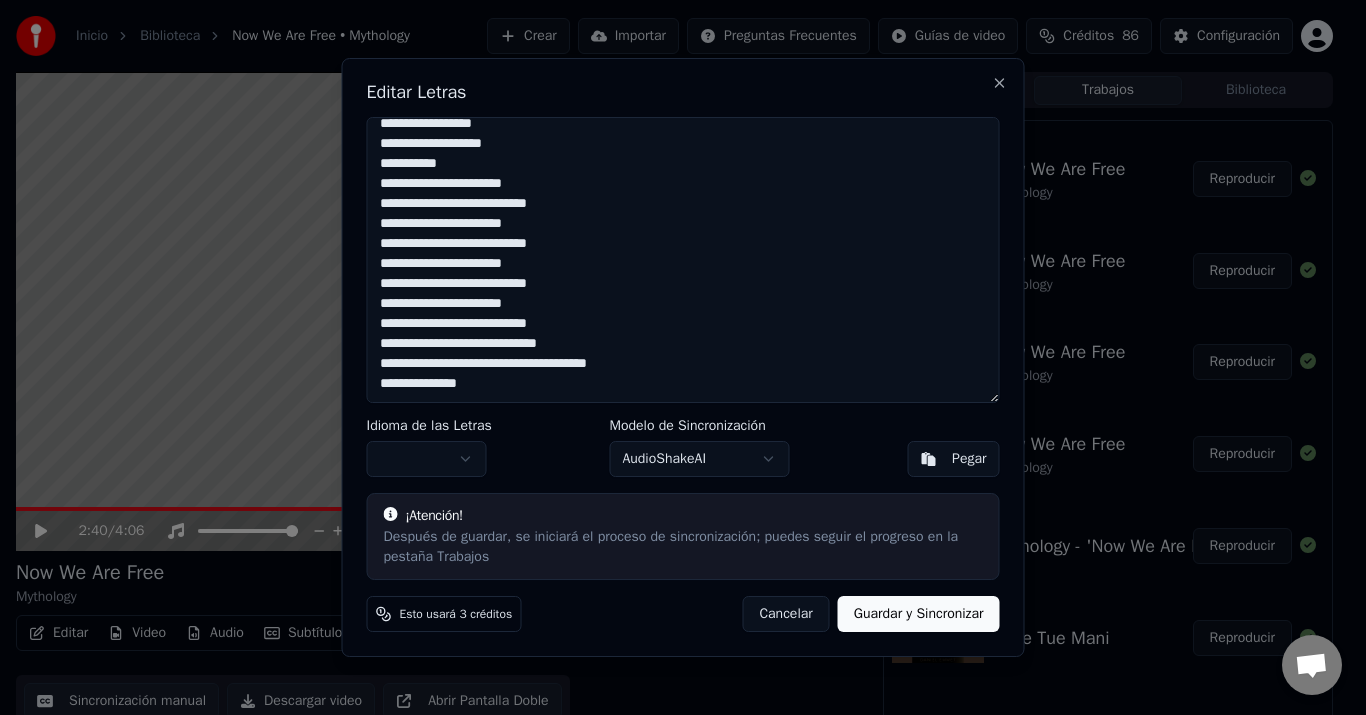 type on "**********" 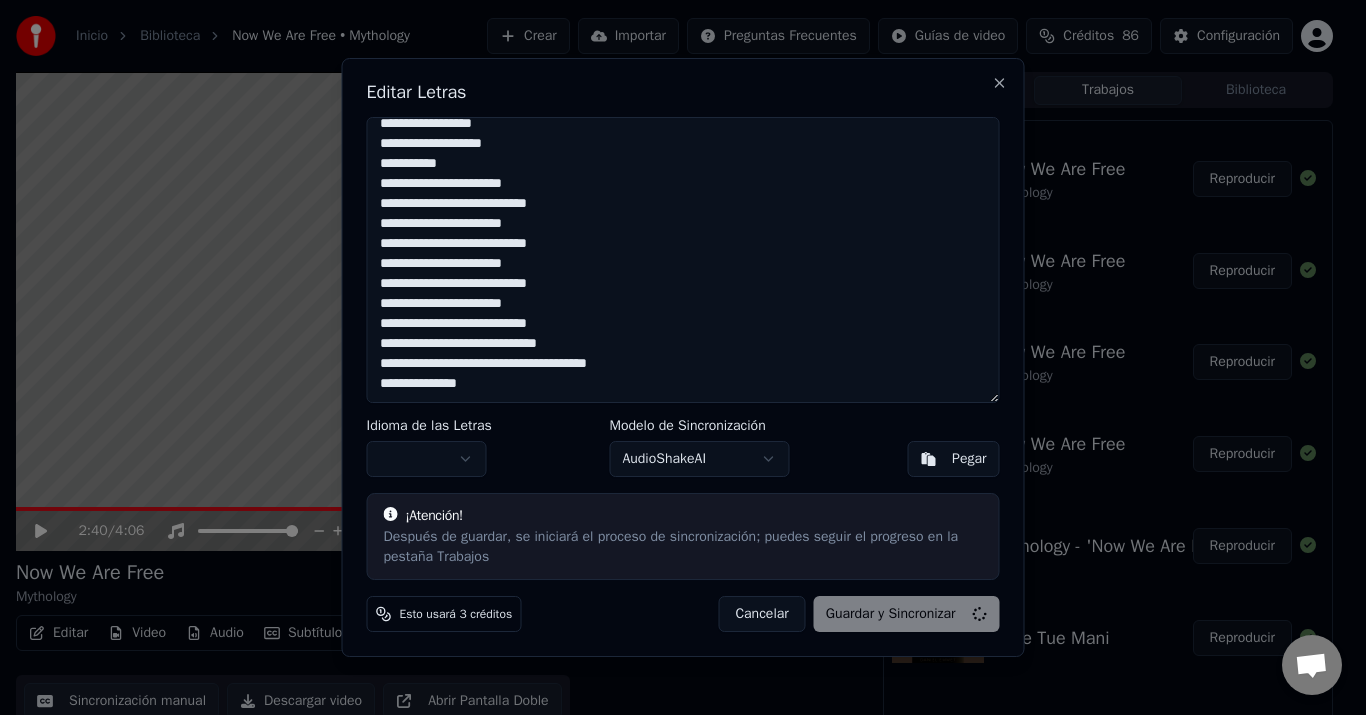 scroll, scrollTop: 431, scrollLeft: 0, axis: vertical 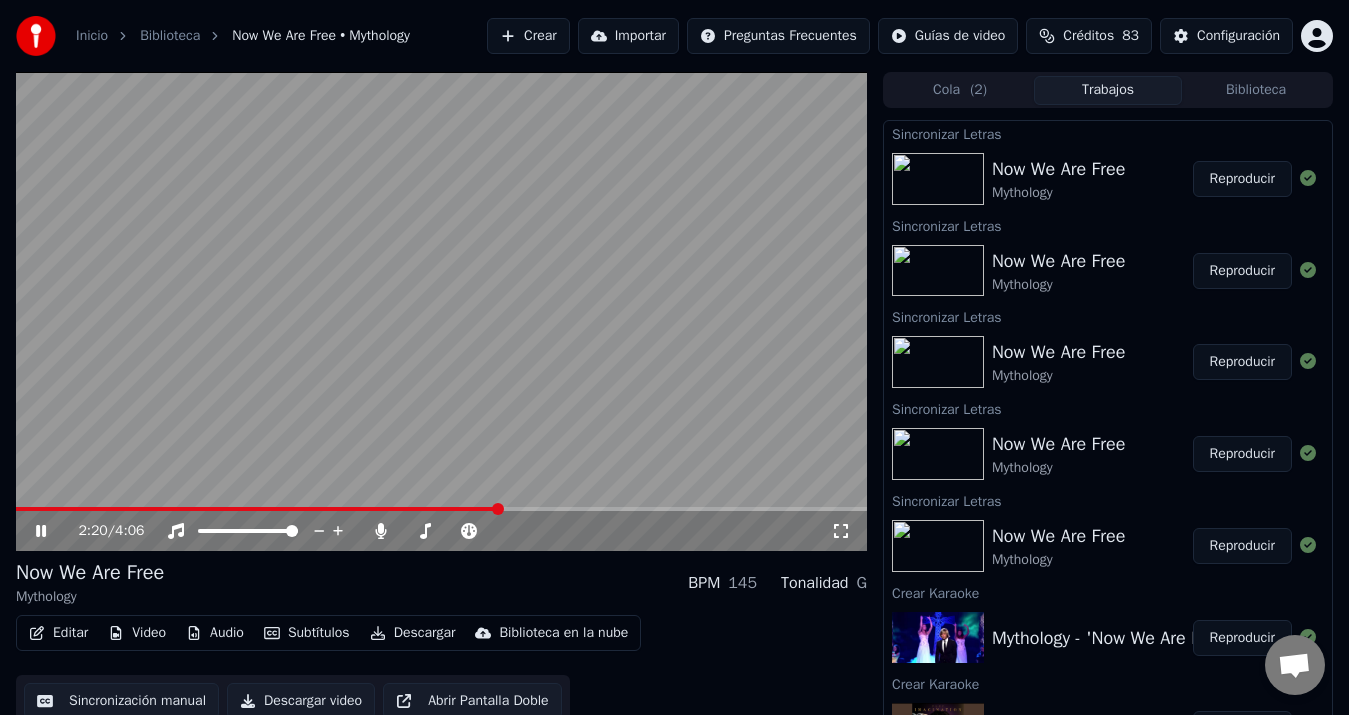 click at bounding box center (257, 509) 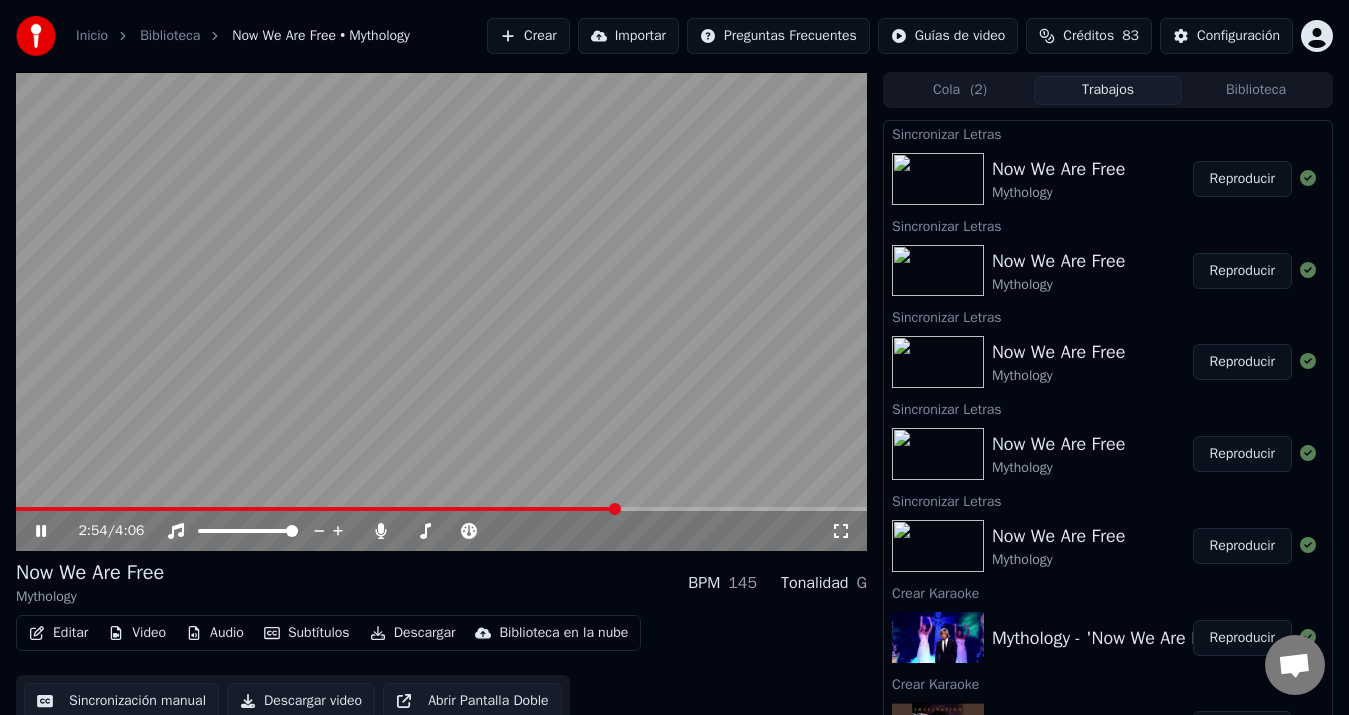 click on "Editar" at bounding box center [58, 633] 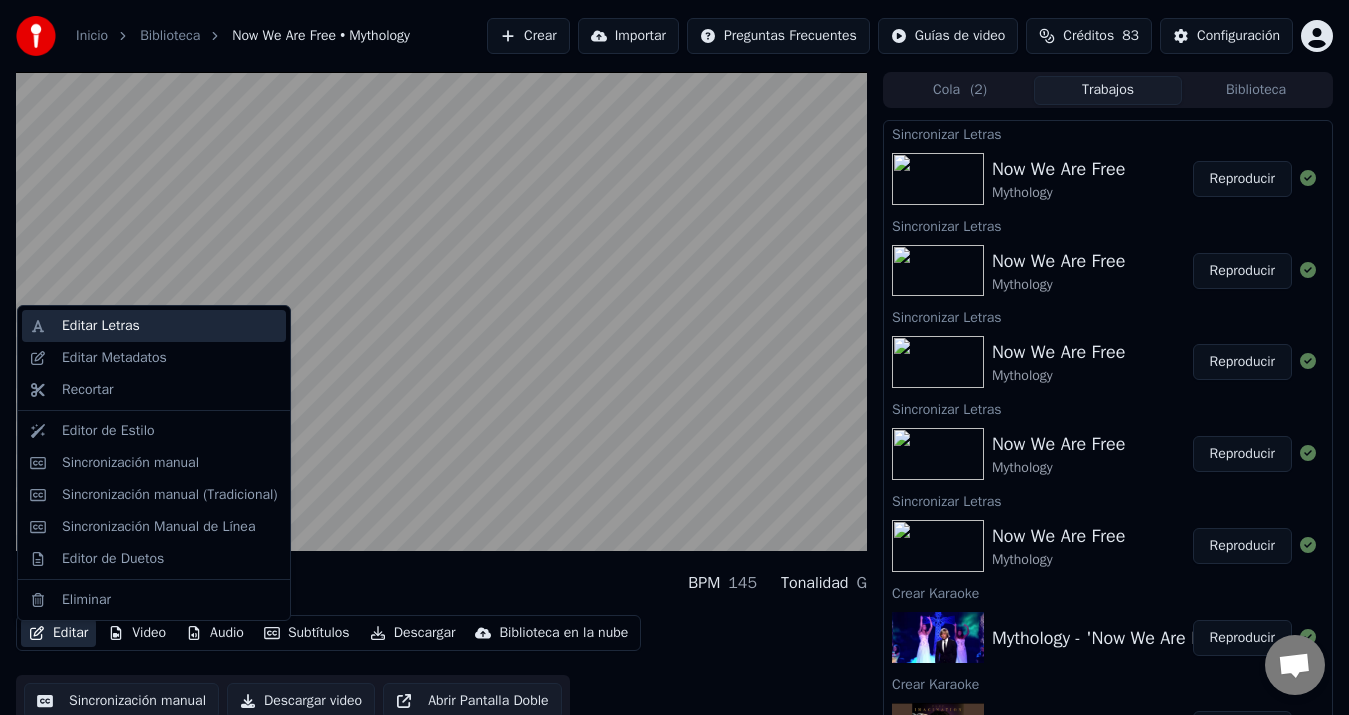 click on "Editar Letras" at bounding box center [170, 326] 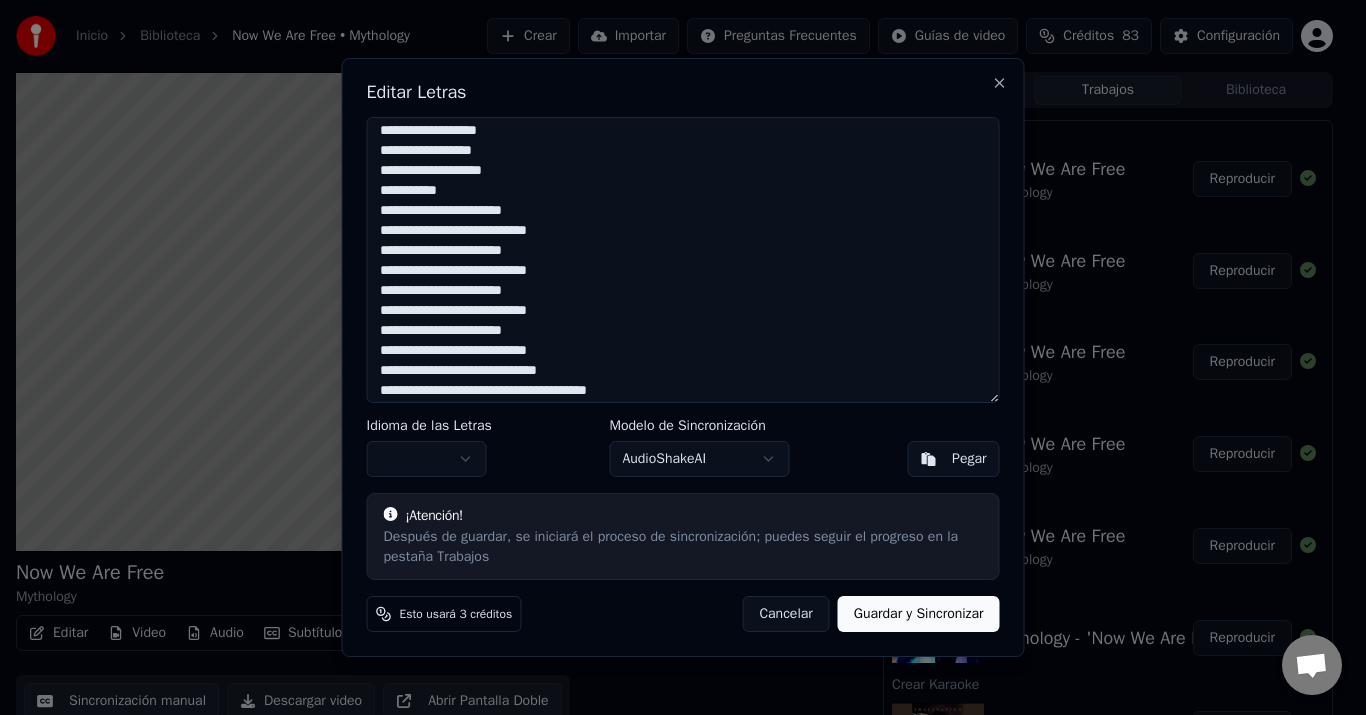 scroll, scrollTop: 431, scrollLeft: 0, axis: vertical 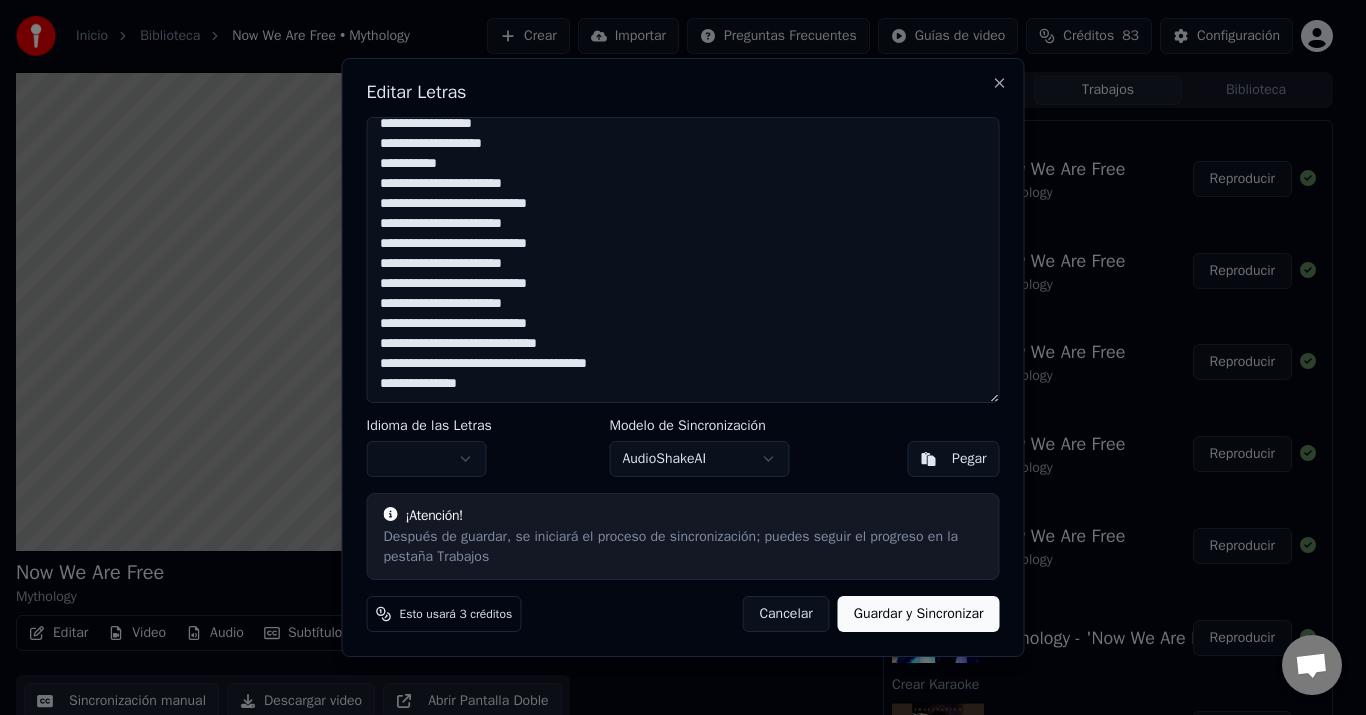 click on "**********" at bounding box center (683, 260) 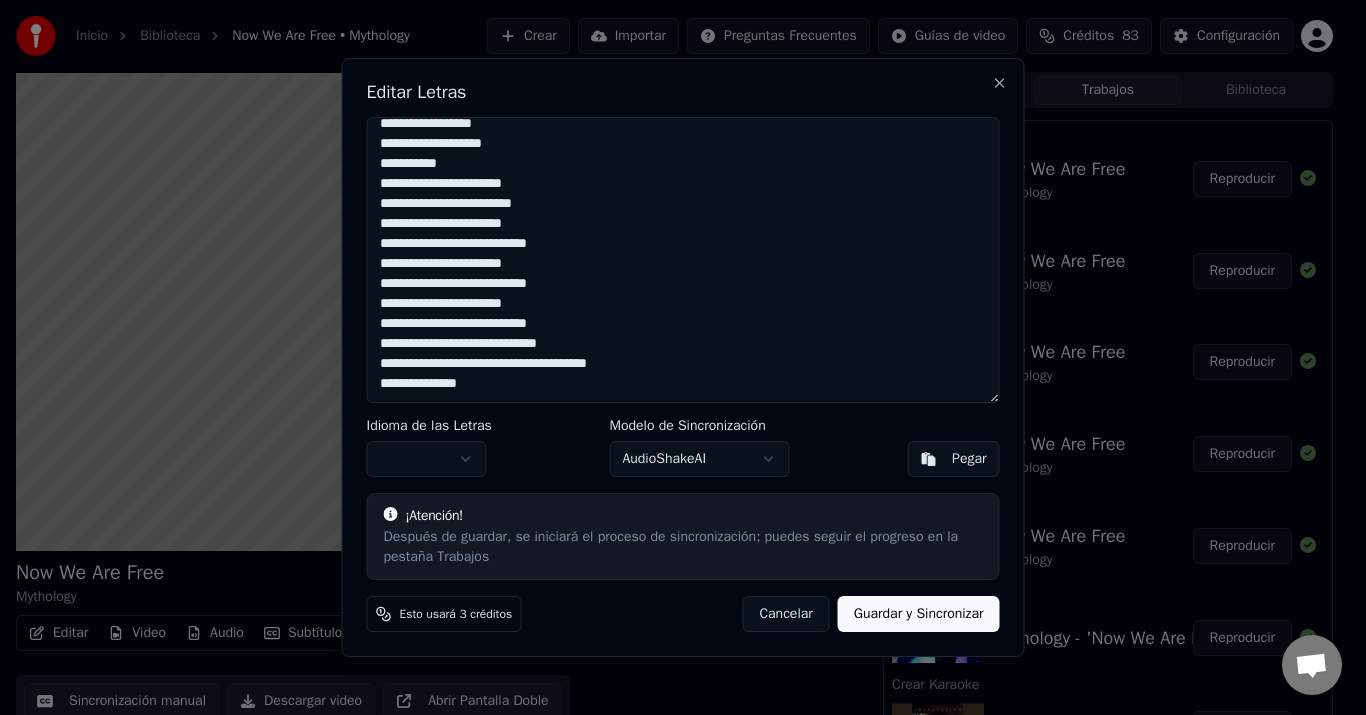 click on "**********" at bounding box center (683, 260) 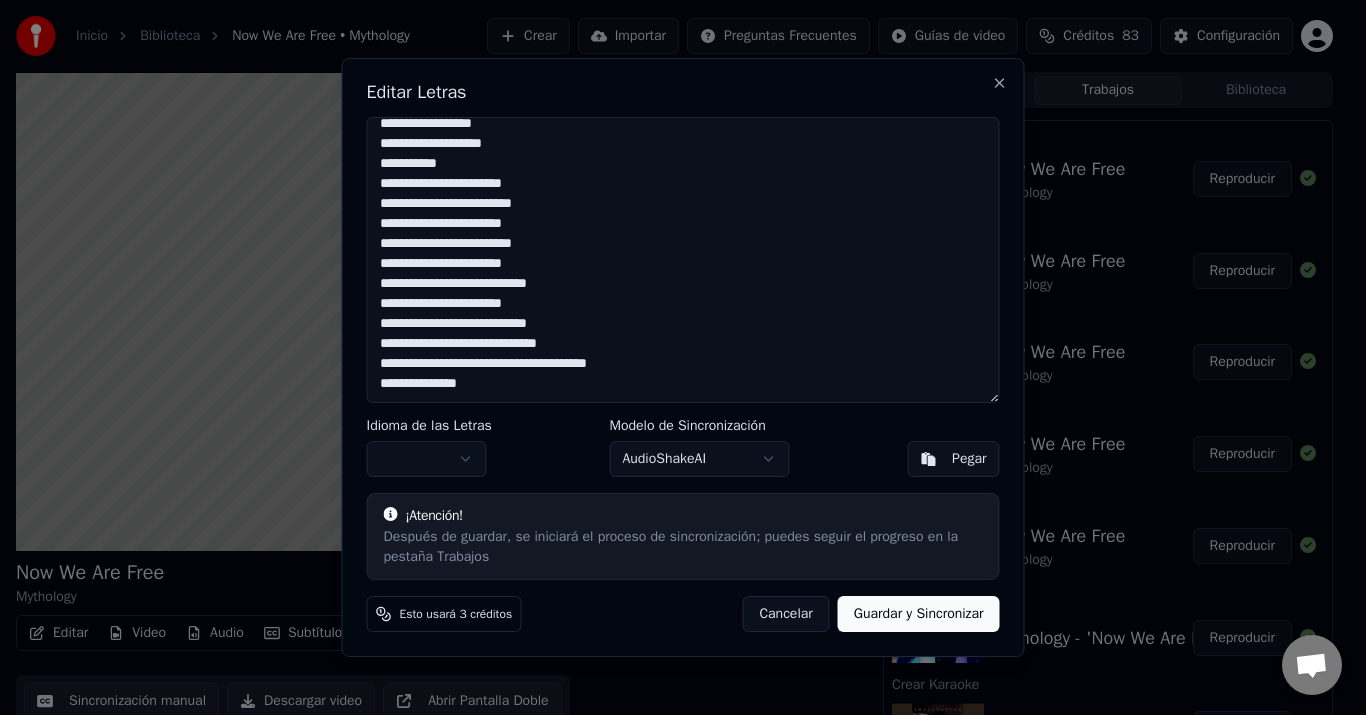 click on "**********" at bounding box center (683, 260) 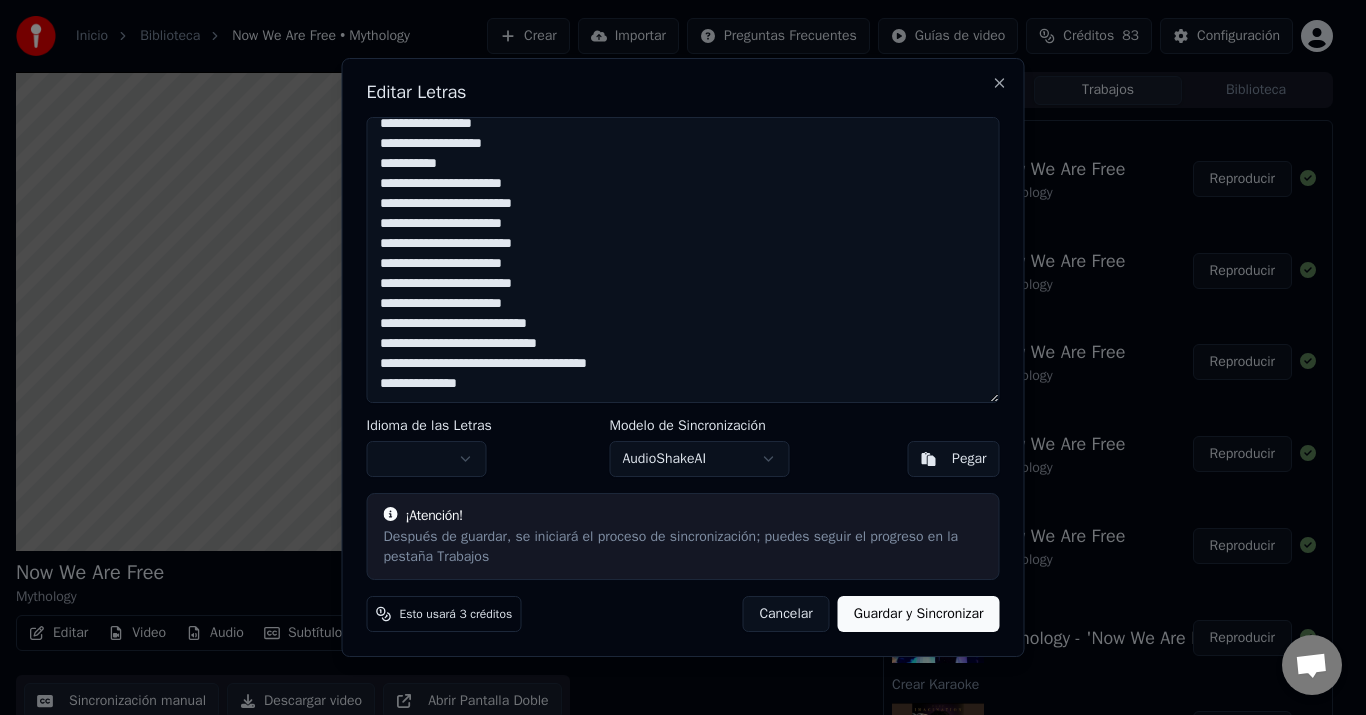 click on "**********" at bounding box center (683, 260) 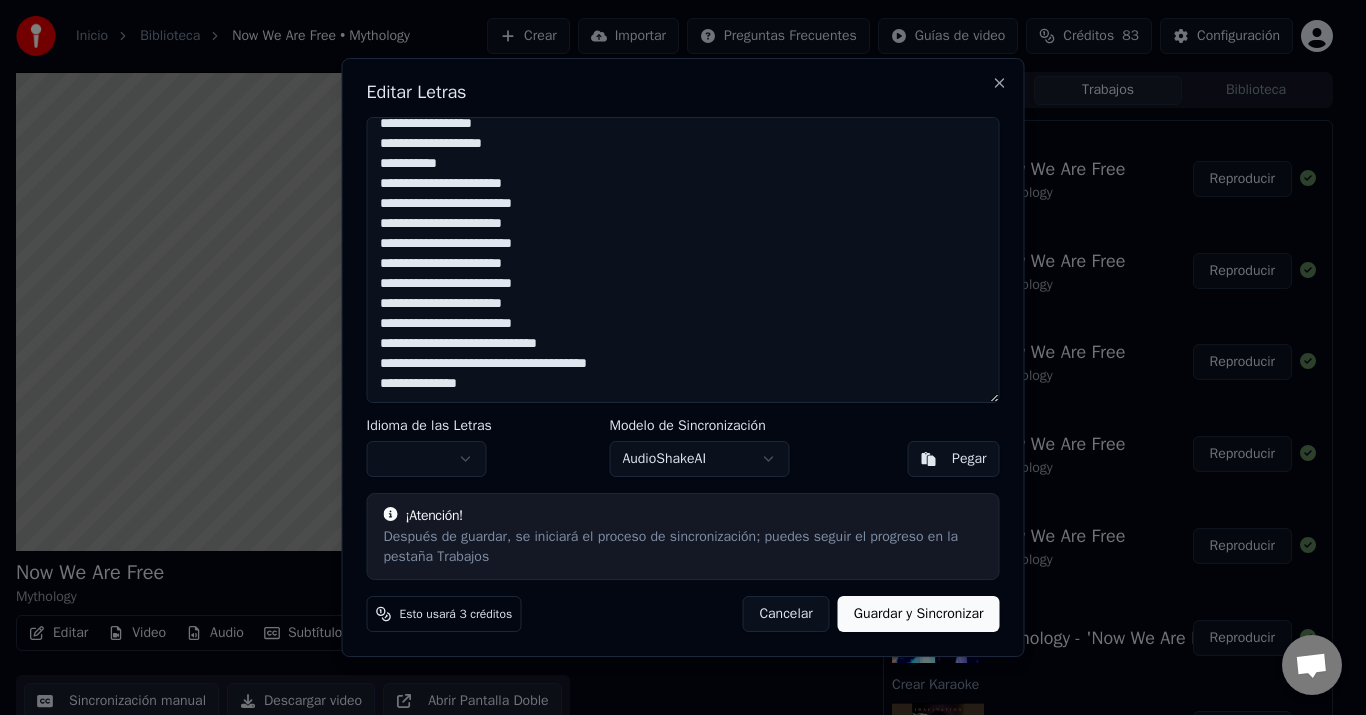 type on "**********" 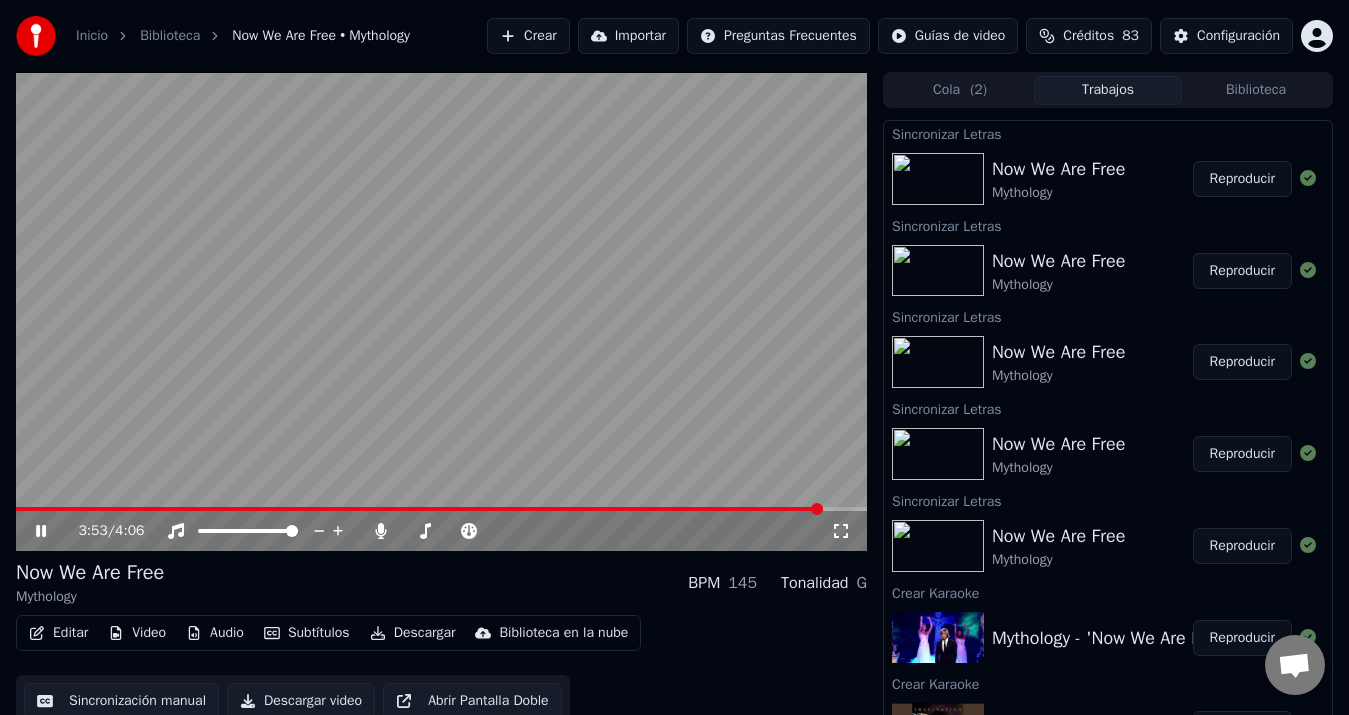 click on "Editar" at bounding box center [58, 633] 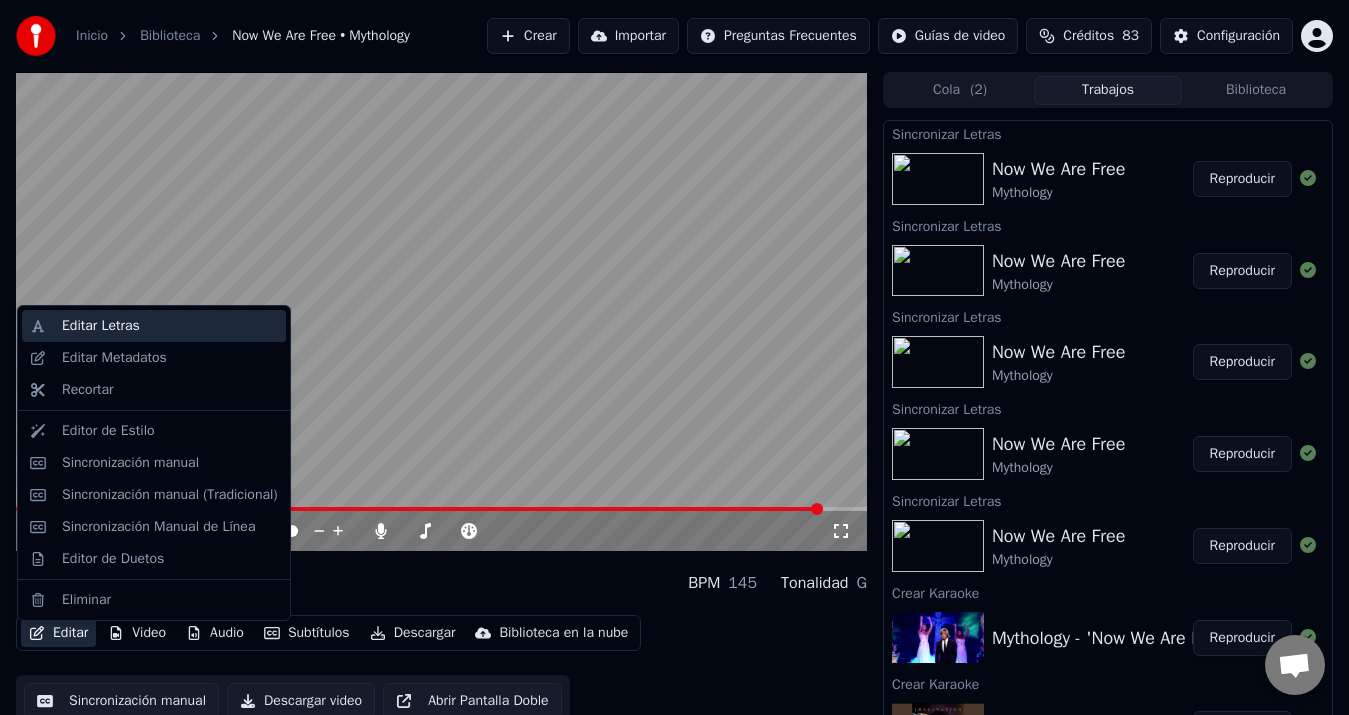 click on "Editar Letras" at bounding box center (170, 326) 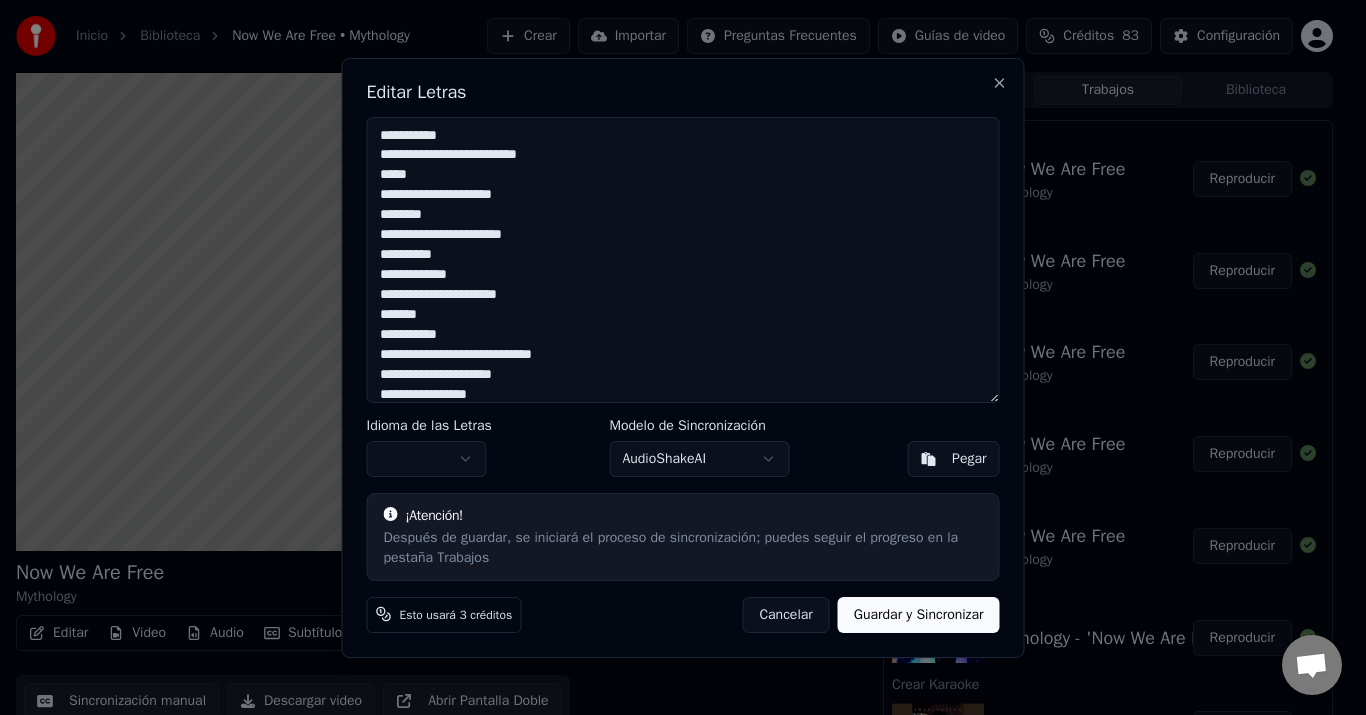 scroll, scrollTop: 431, scrollLeft: 0, axis: vertical 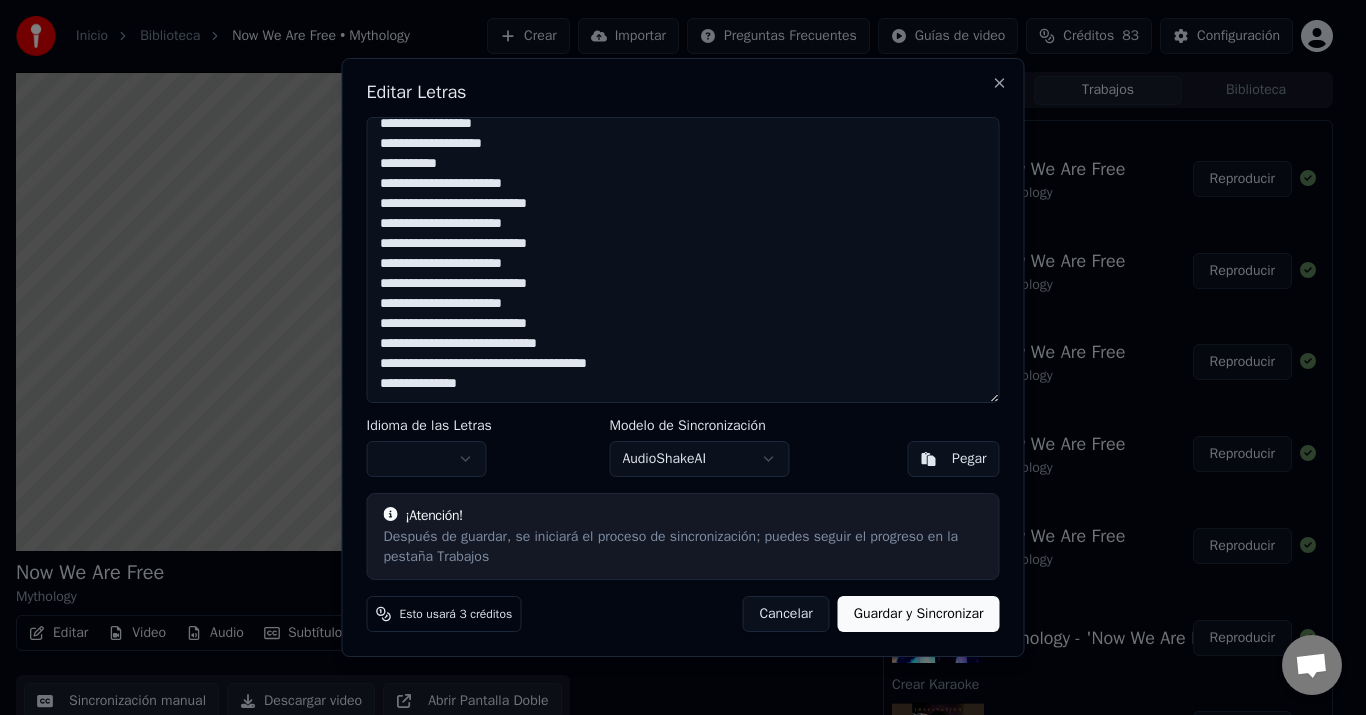 click on "**********" at bounding box center [683, 260] 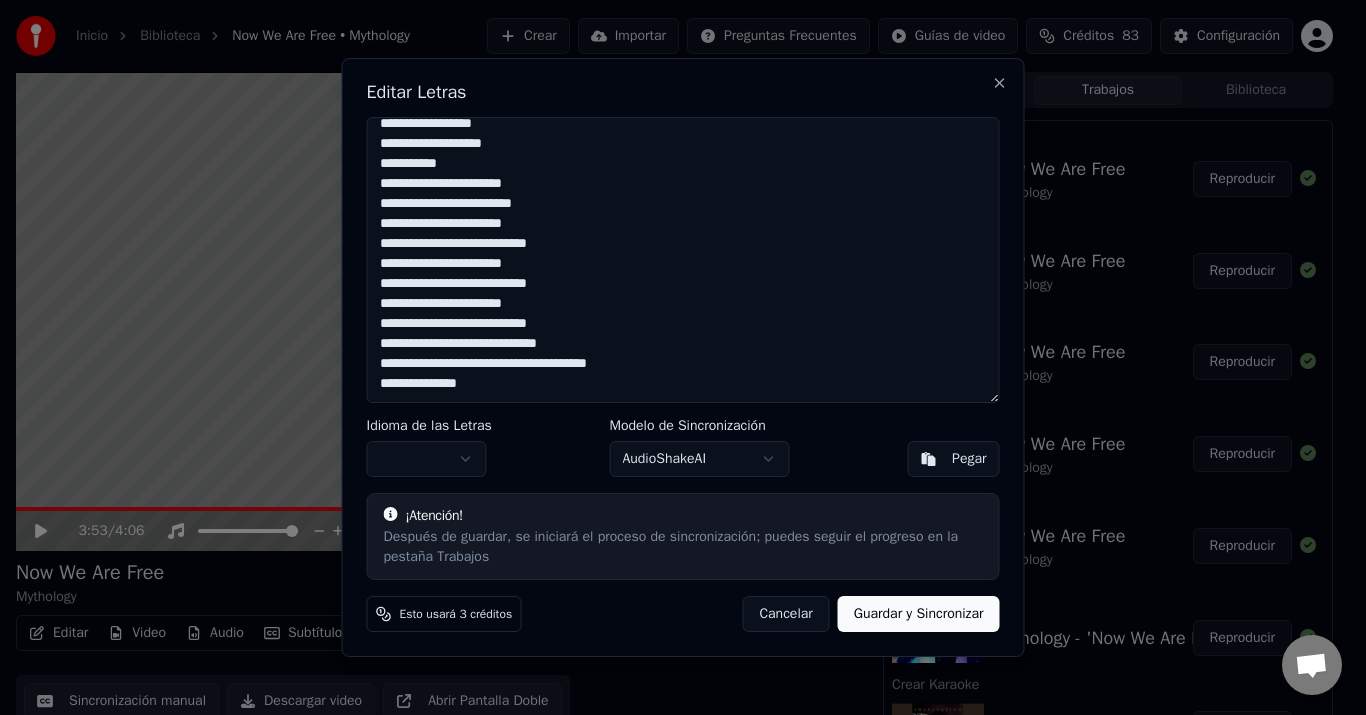 click on "**********" at bounding box center [683, 260] 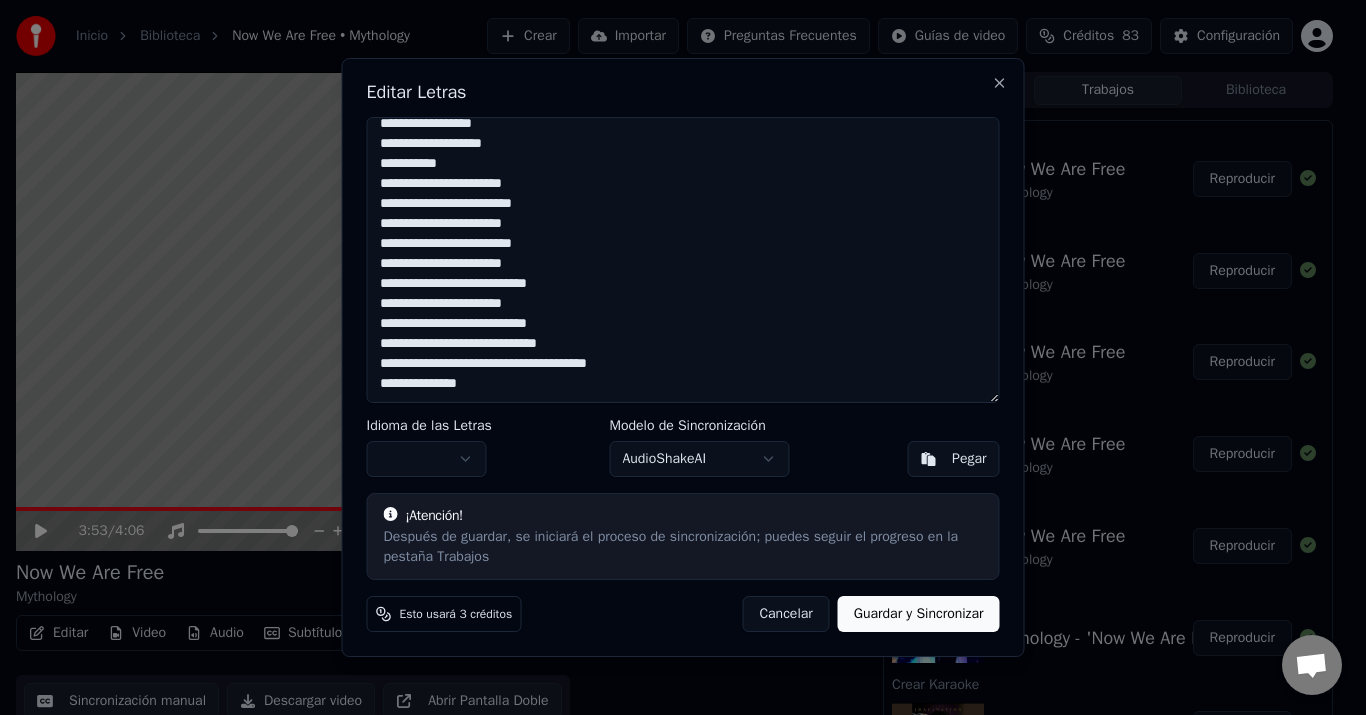 click on "**********" at bounding box center (683, 260) 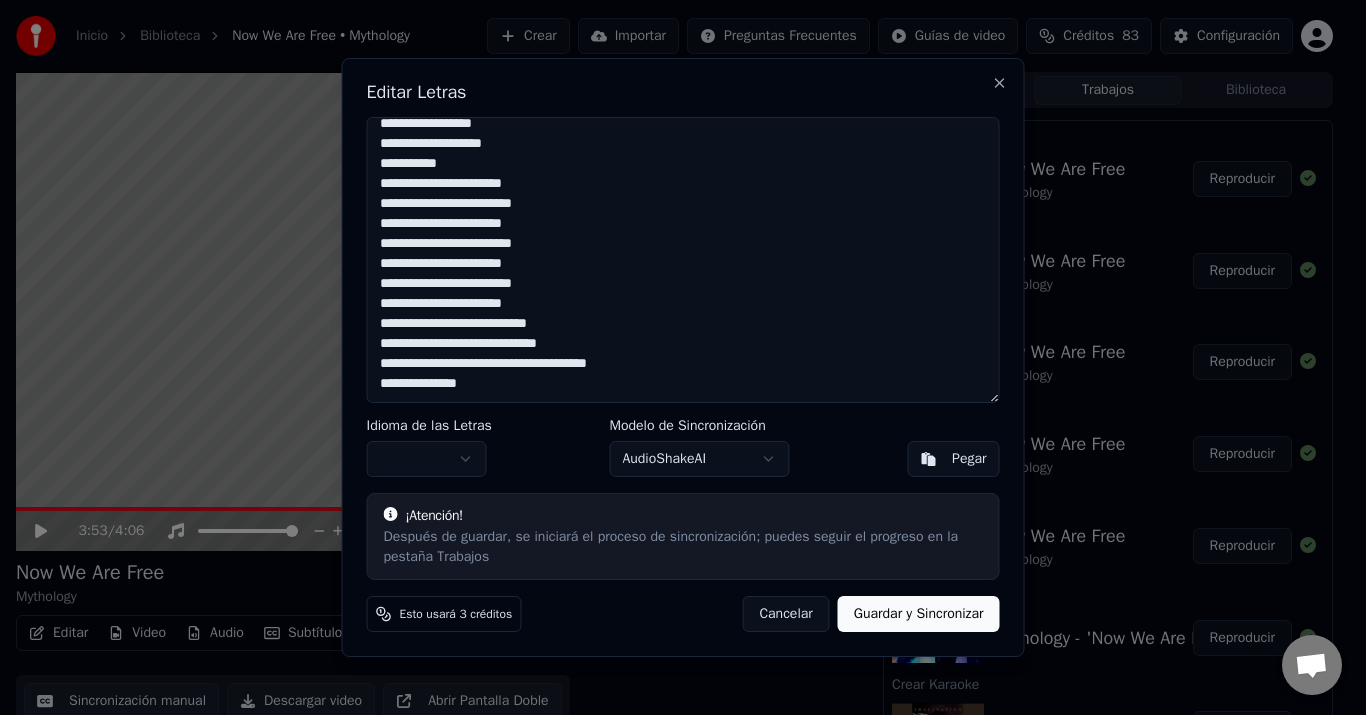 click on "**********" at bounding box center [683, 260] 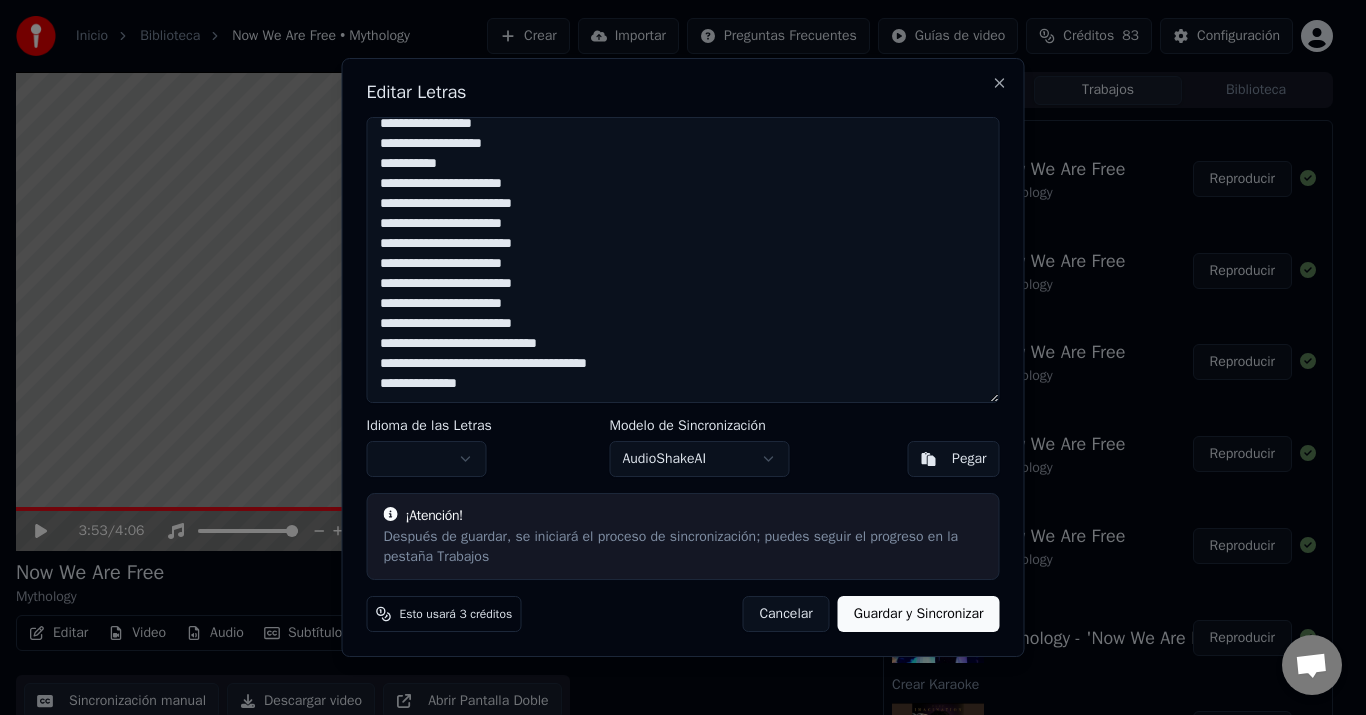 click on "Guardar y Sincronizar" at bounding box center [919, 614] 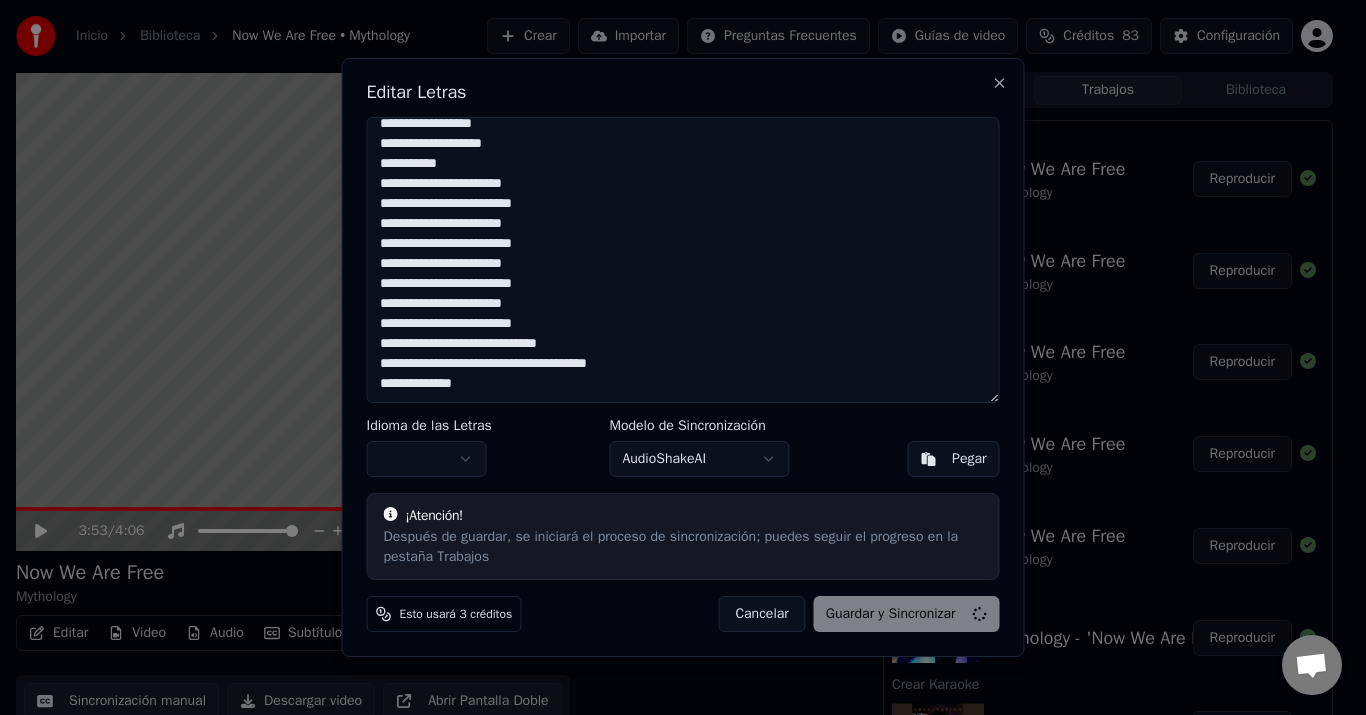 type on "**********" 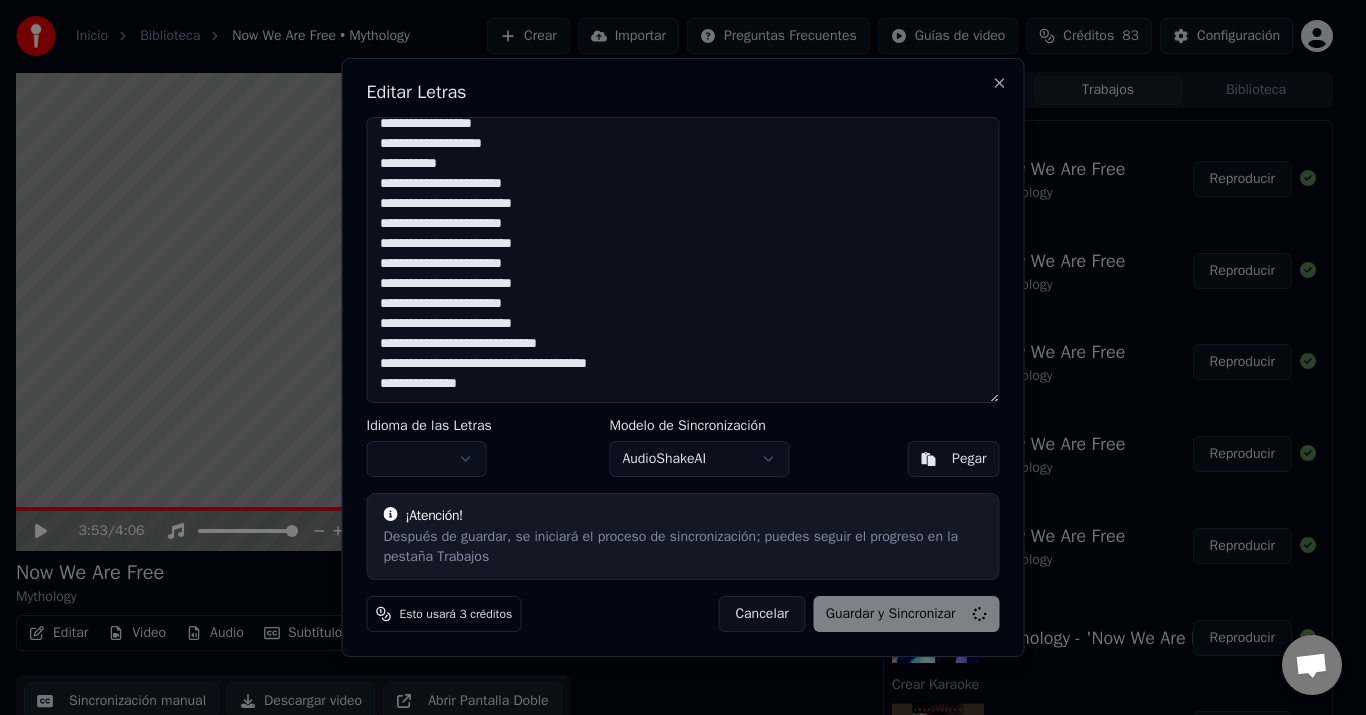 scroll, scrollTop: 431, scrollLeft: 0, axis: vertical 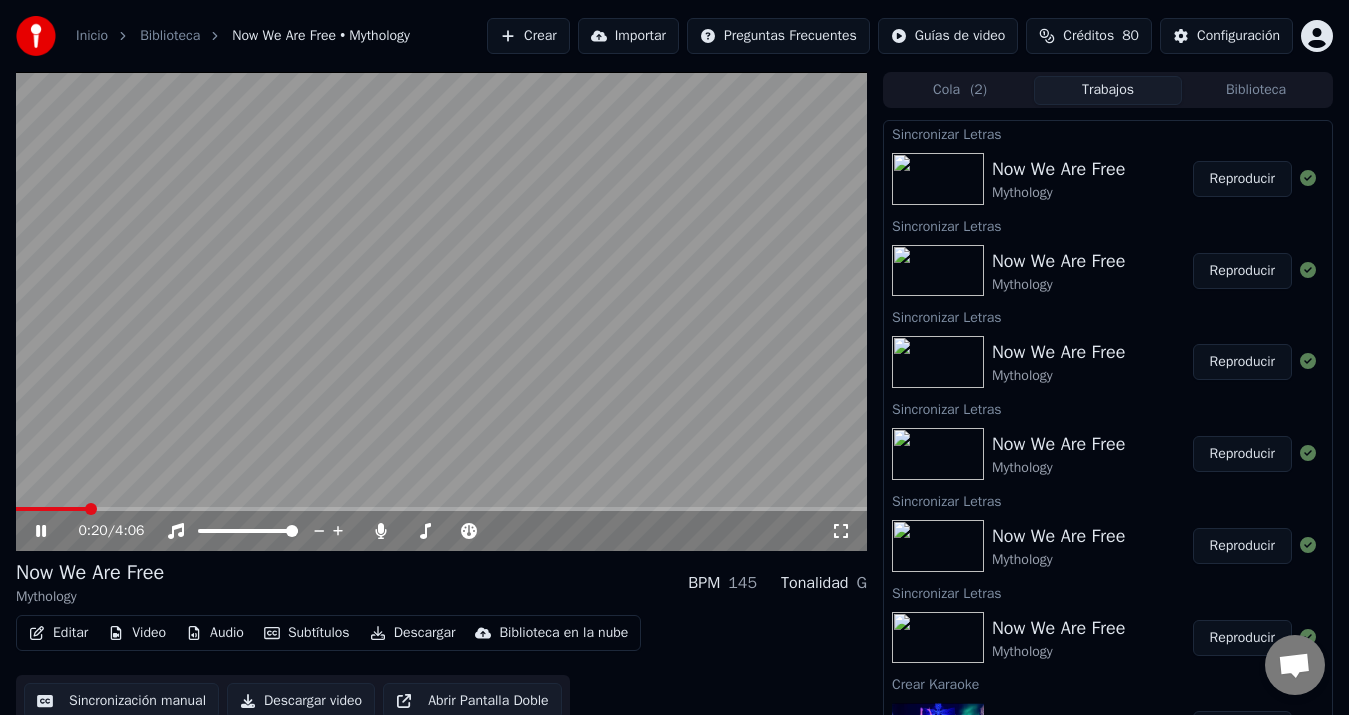 click at bounding box center [441, 509] 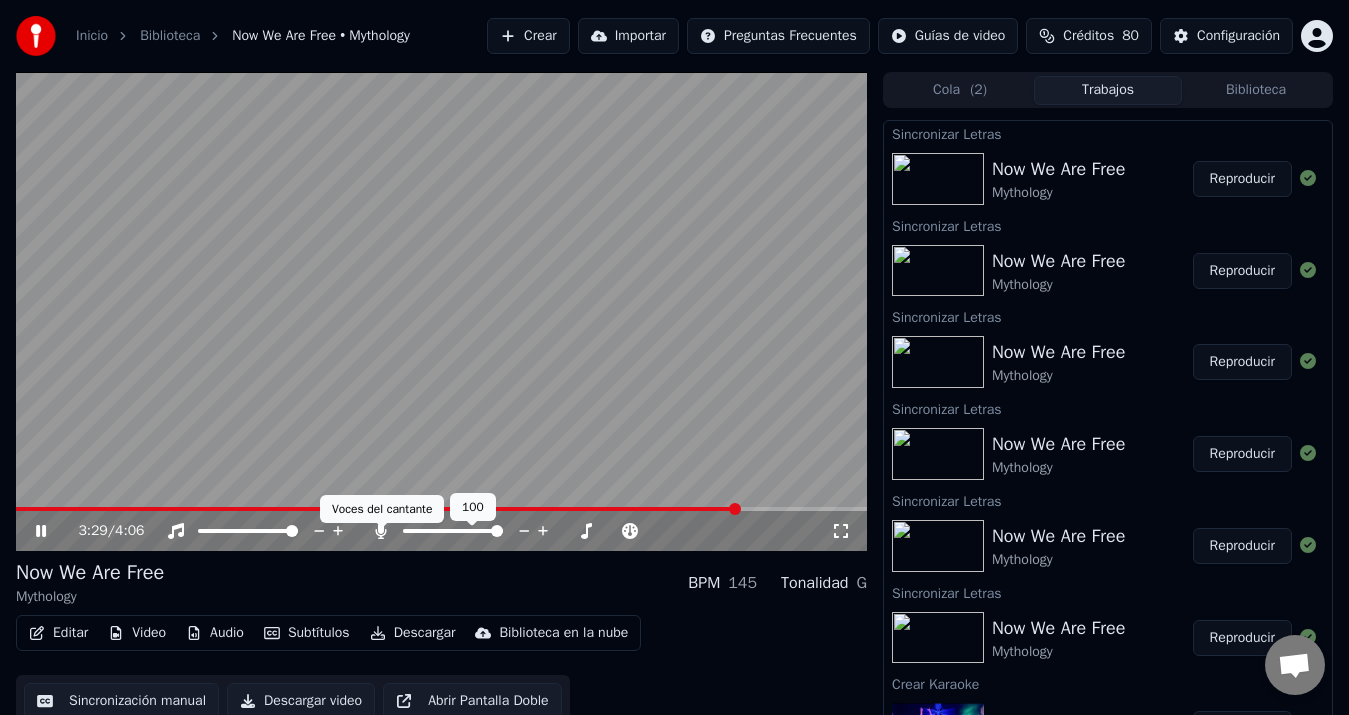 click 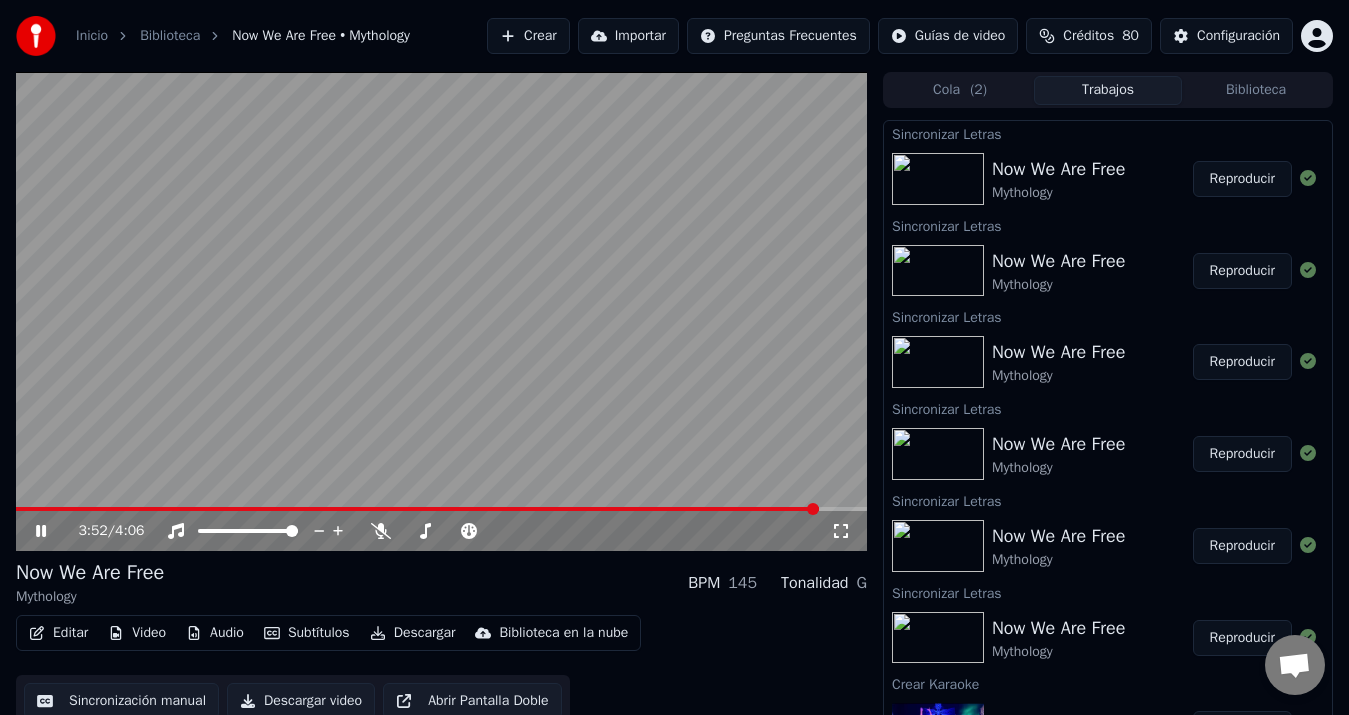 click at bounding box center [417, 509] 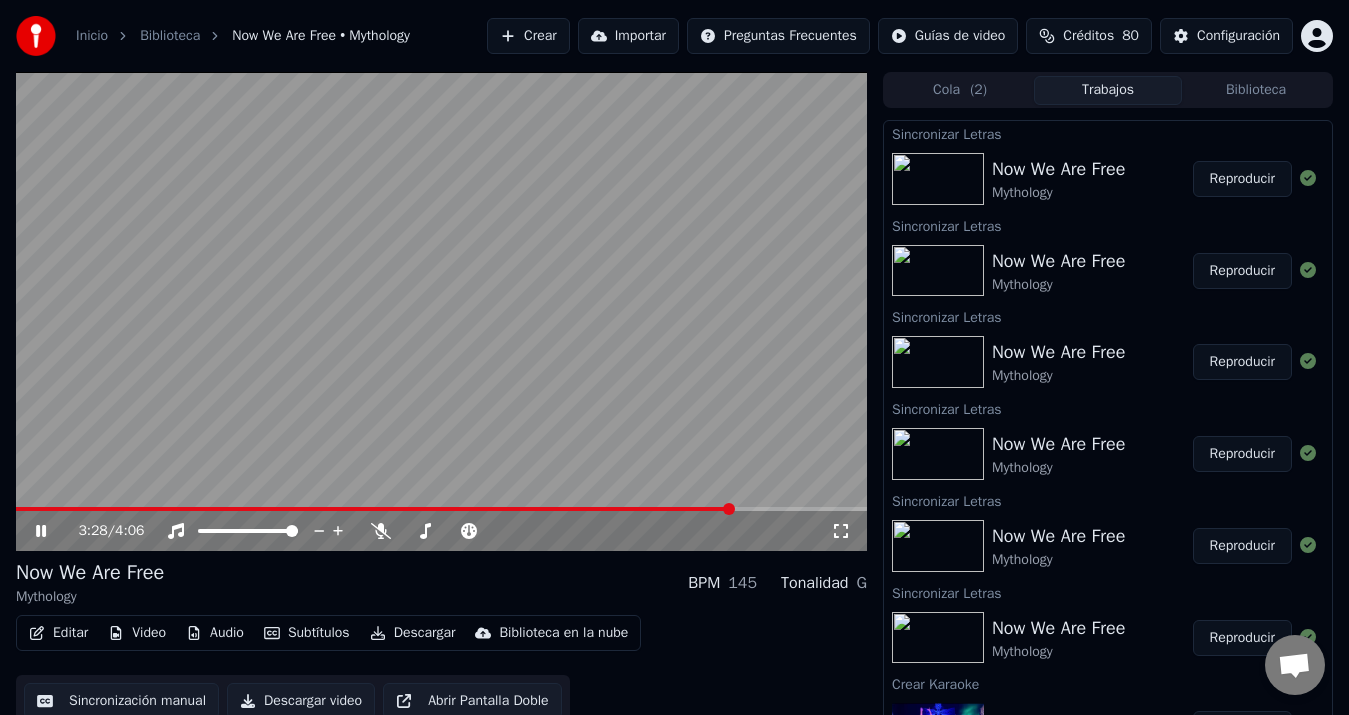 click at bounding box center (375, 509) 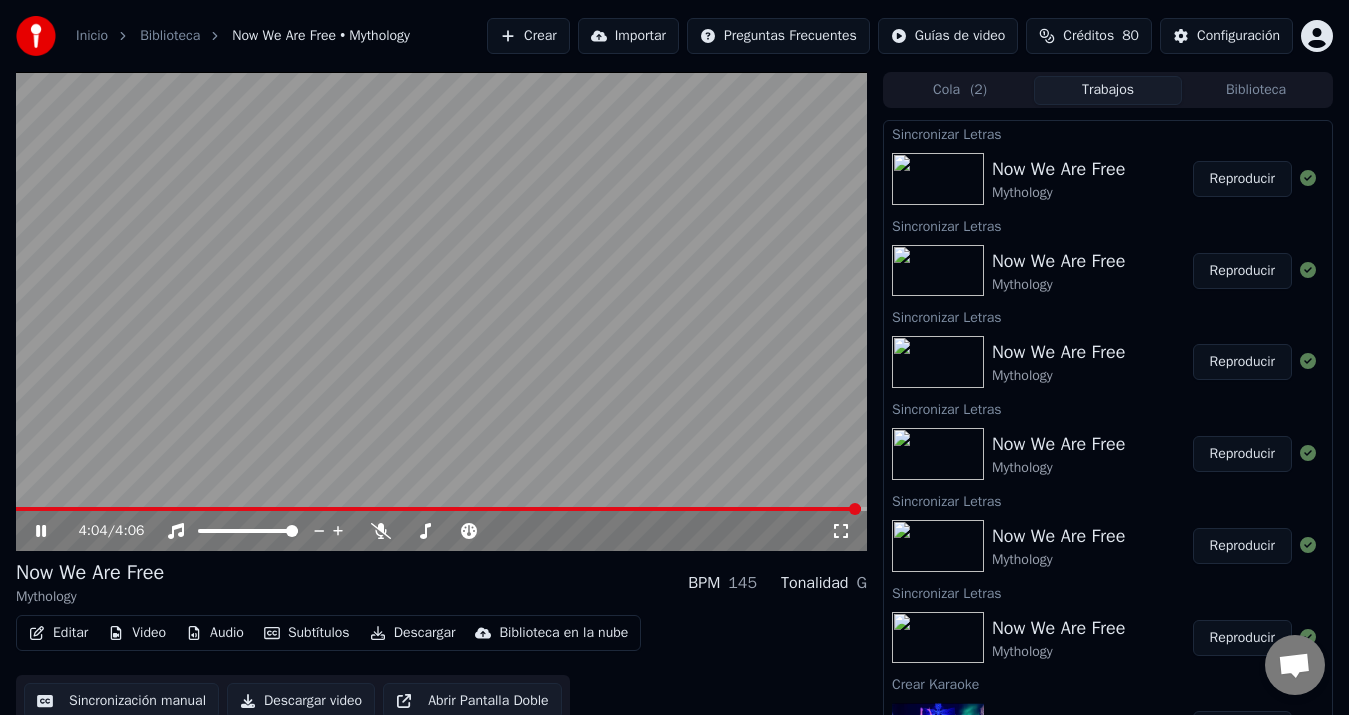 click at bounding box center [441, 311] 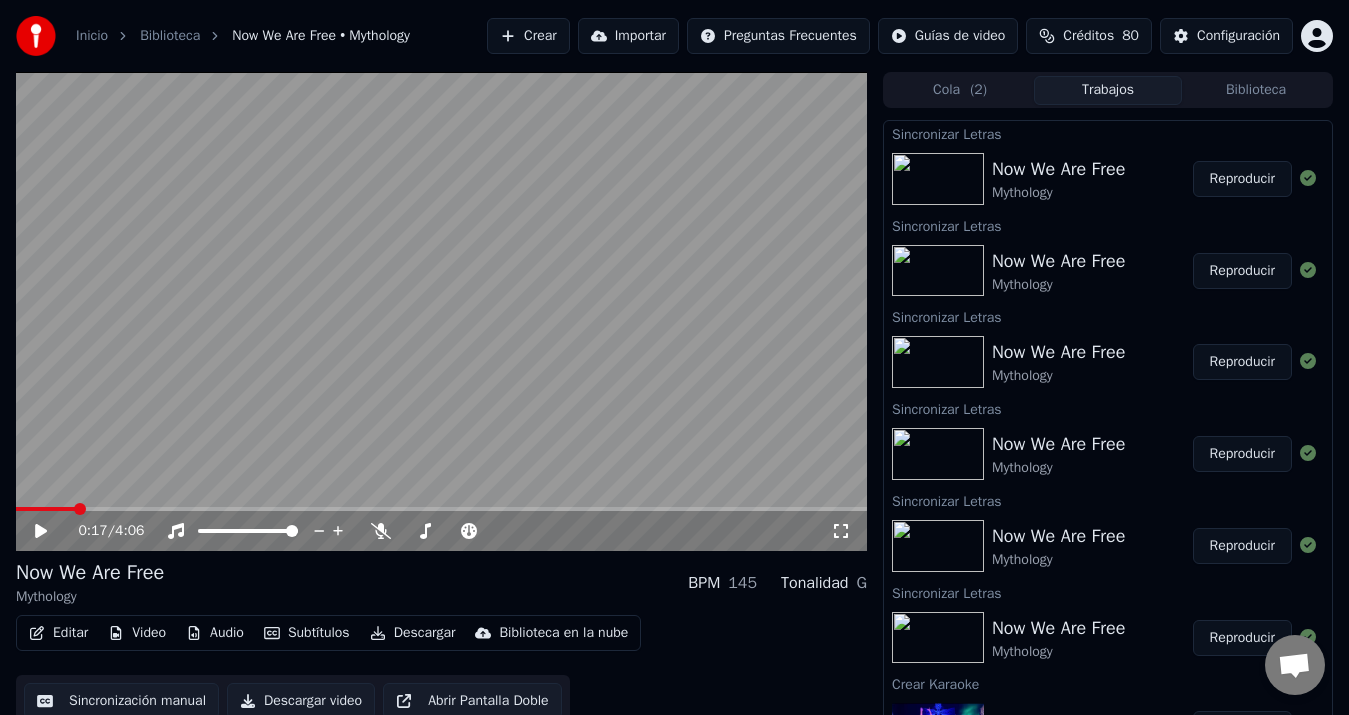 click at bounding box center [45, 509] 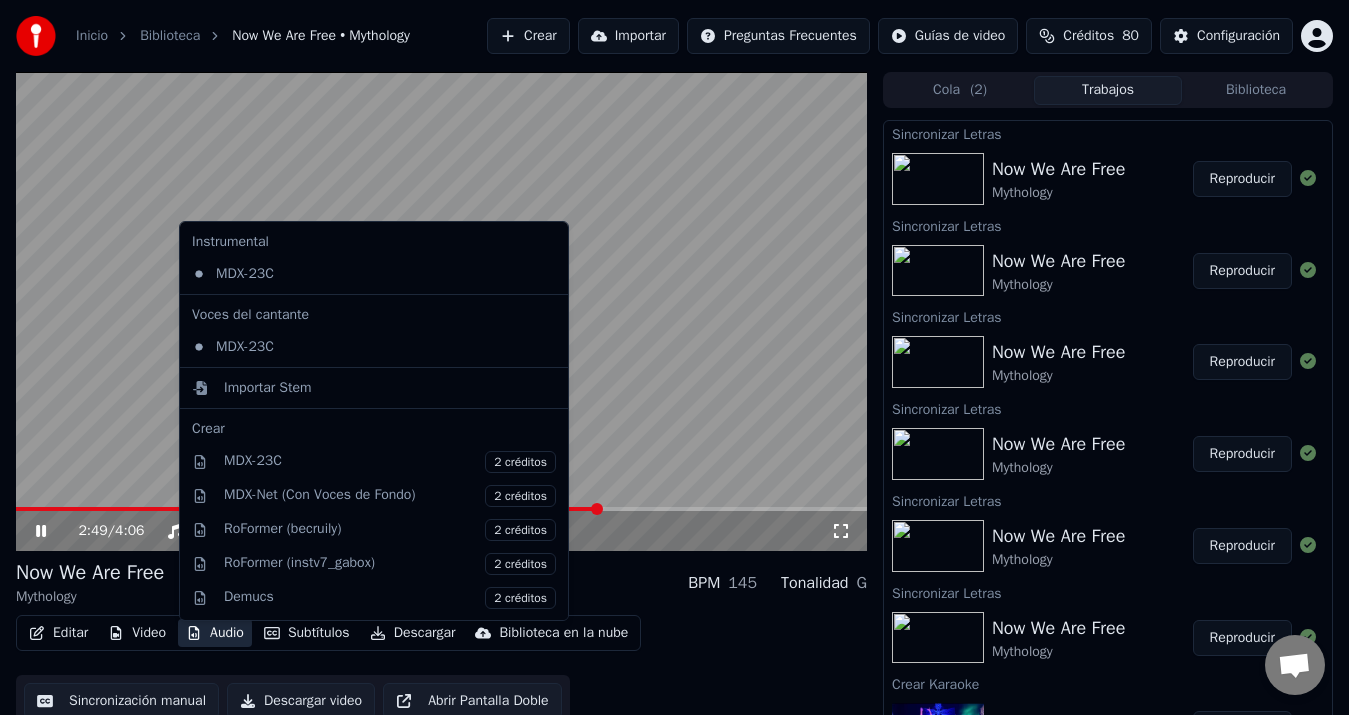 click on "Audio" at bounding box center [215, 633] 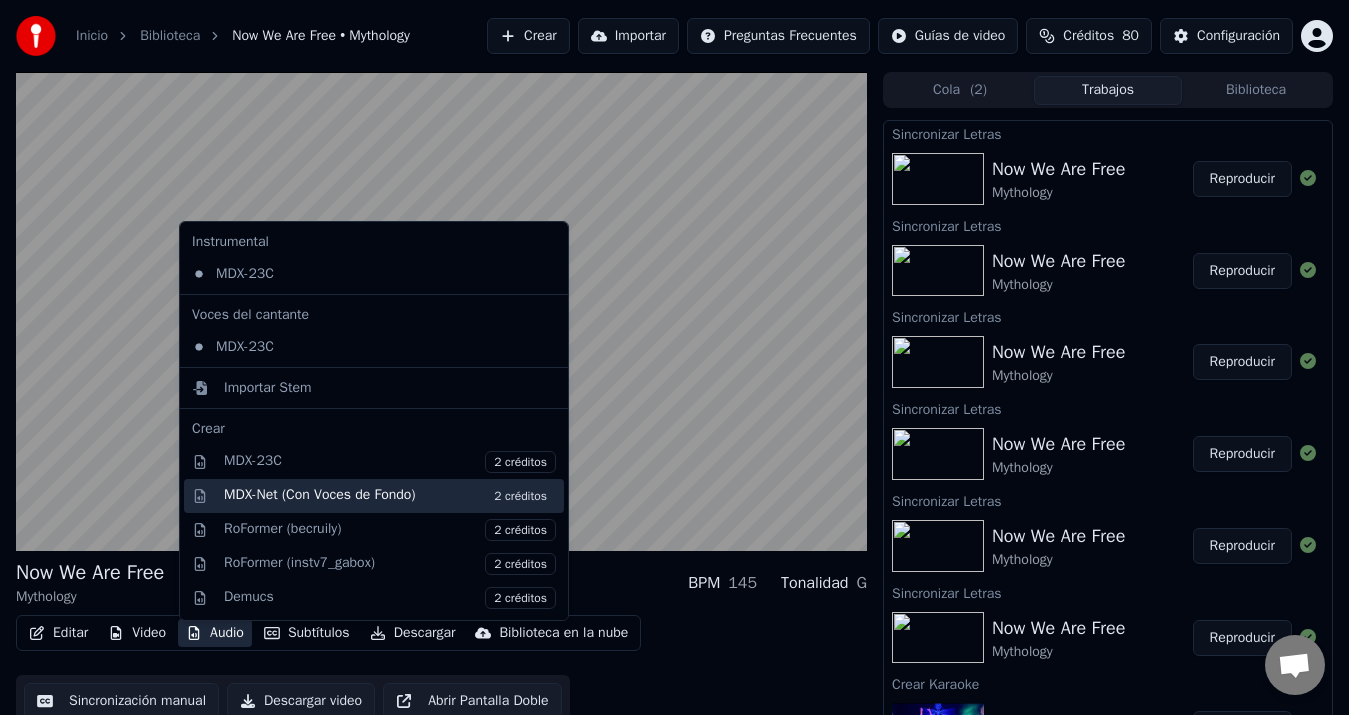 click on "MDX-Net (Con Voces de Fondo) 2 créditos" at bounding box center [390, 496] 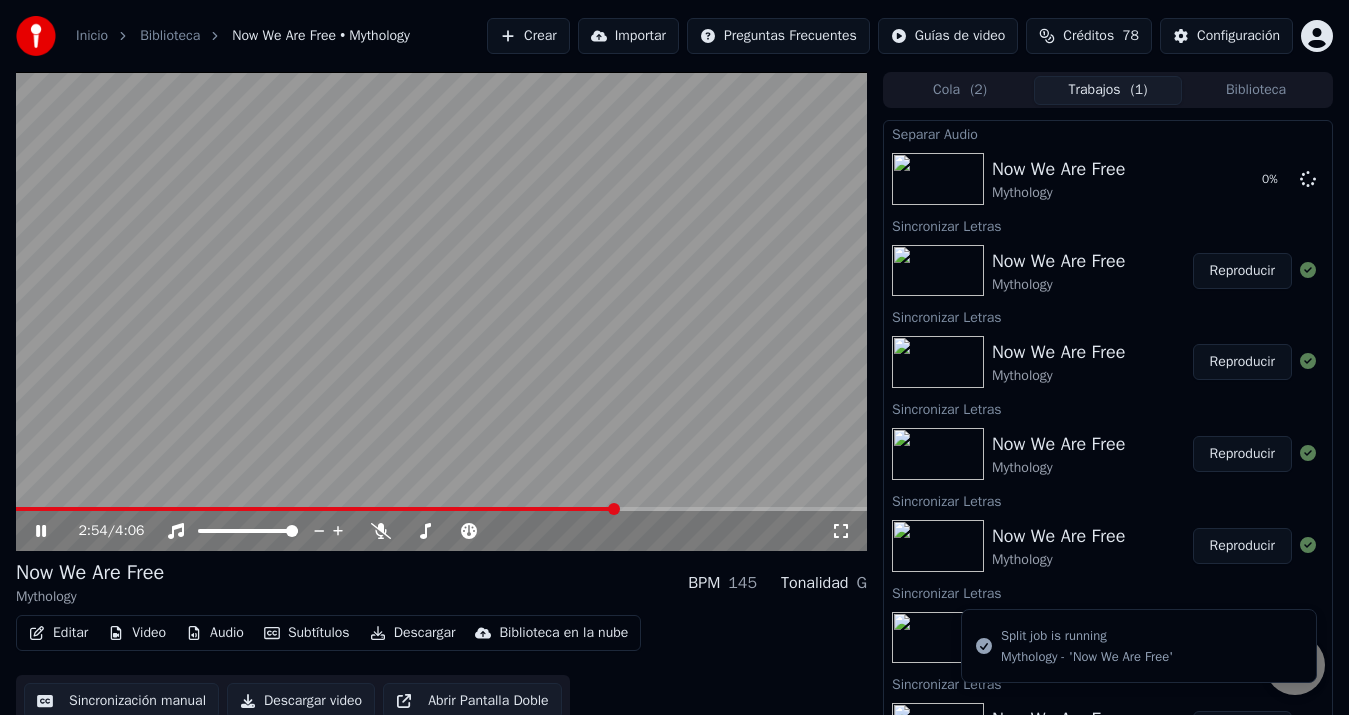 click on "Audio" at bounding box center (215, 633) 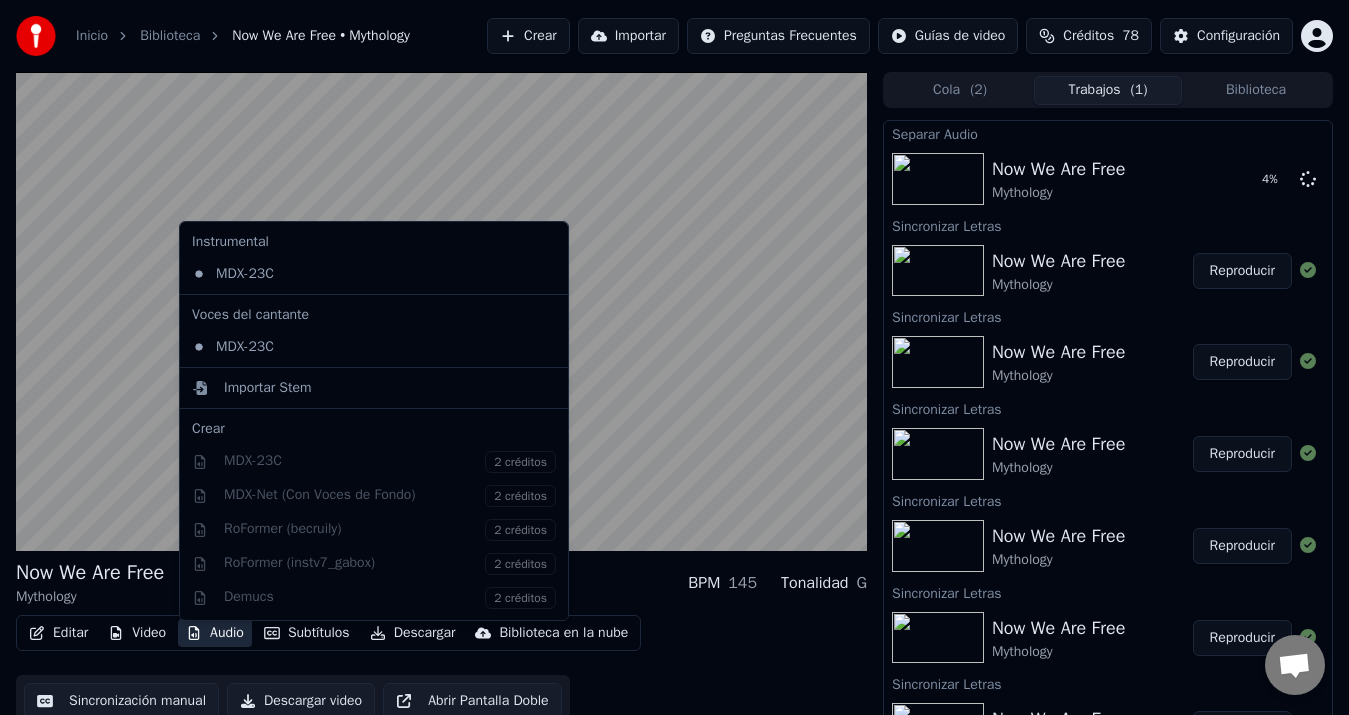 click on "Audio" at bounding box center [215, 633] 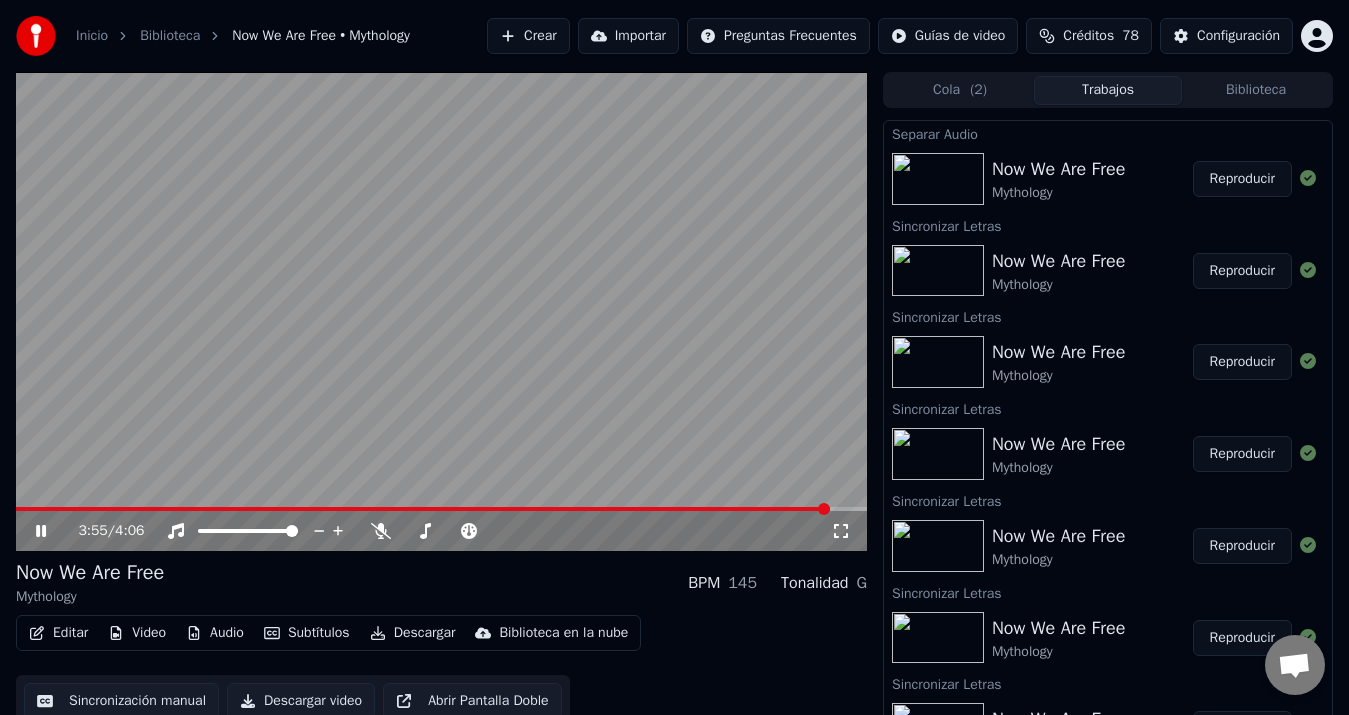 click at bounding box center (423, 509) 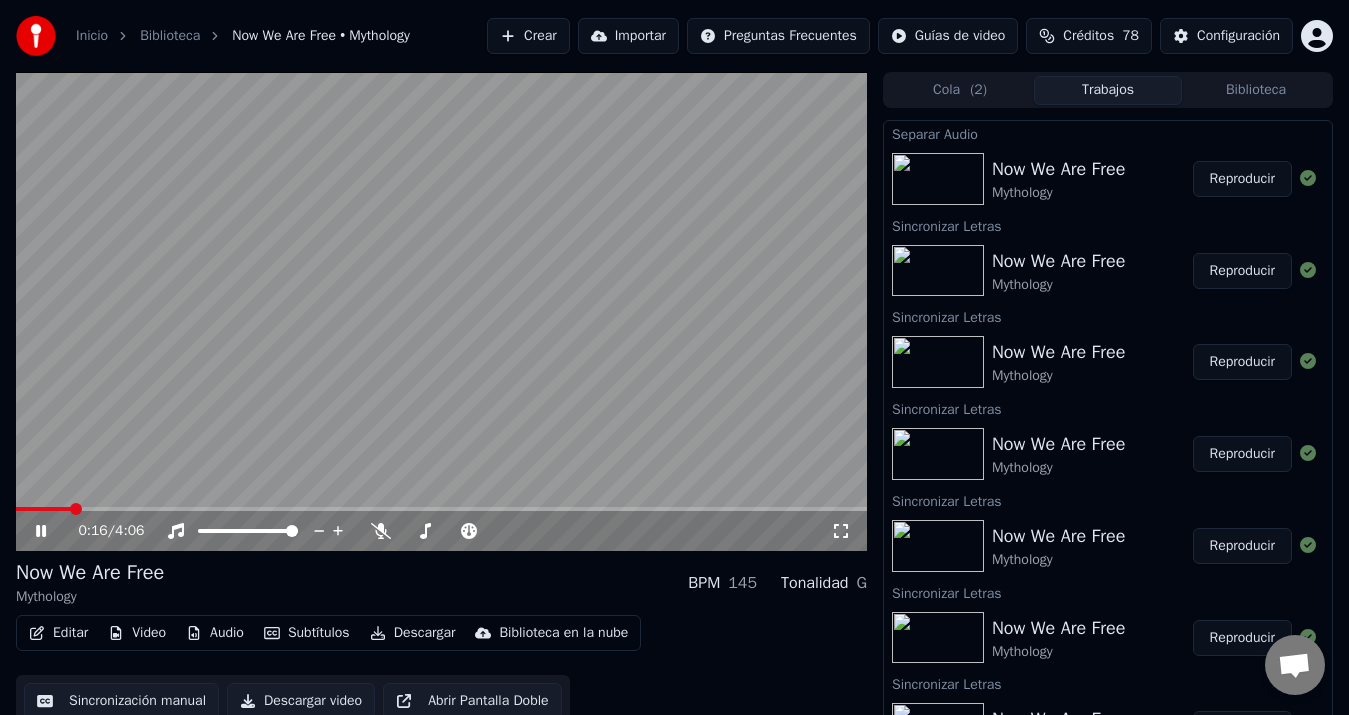 click at bounding box center (43, 509) 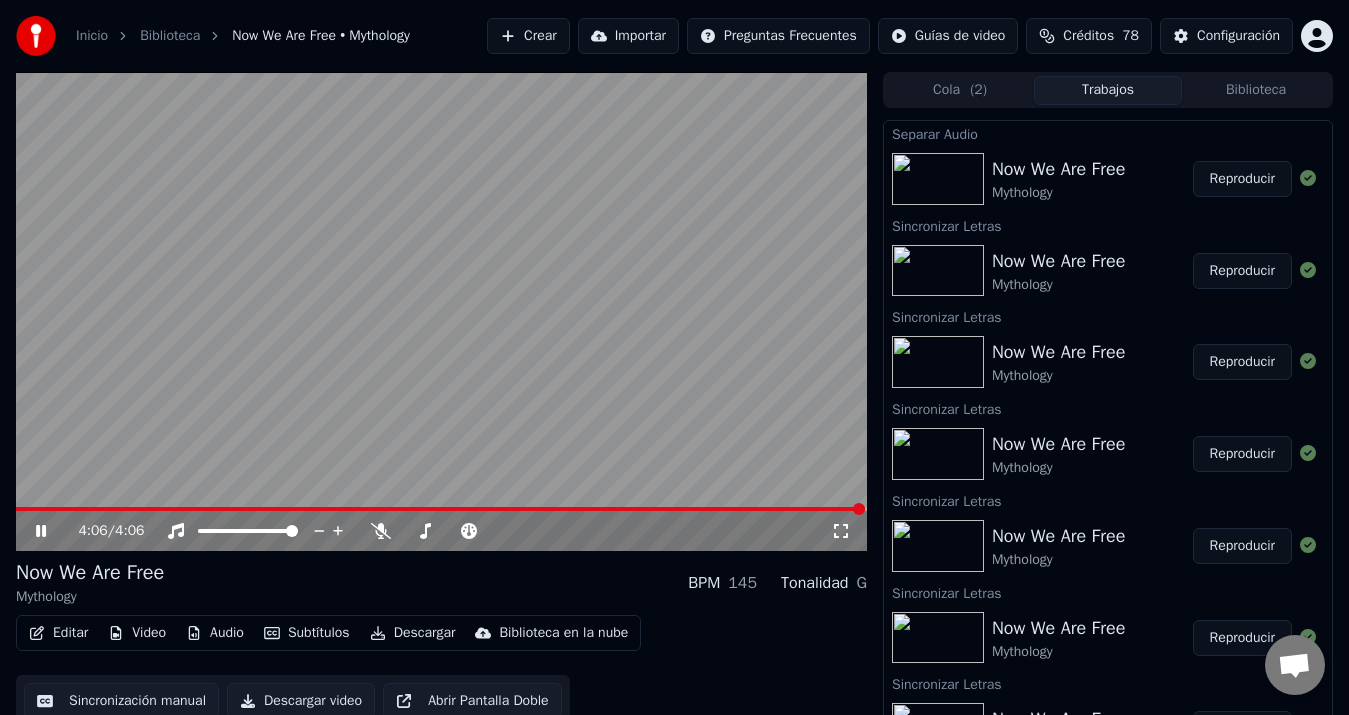 click 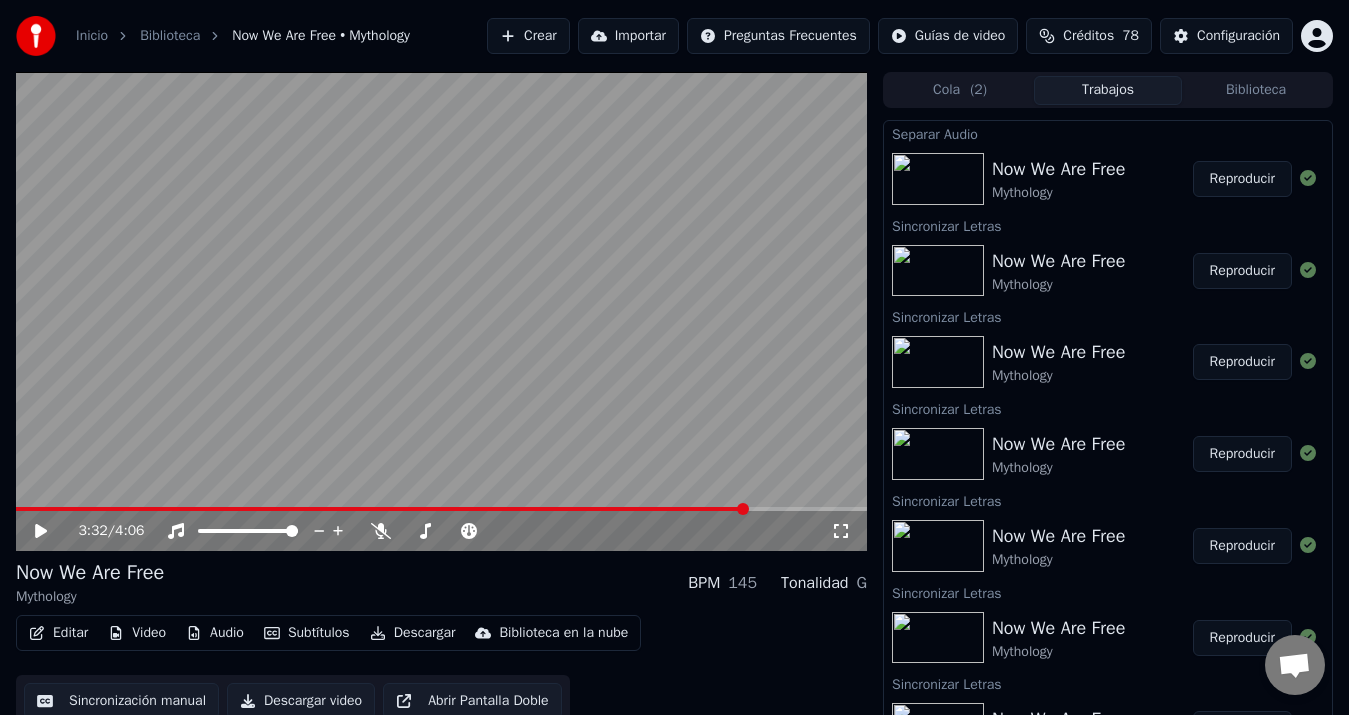 click at bounding box center [381, 509] 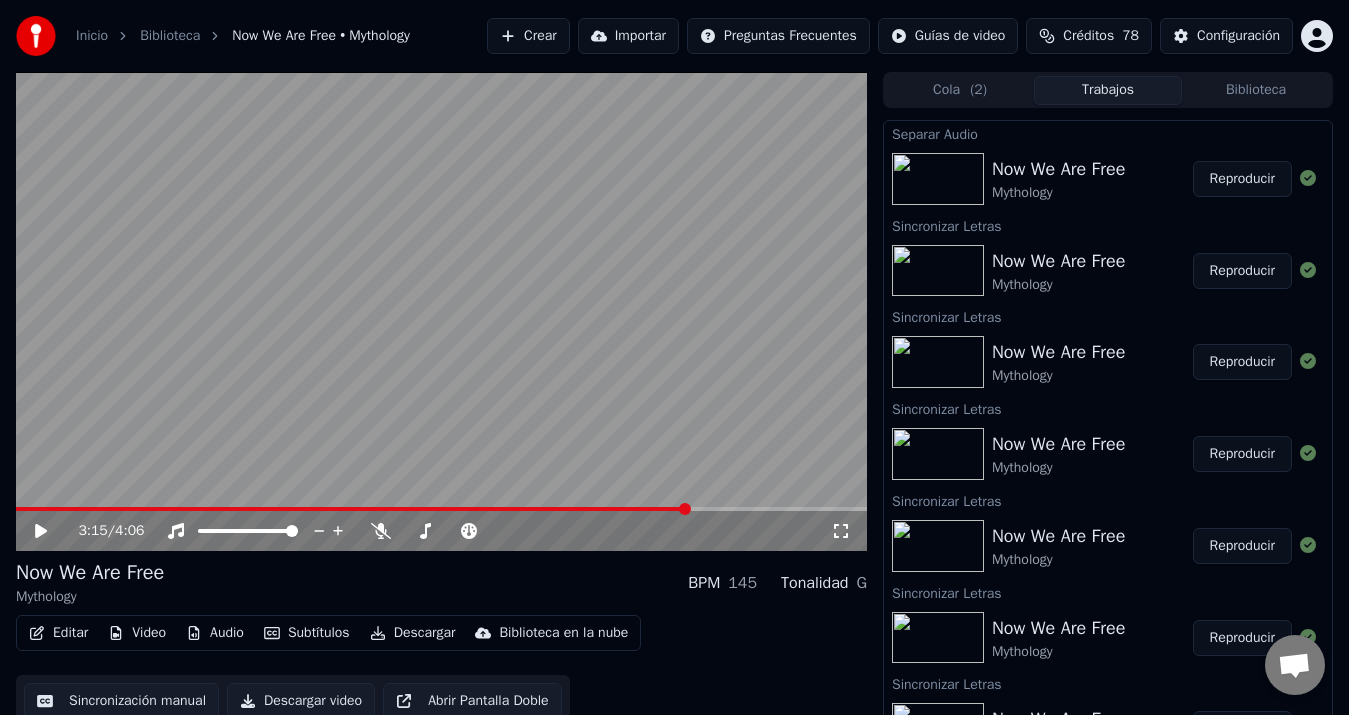 click 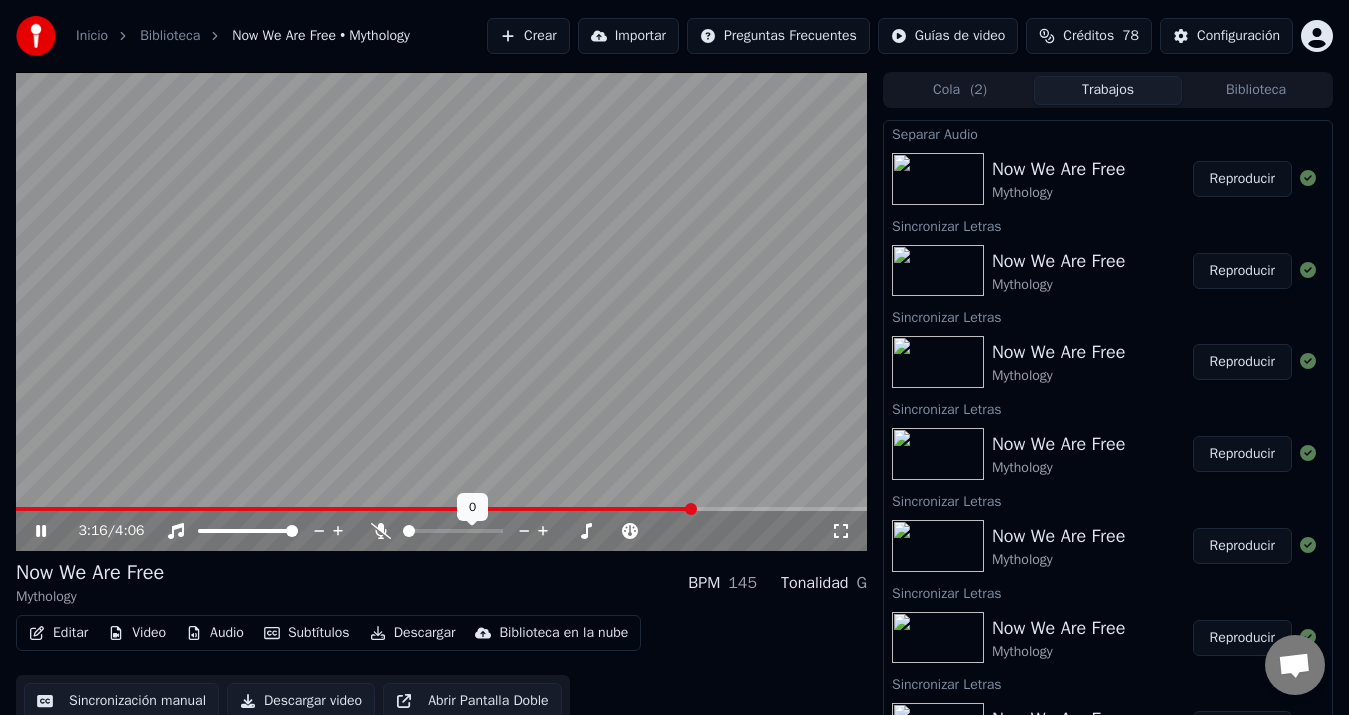 click 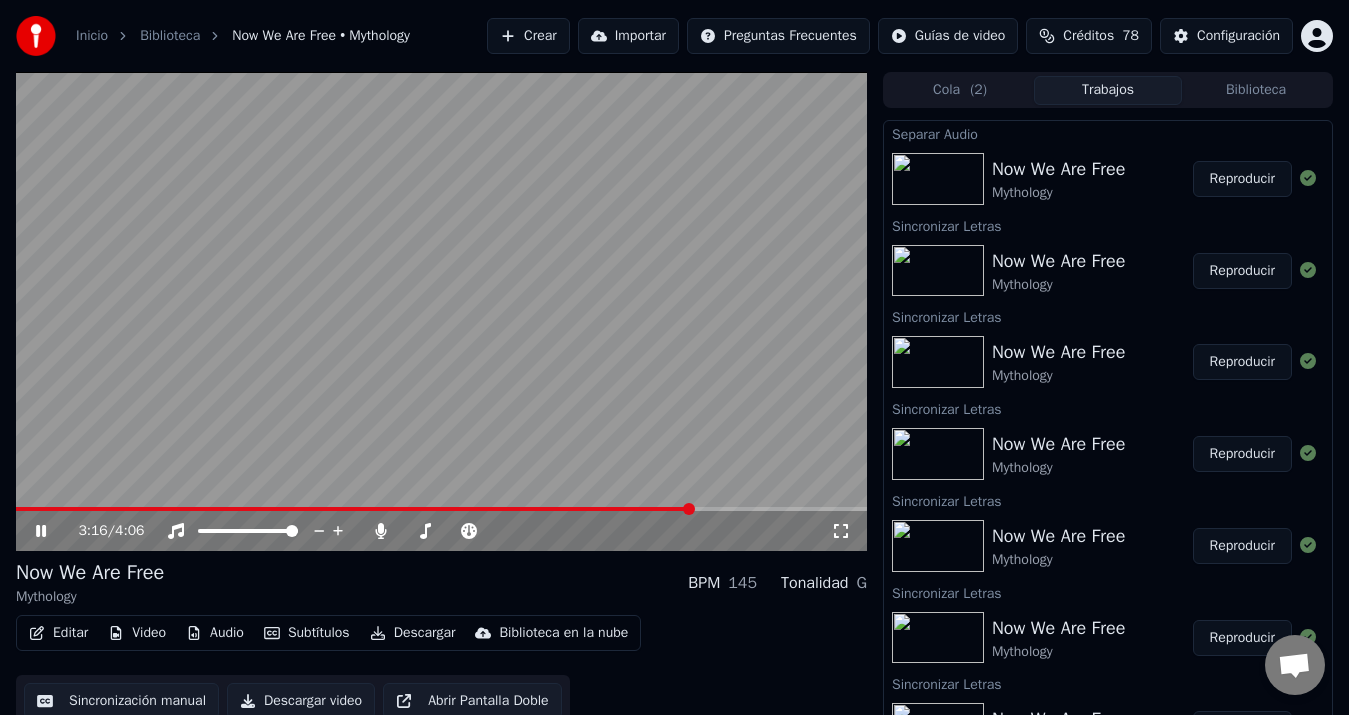 click at bounding box center [354, 509] 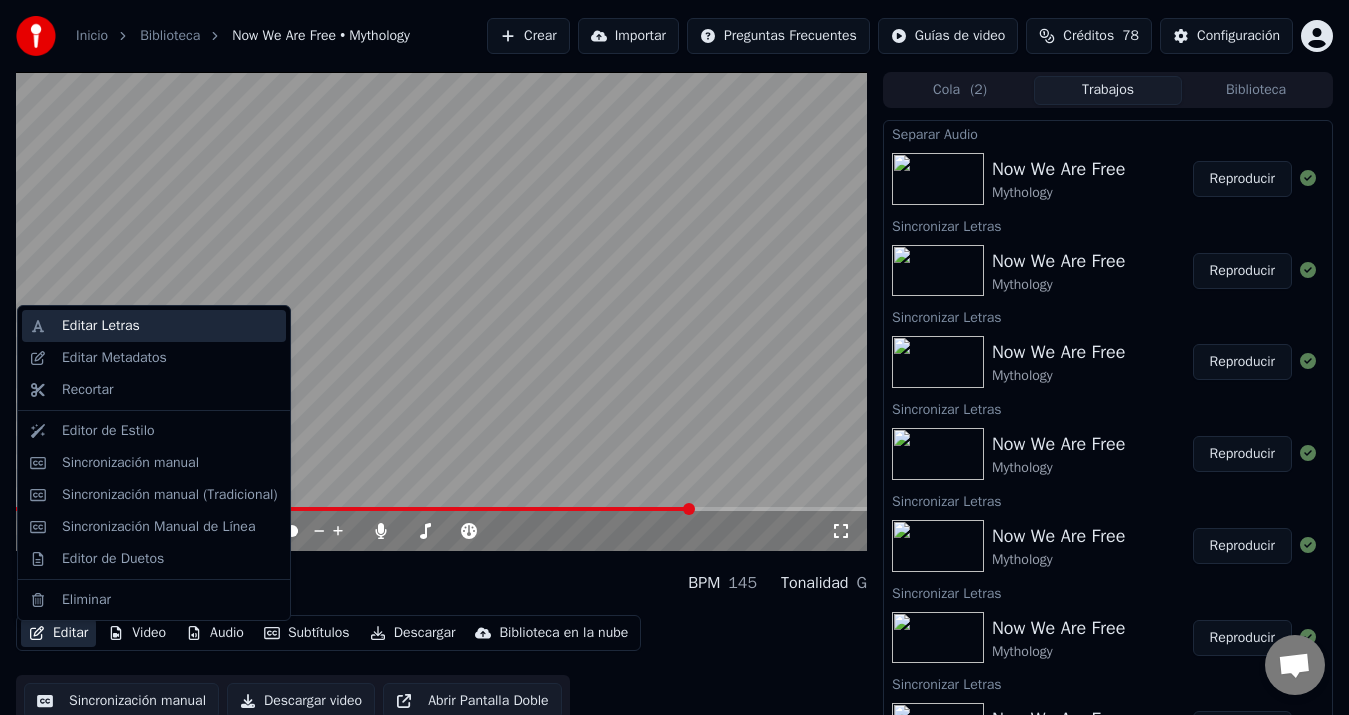 click on "Editar Letras" at bounding box center [170, 326] 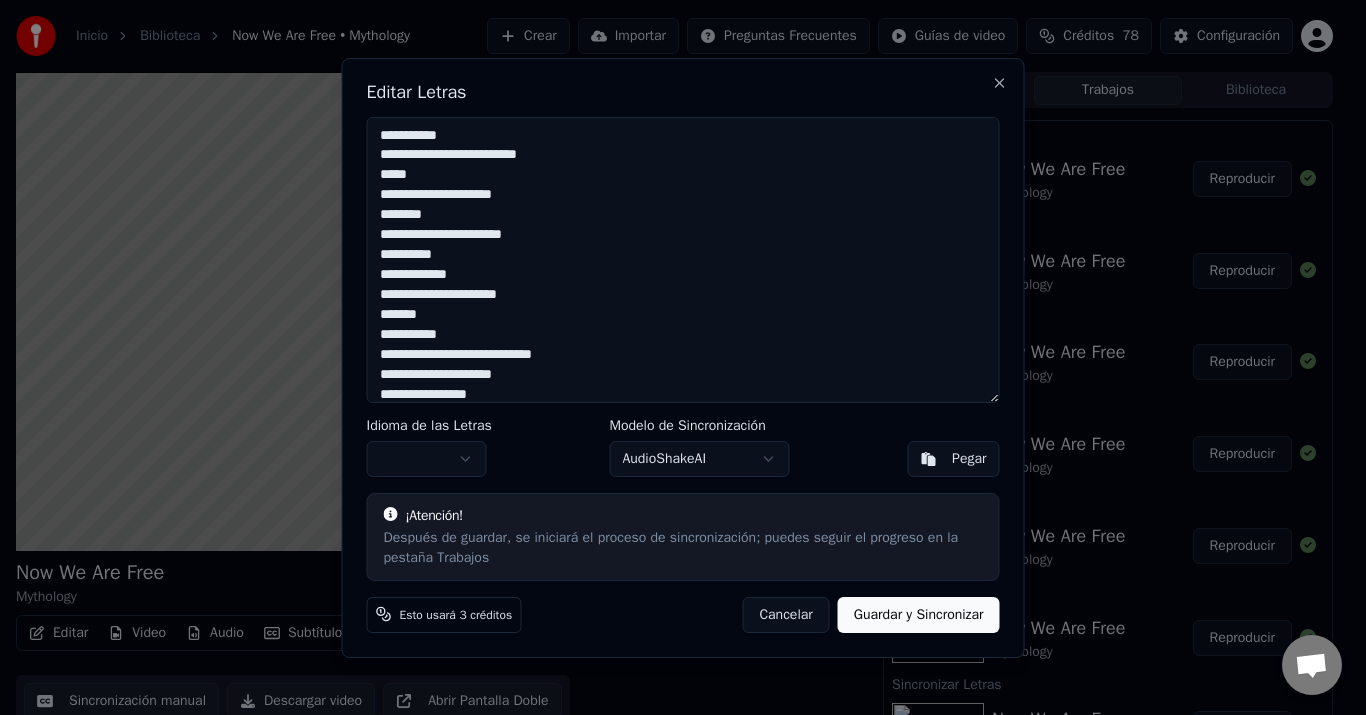 scroll, scrollTop: 431, scrollLeft: 0, axis: vertical 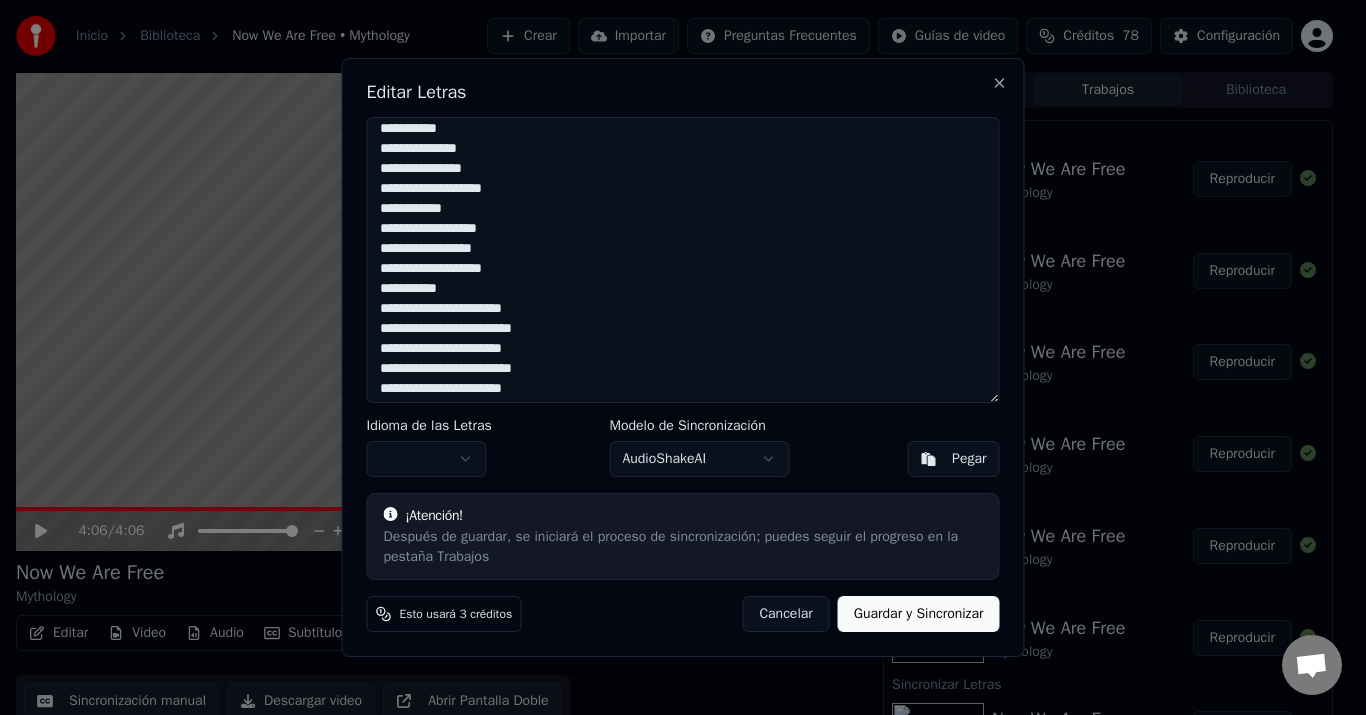 drag, startPoint x: 378, startPoint y: 152, endPoint x: 517, endPoint y: 283, distance: 191.00262 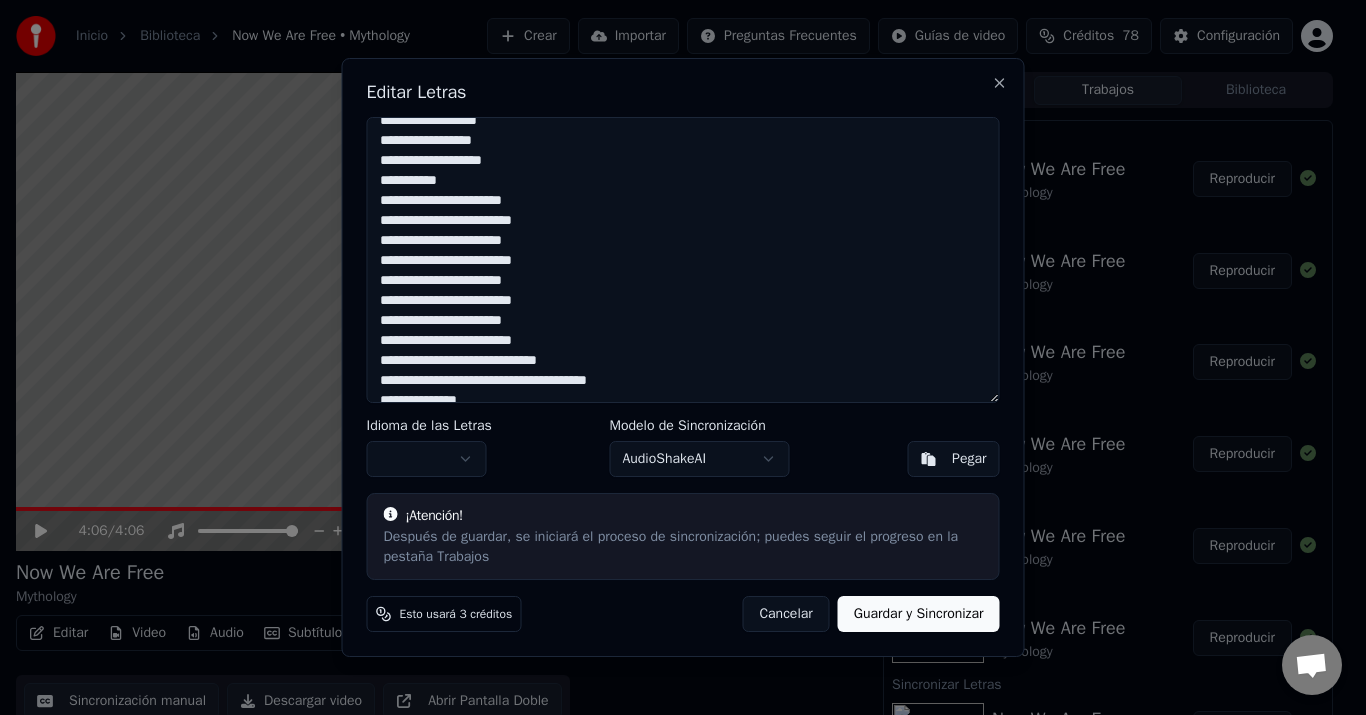 scroll, scrollTop: 431, scrollLeft: 0, axis: vertical 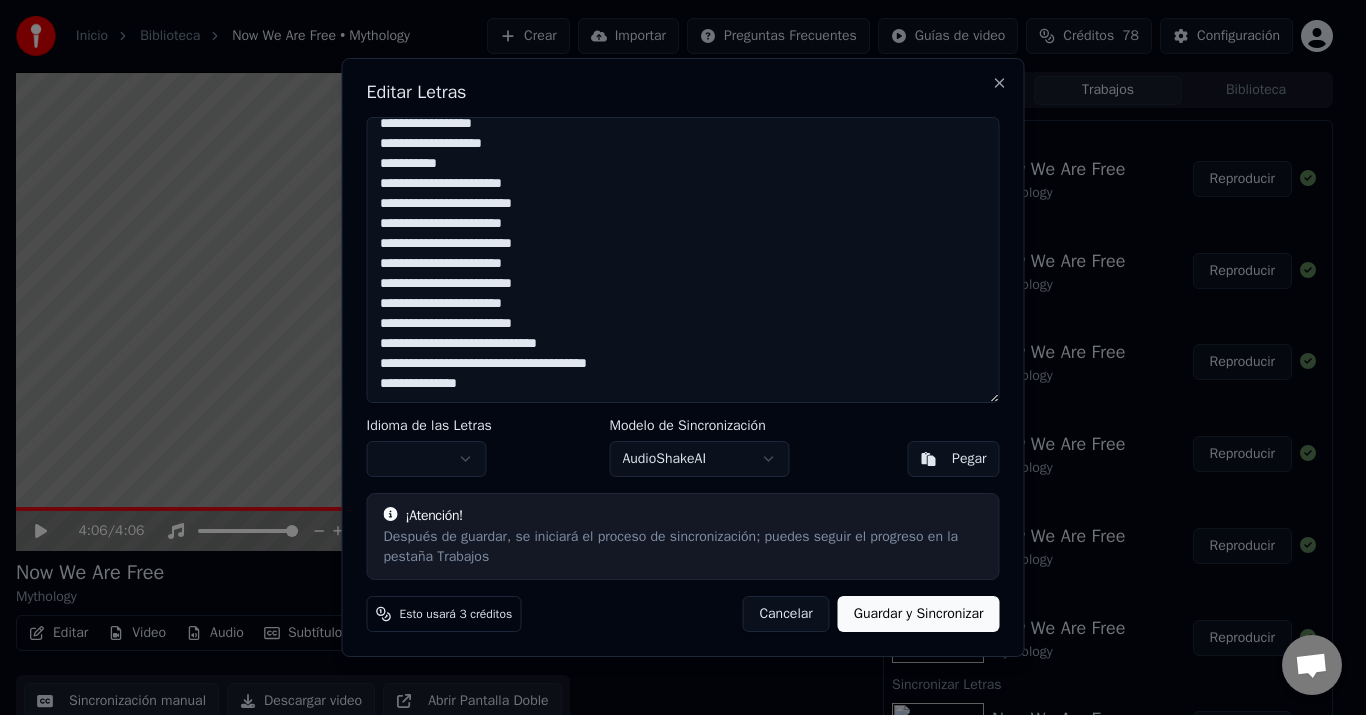 drag, startPoint x: 378, startPoint y: 326, endPoint x: 529, endPoint y: 370, distance: 157.28 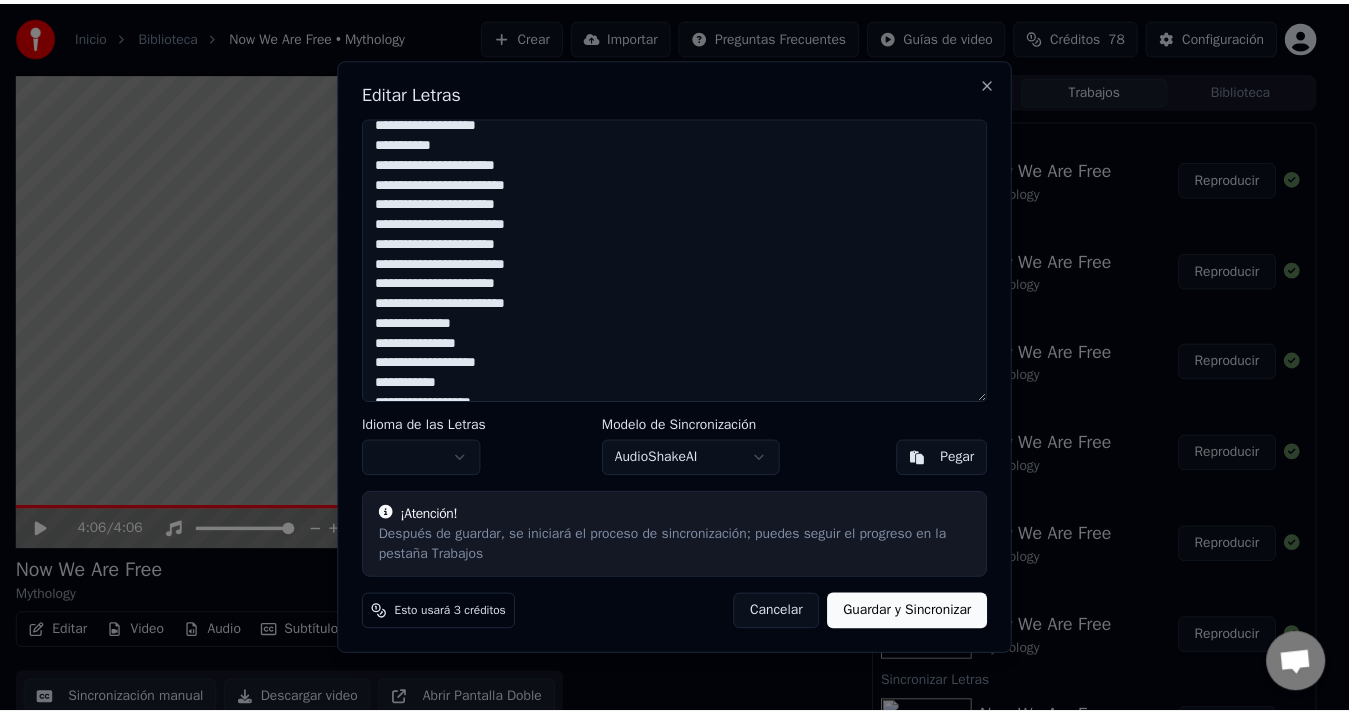 scroll, scrollTop: 502, scrollLeft: 0, axis: vertical 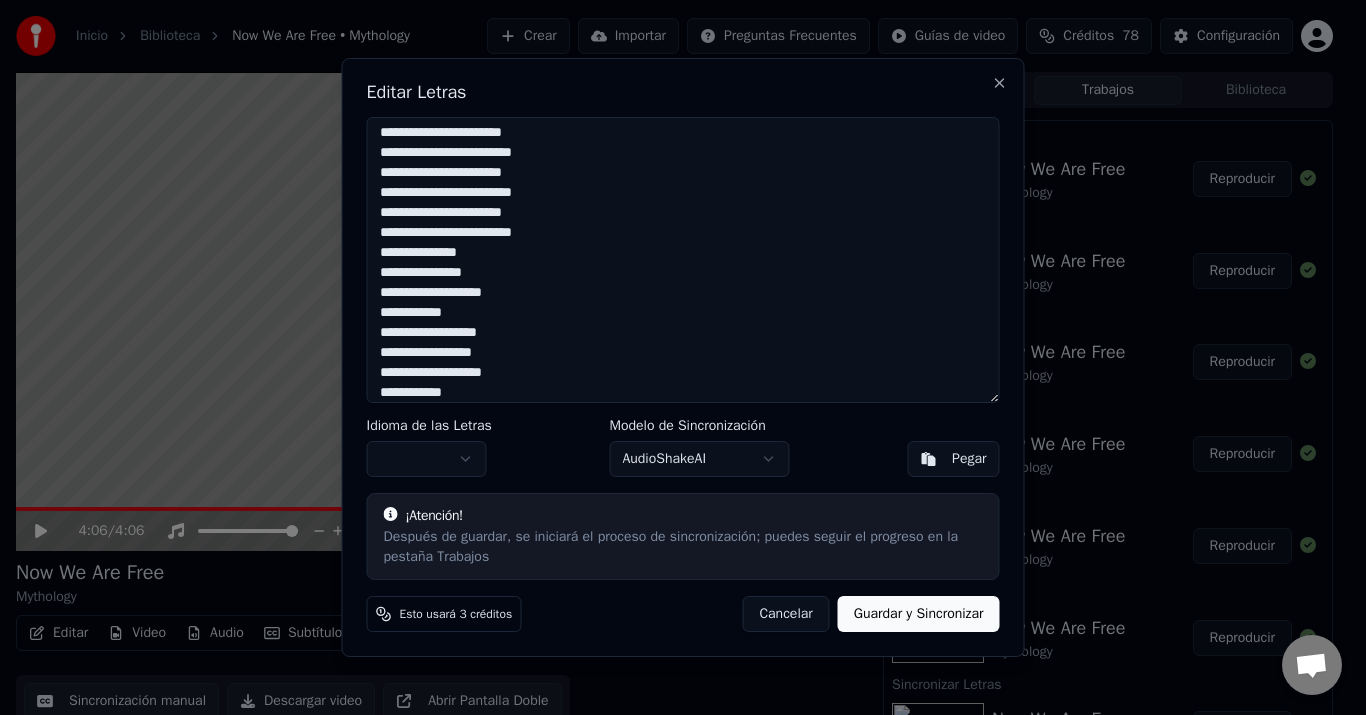 click on "Guardar y Sincronizar" at bounding box center (919, 614) 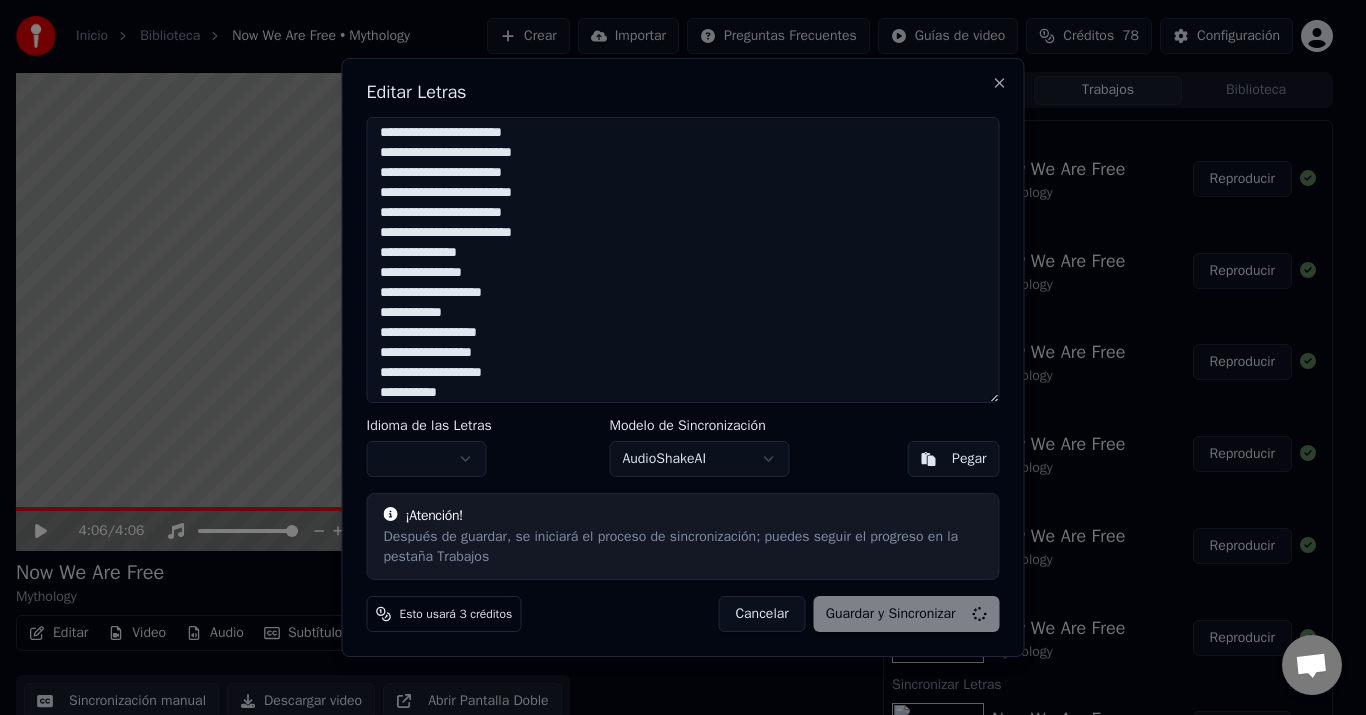 type on "**********" 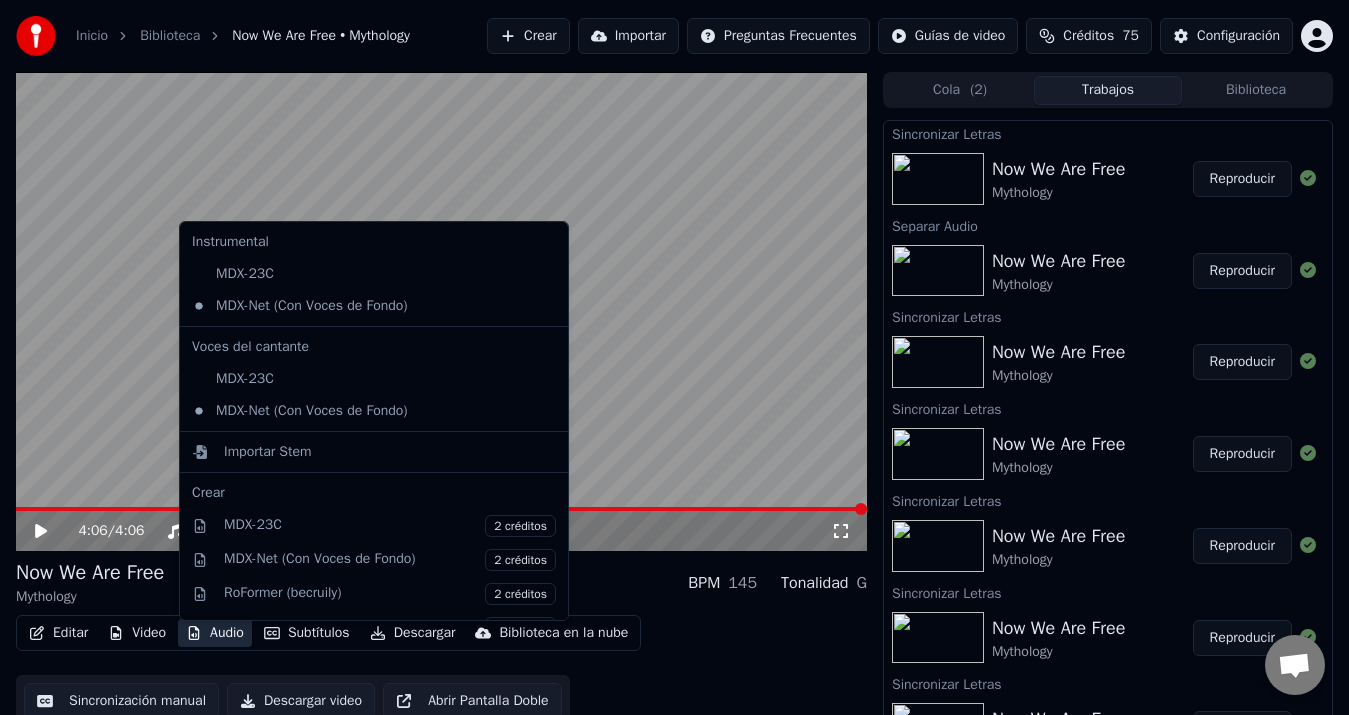 click on "Audio" at bounding box center [215, 633] 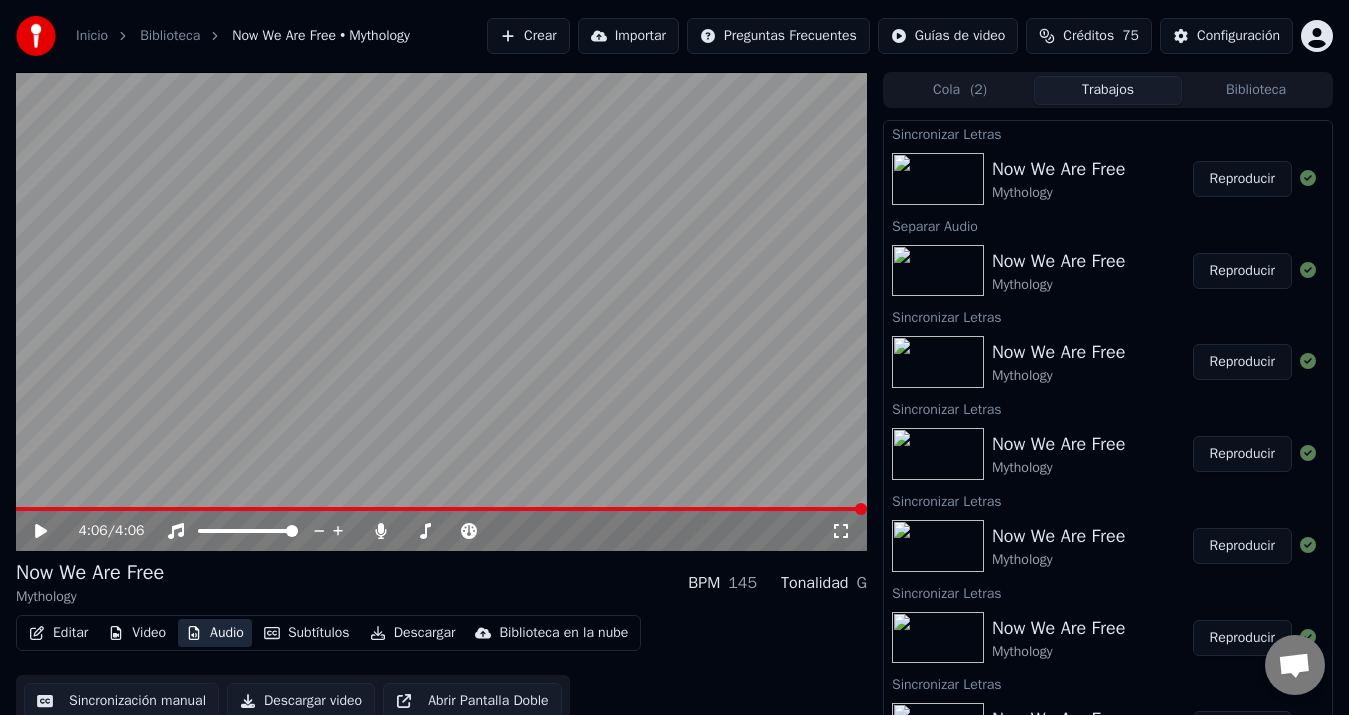 click on "Audio" at bounding box center (215, 633) 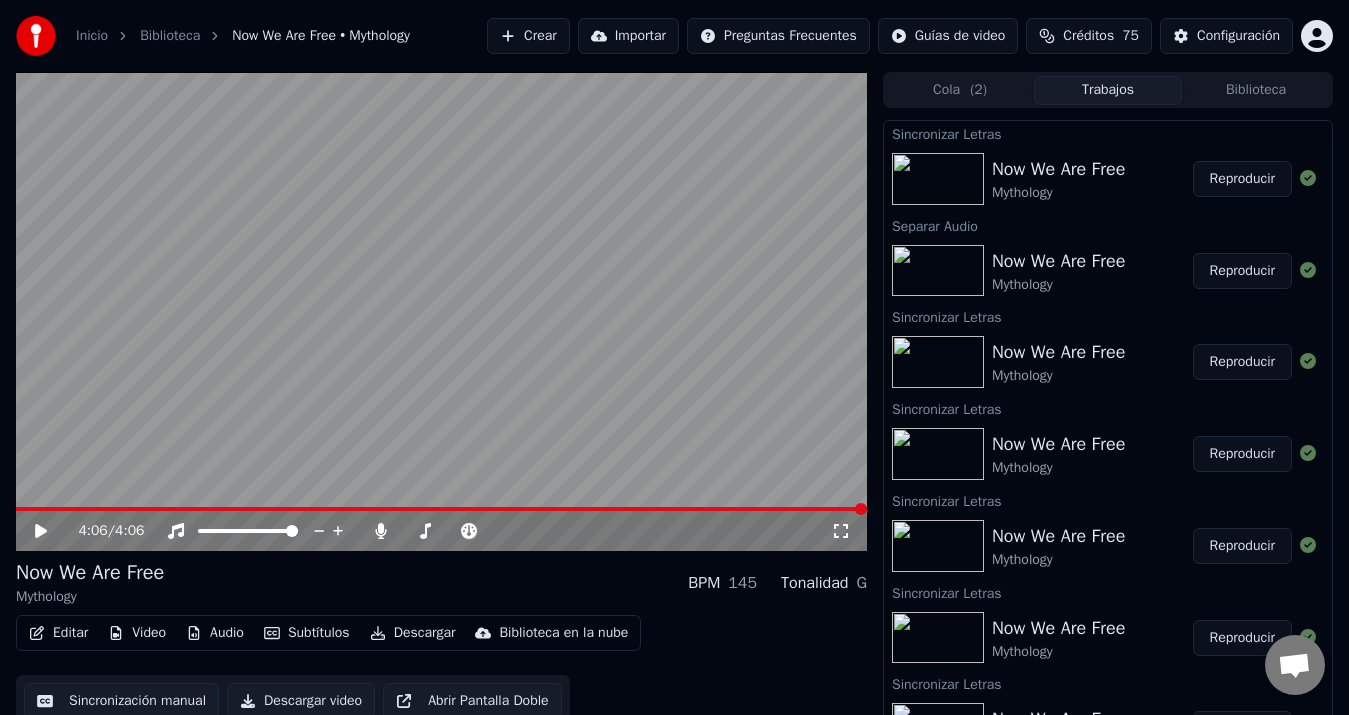 click 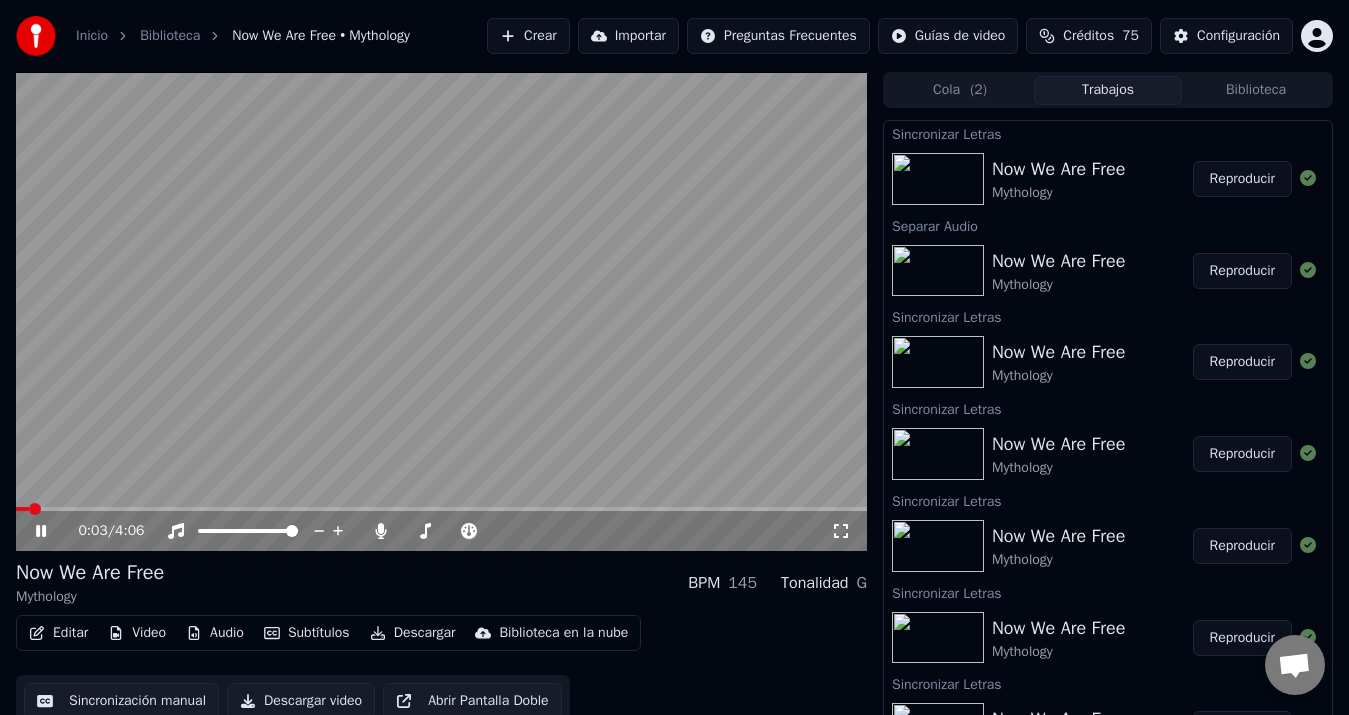 click at bounding box center [441, 509] 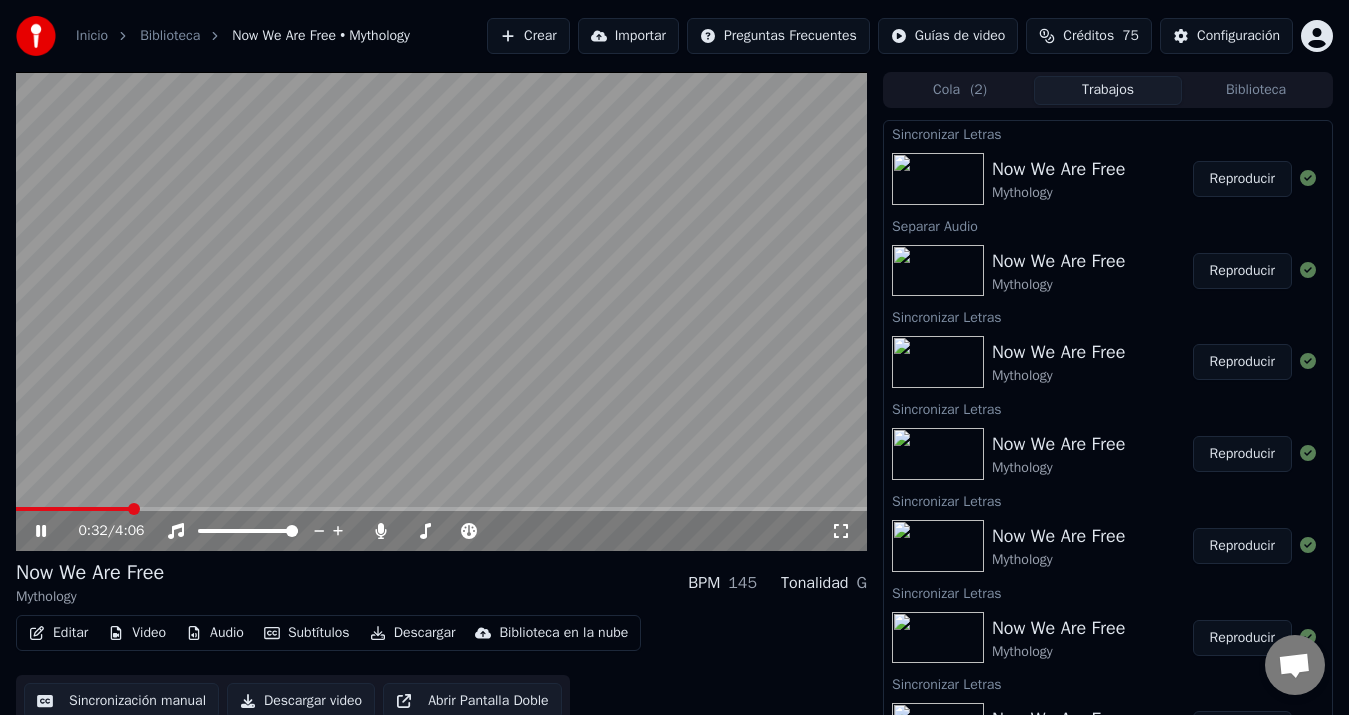 click on "Reproducir" at bounding box center (1242, 179) 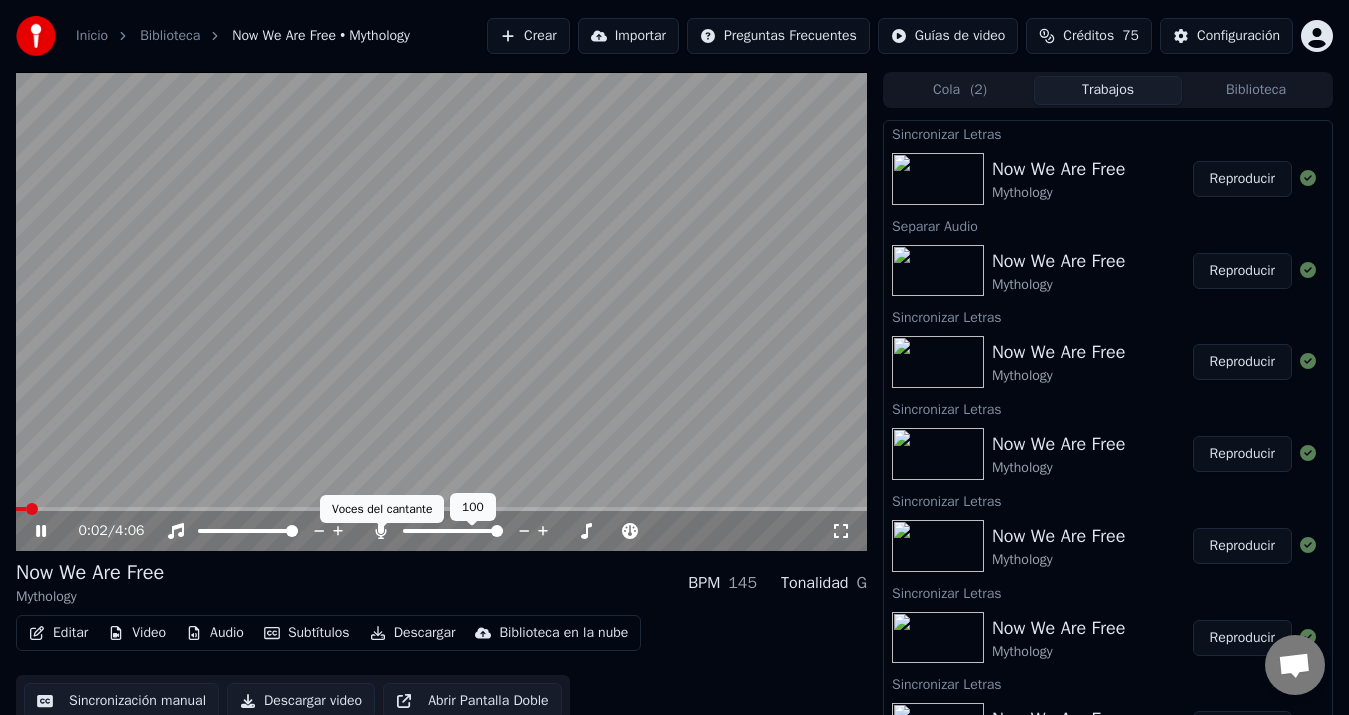 click 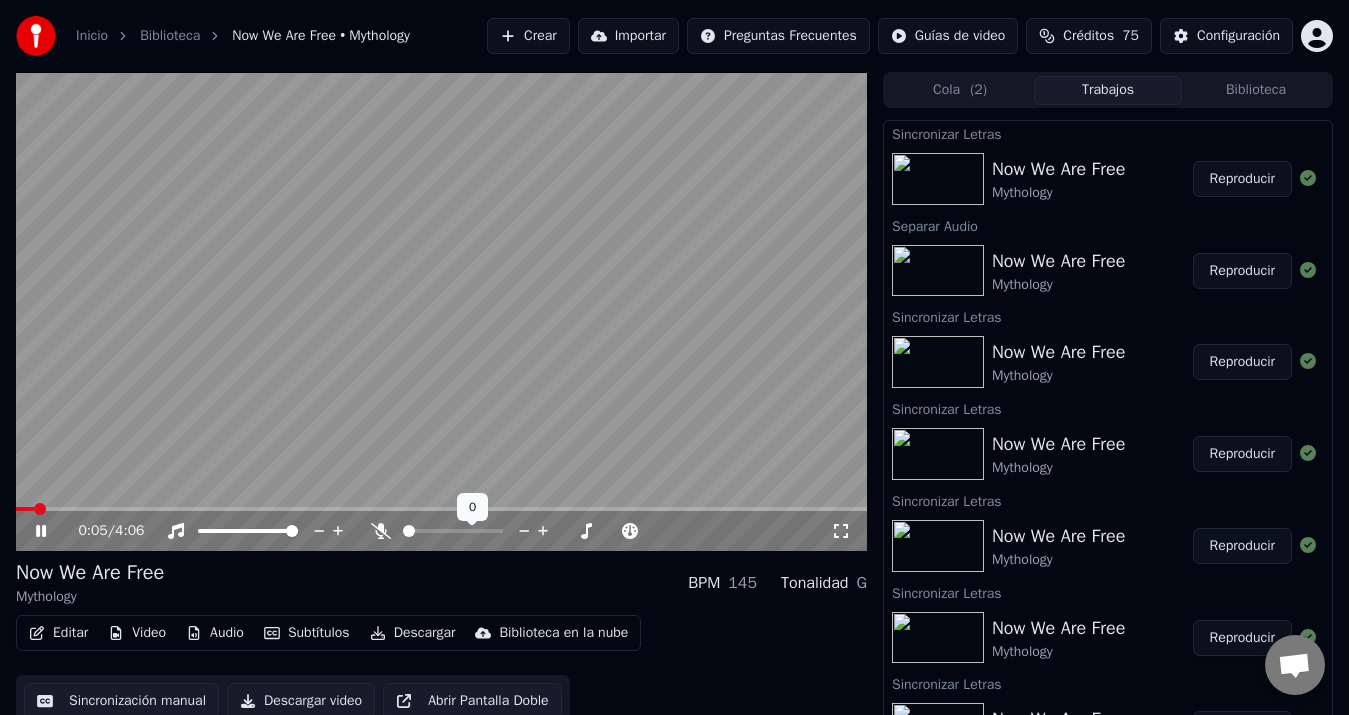 click 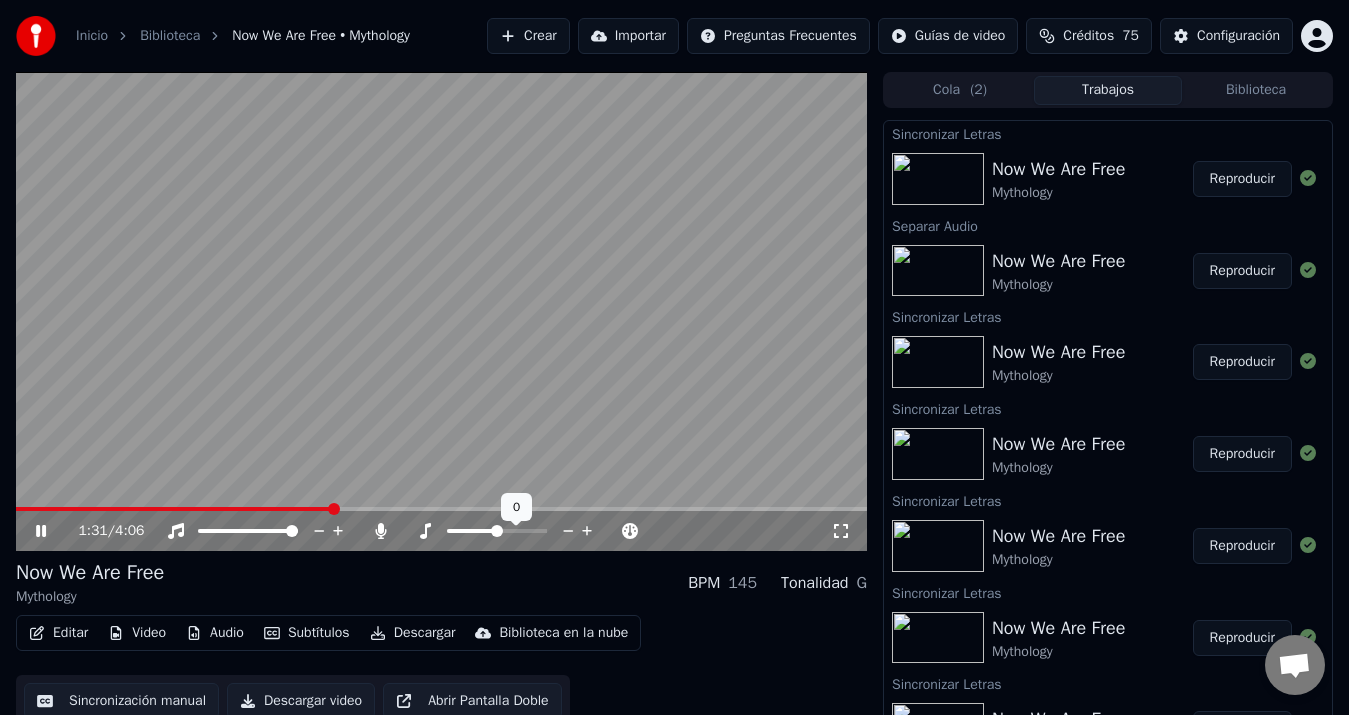 click 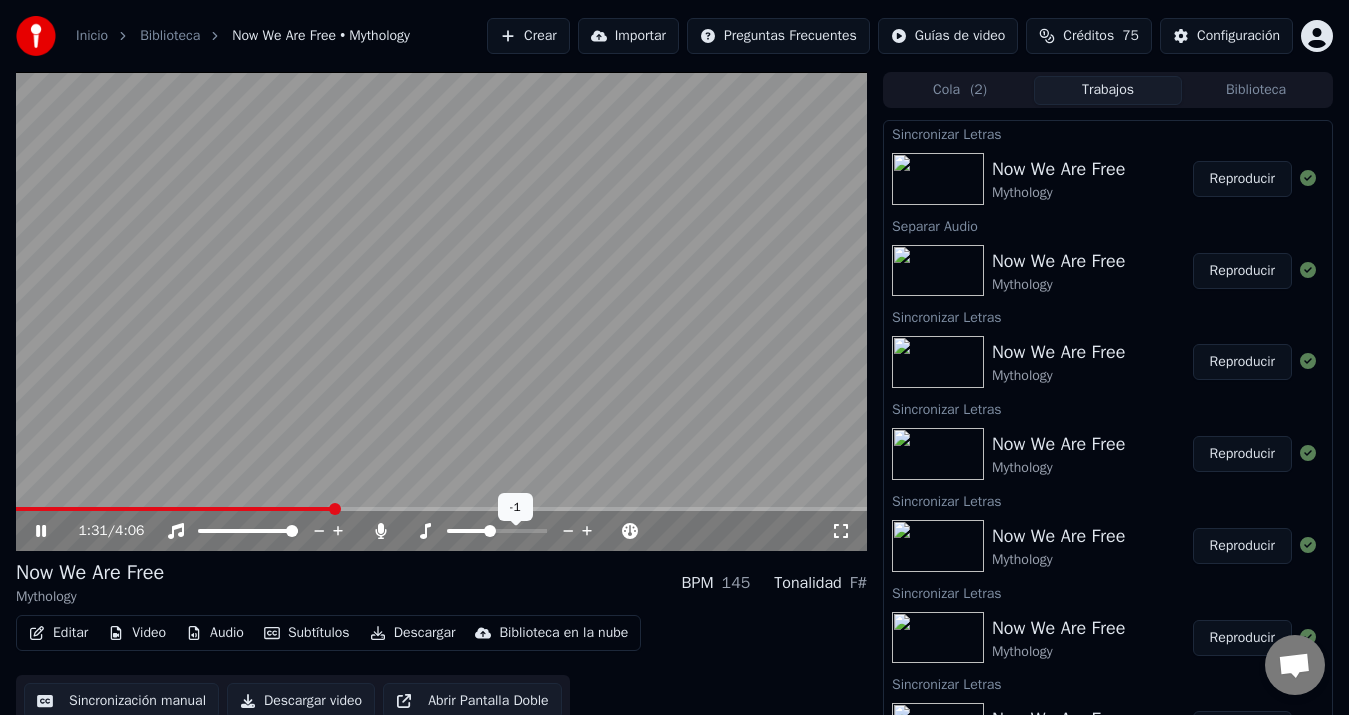 click 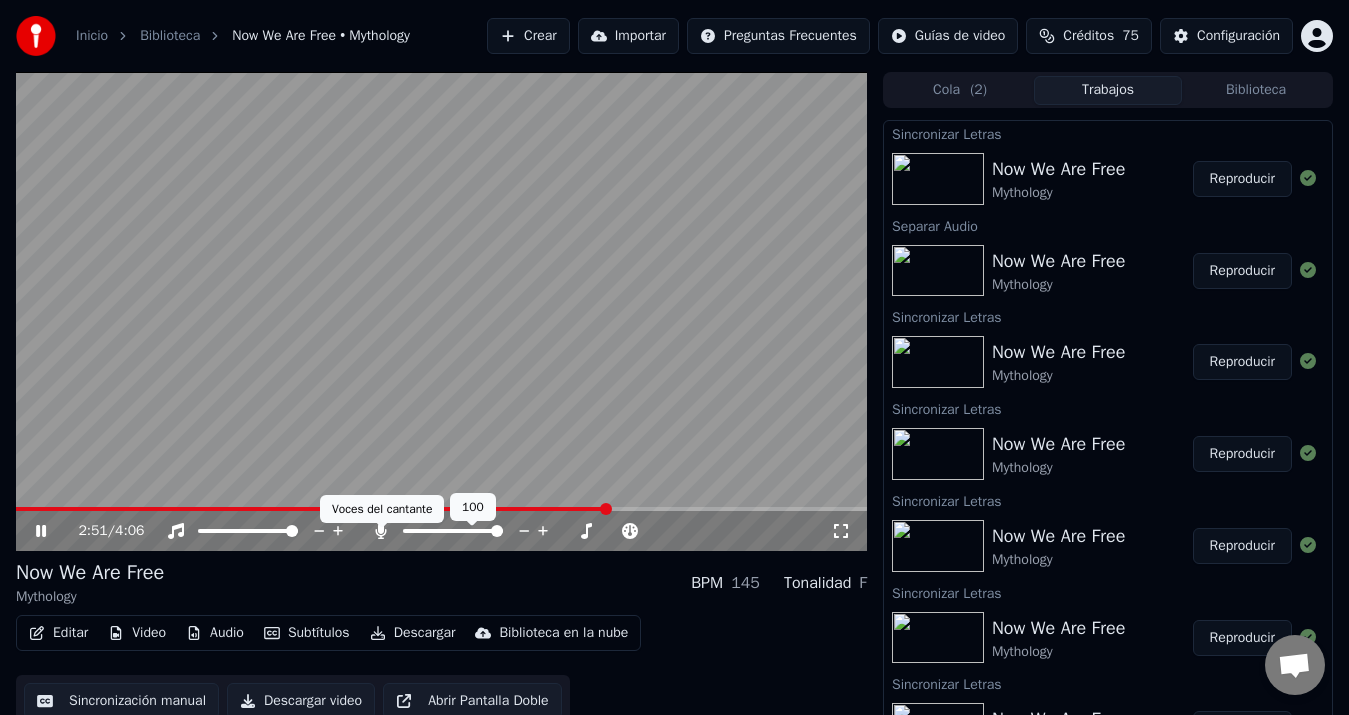 click 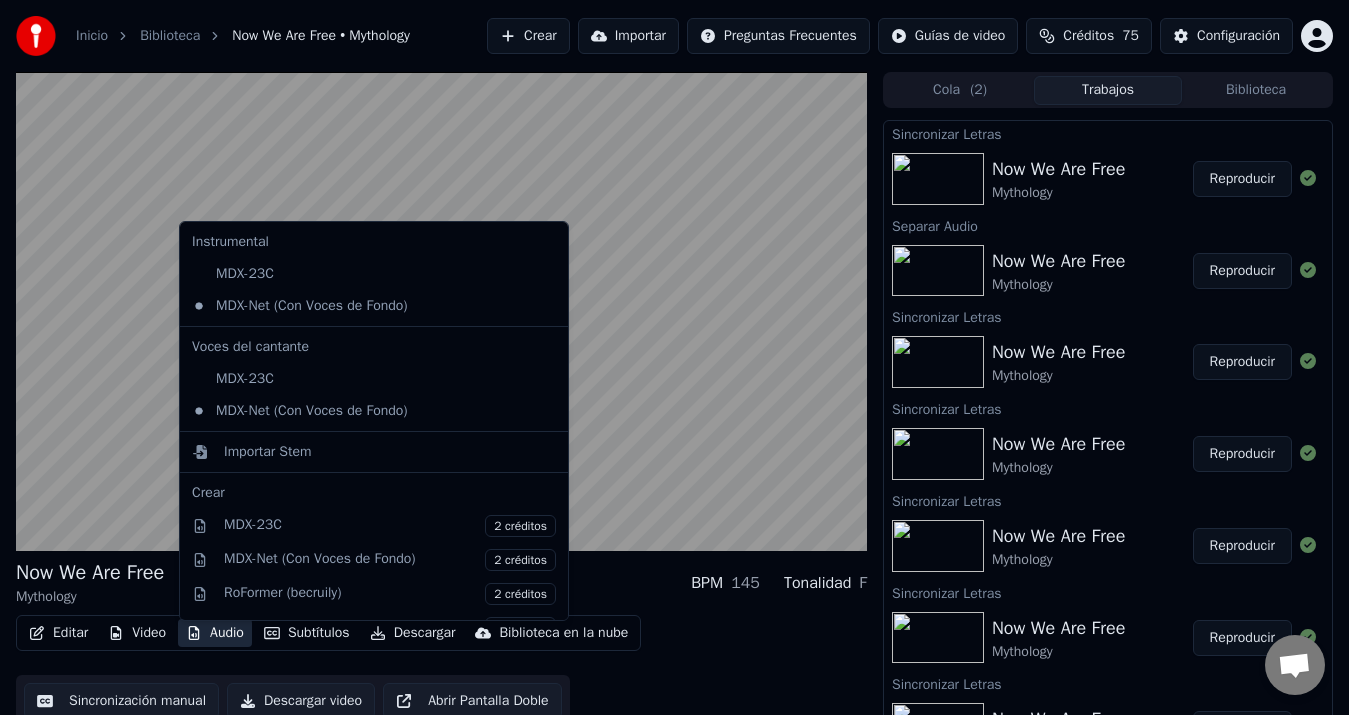 click on "Audio" at bounding box center (215, 633) 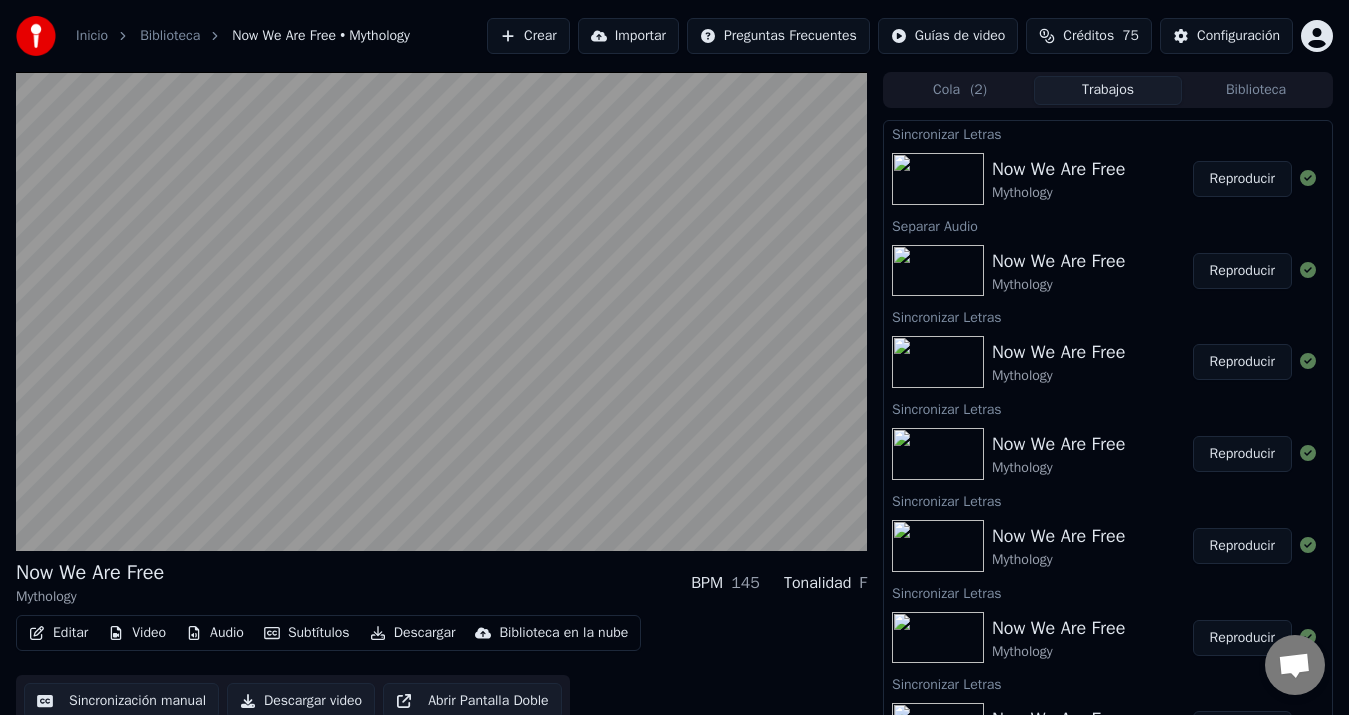 click on "Editar Video Audio Subtítulos Descargar Biblioteca en la nube Sincronización manual Descargar video Abrir Pantalla Doble" at bounding box center [441, 671] 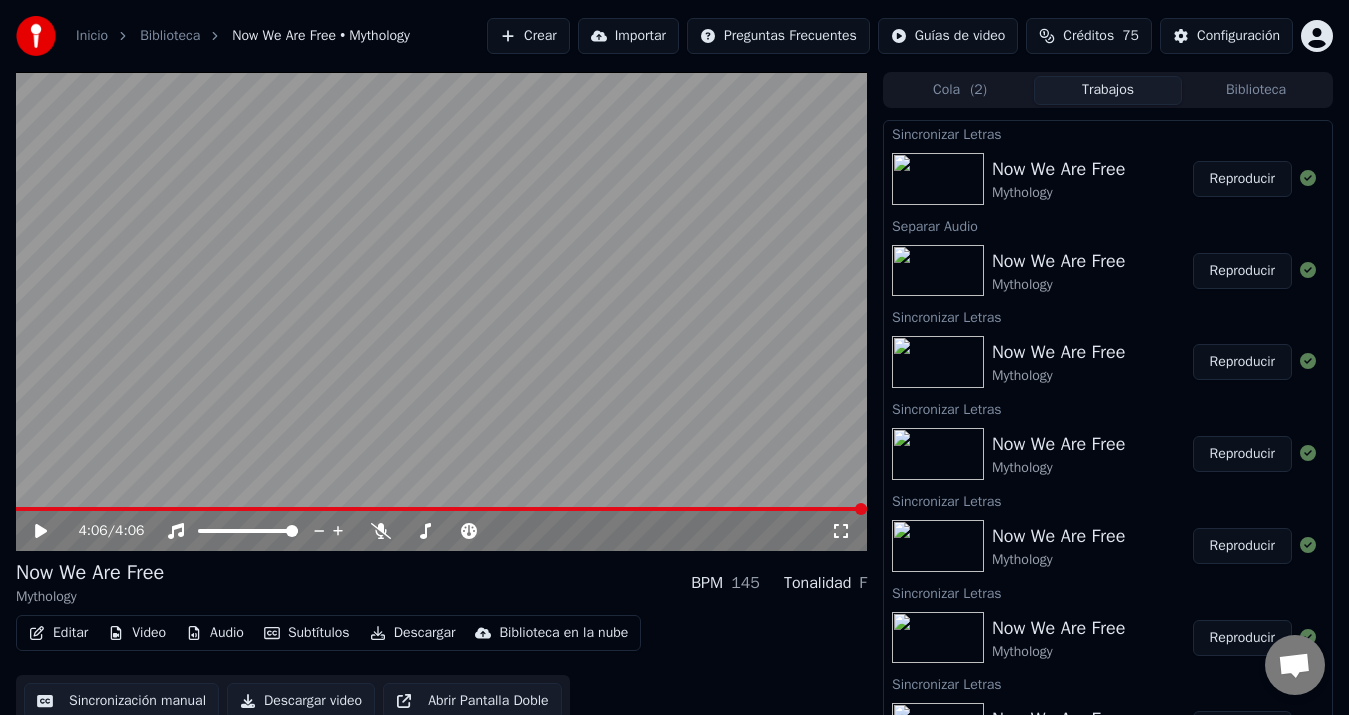 click at bounding box center [441, 311] 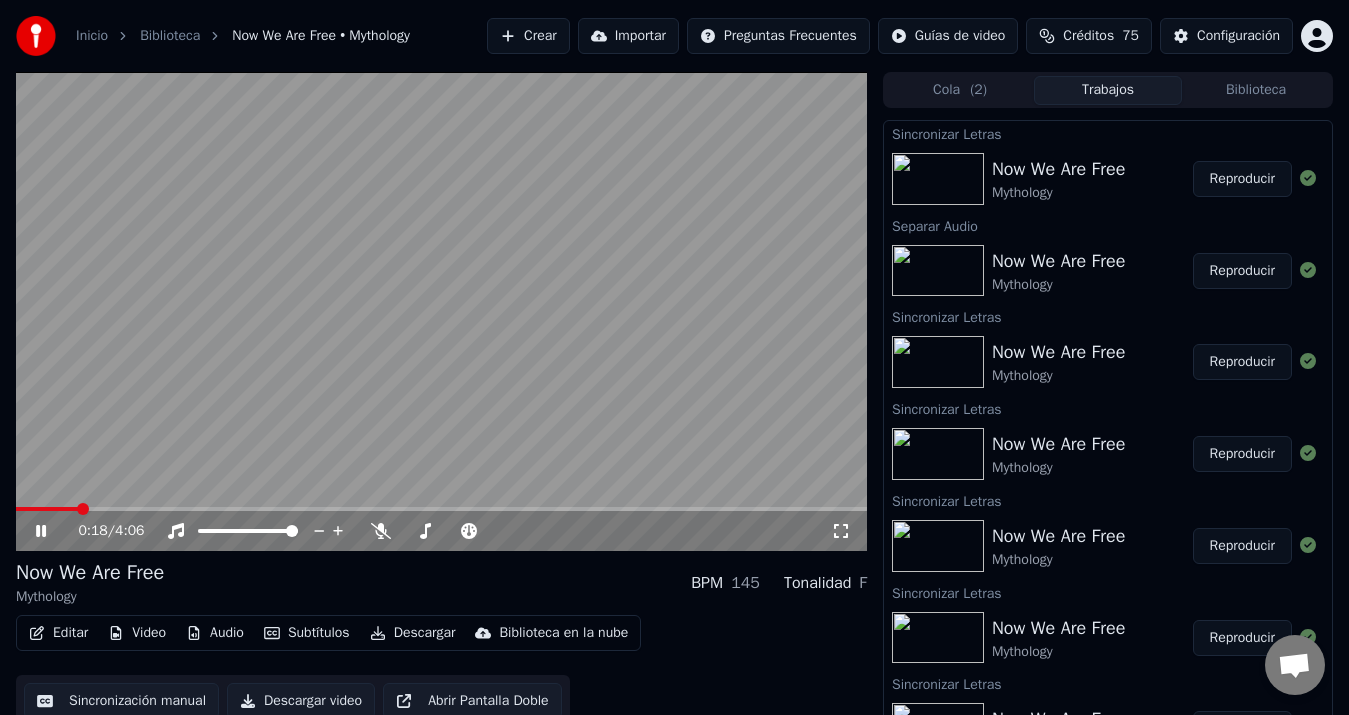click at bounding box center [441, 509] 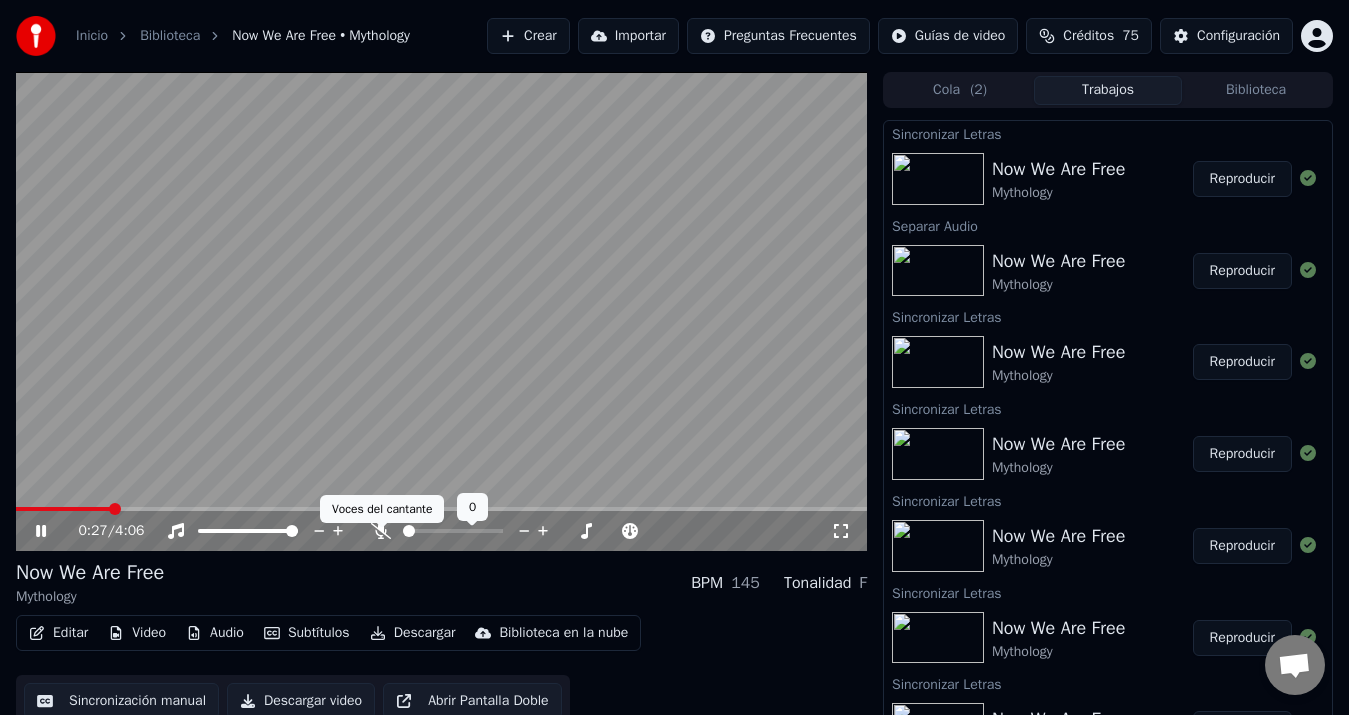 click 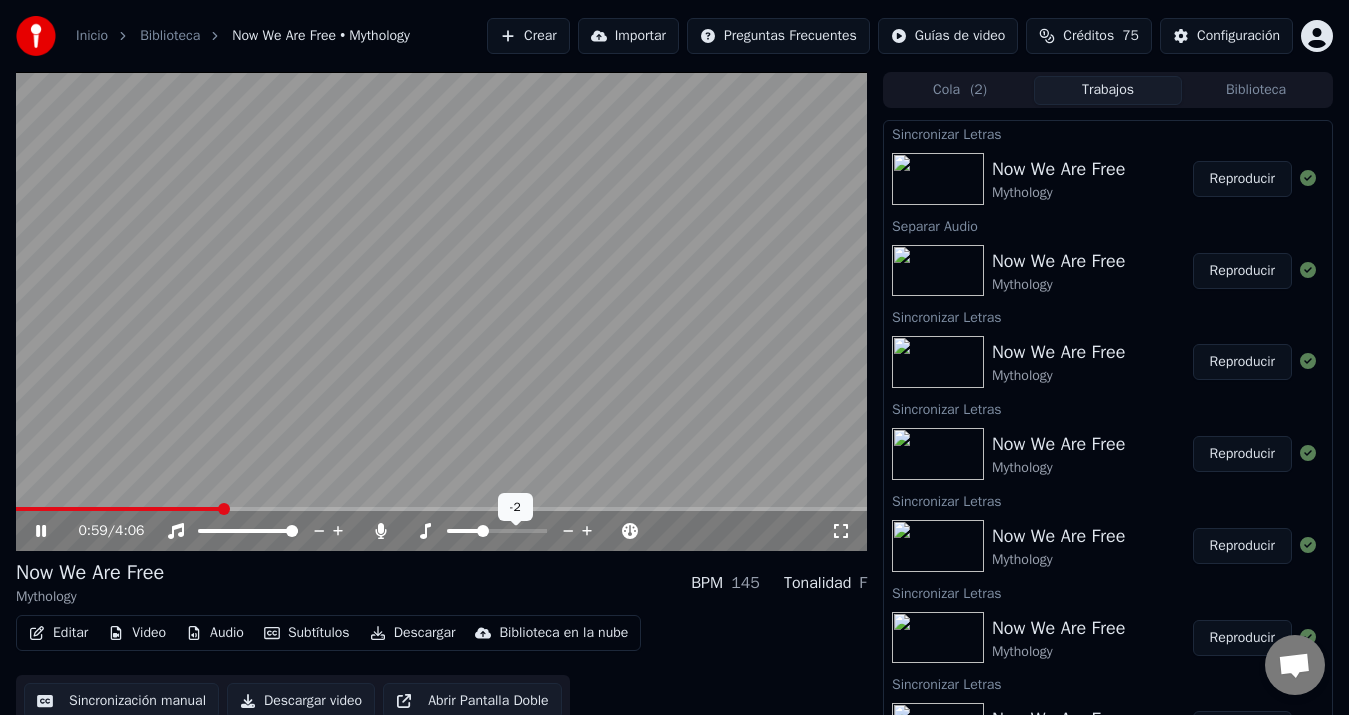 click 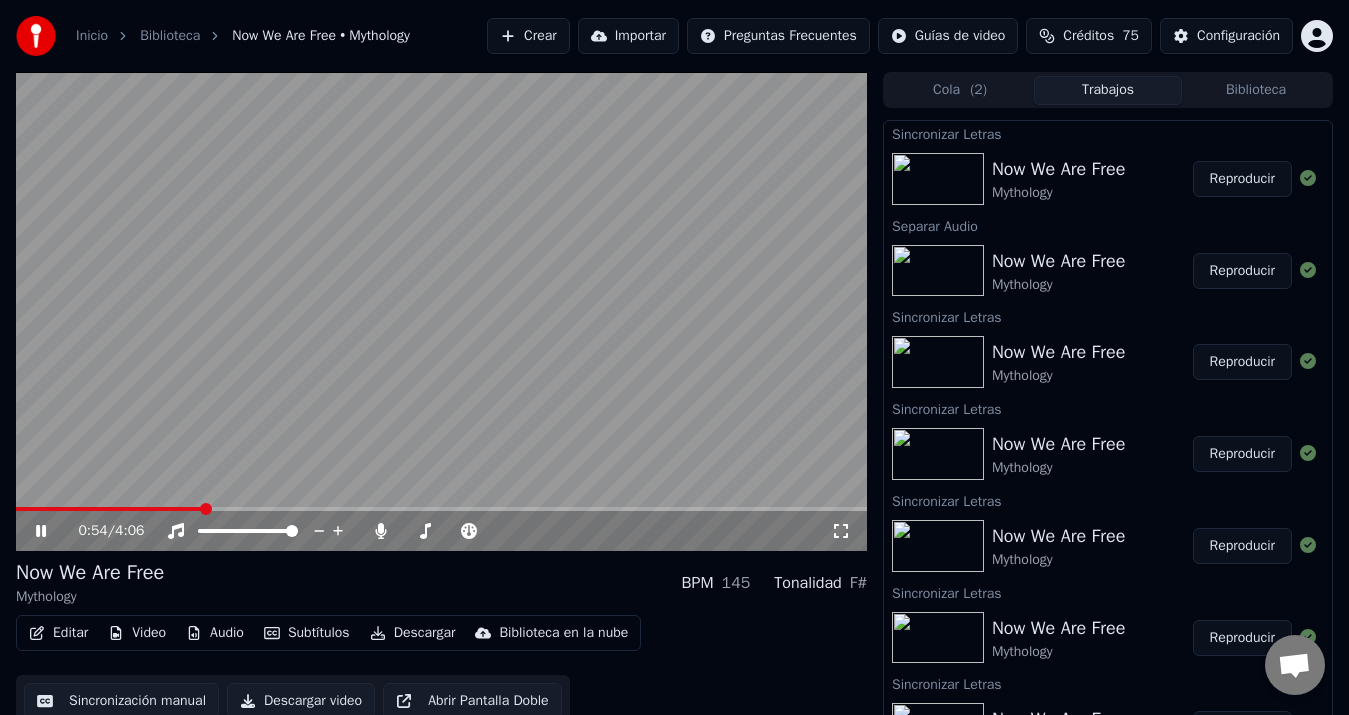 click at bounding box center (109, 509) 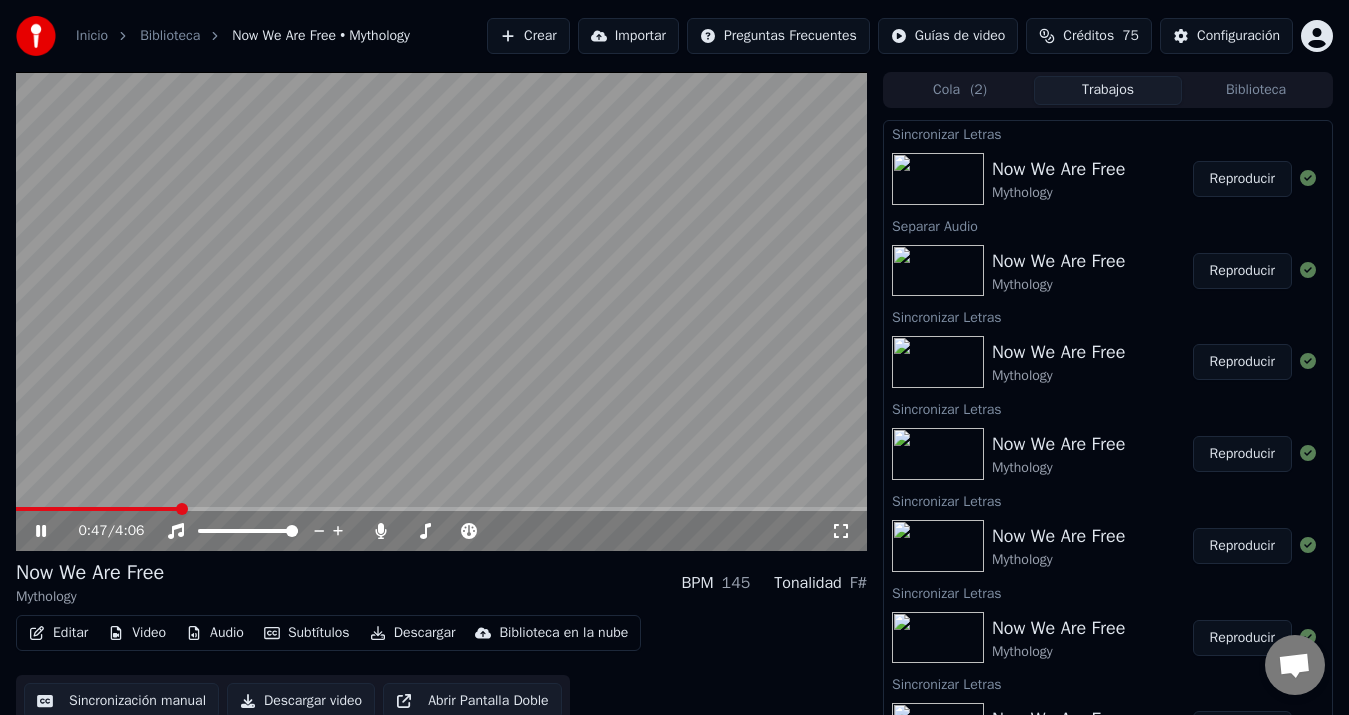 click at bounding box center (97, 509) 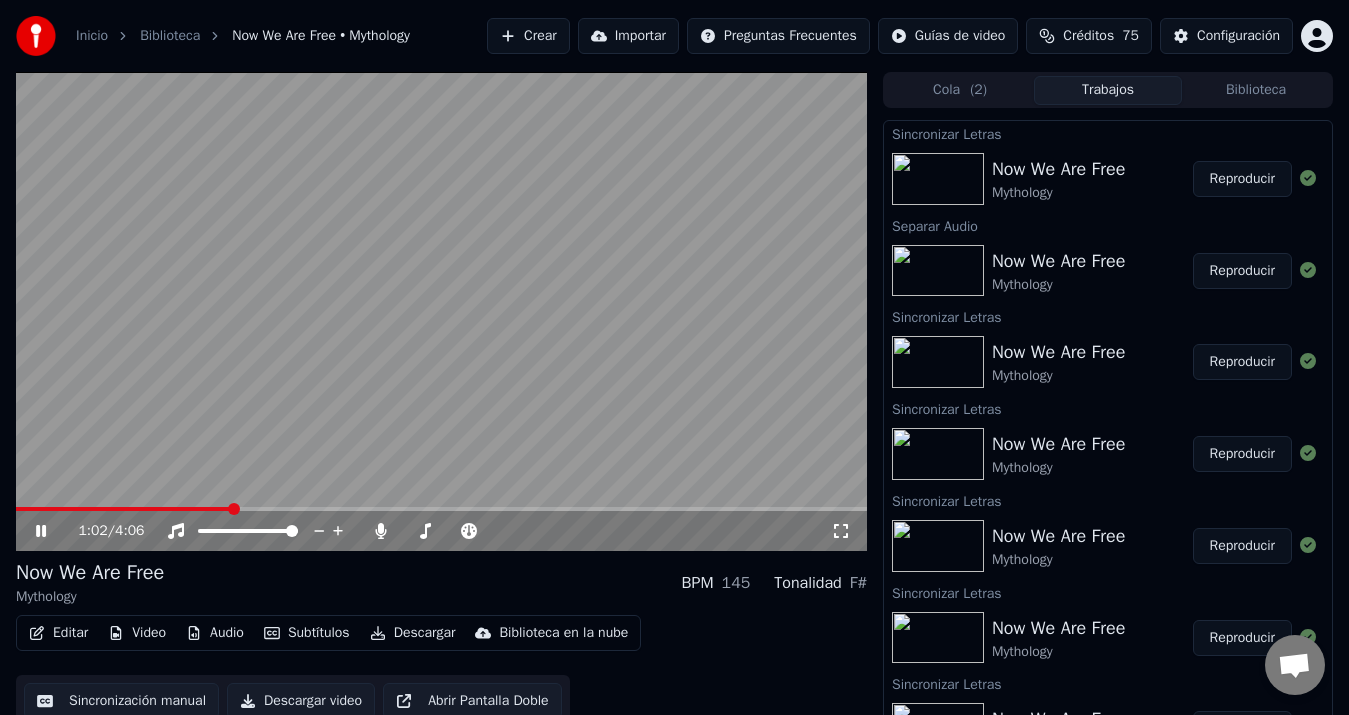 click at bounding box center (123, 509) 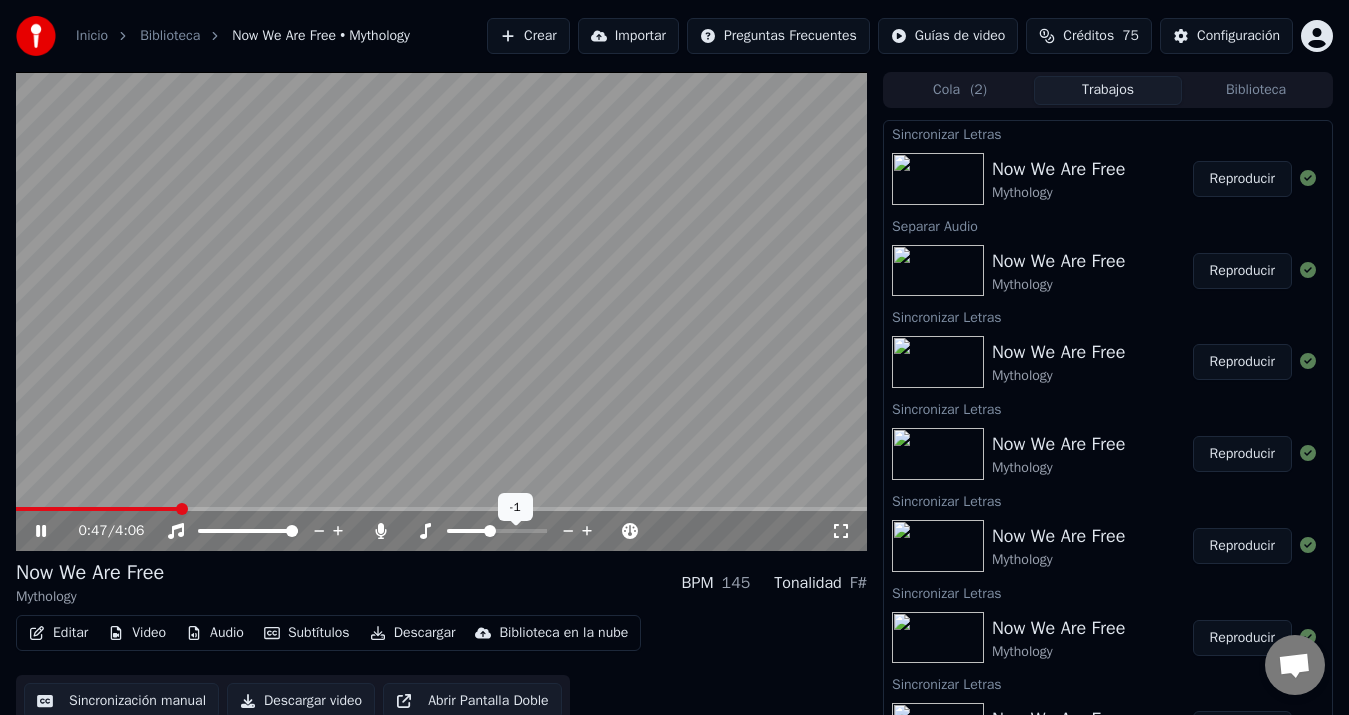 click 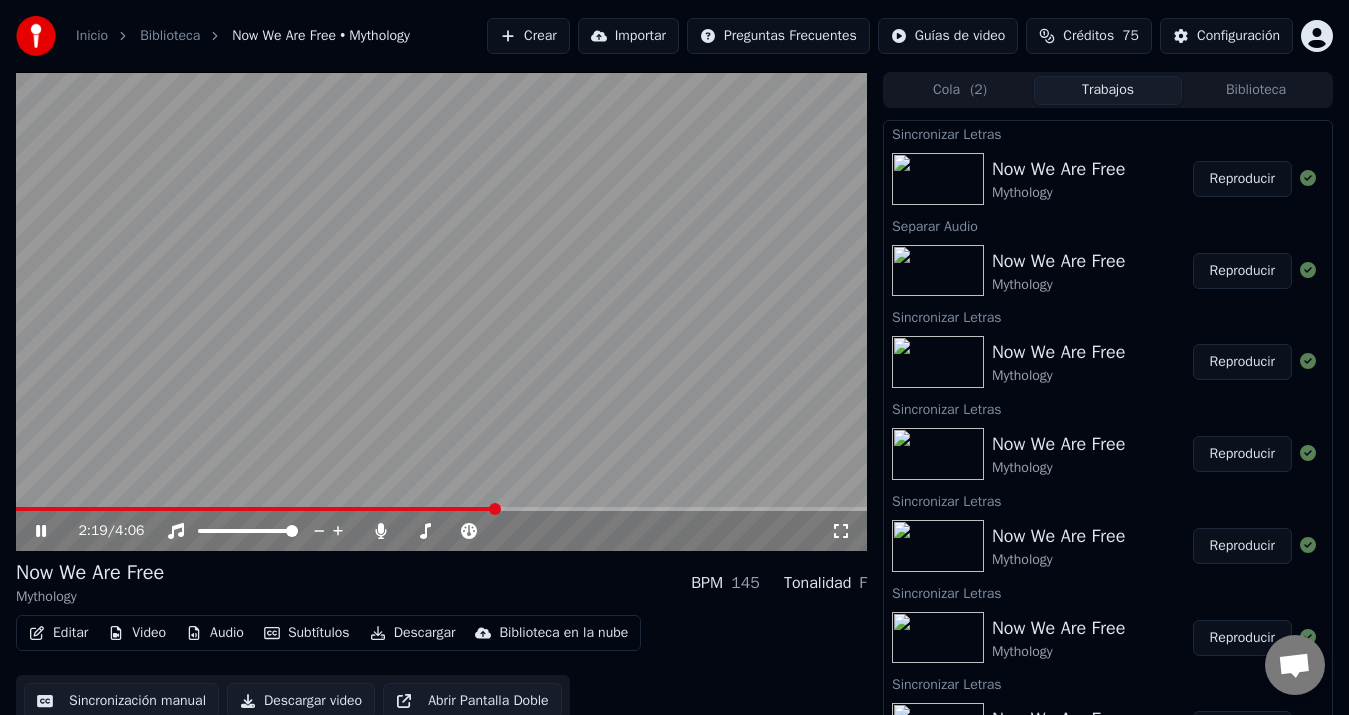 click at bounding box center [256, 509] 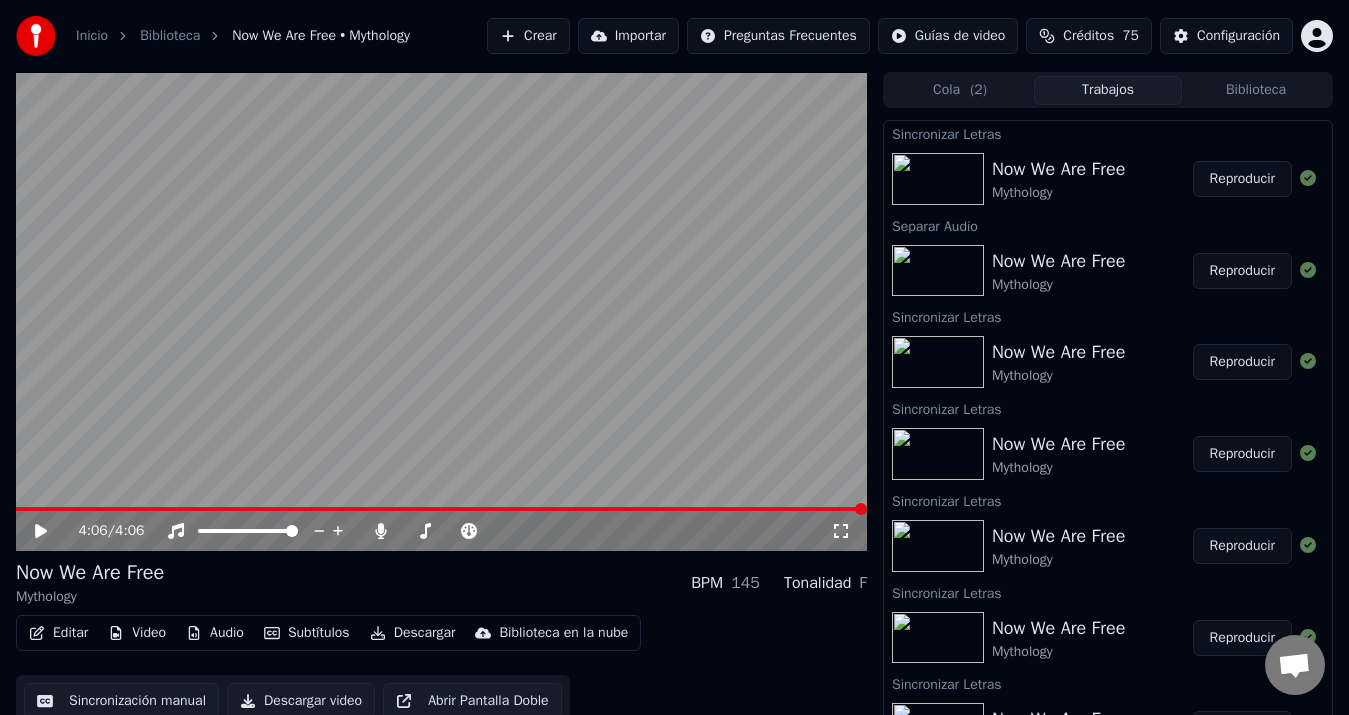 click 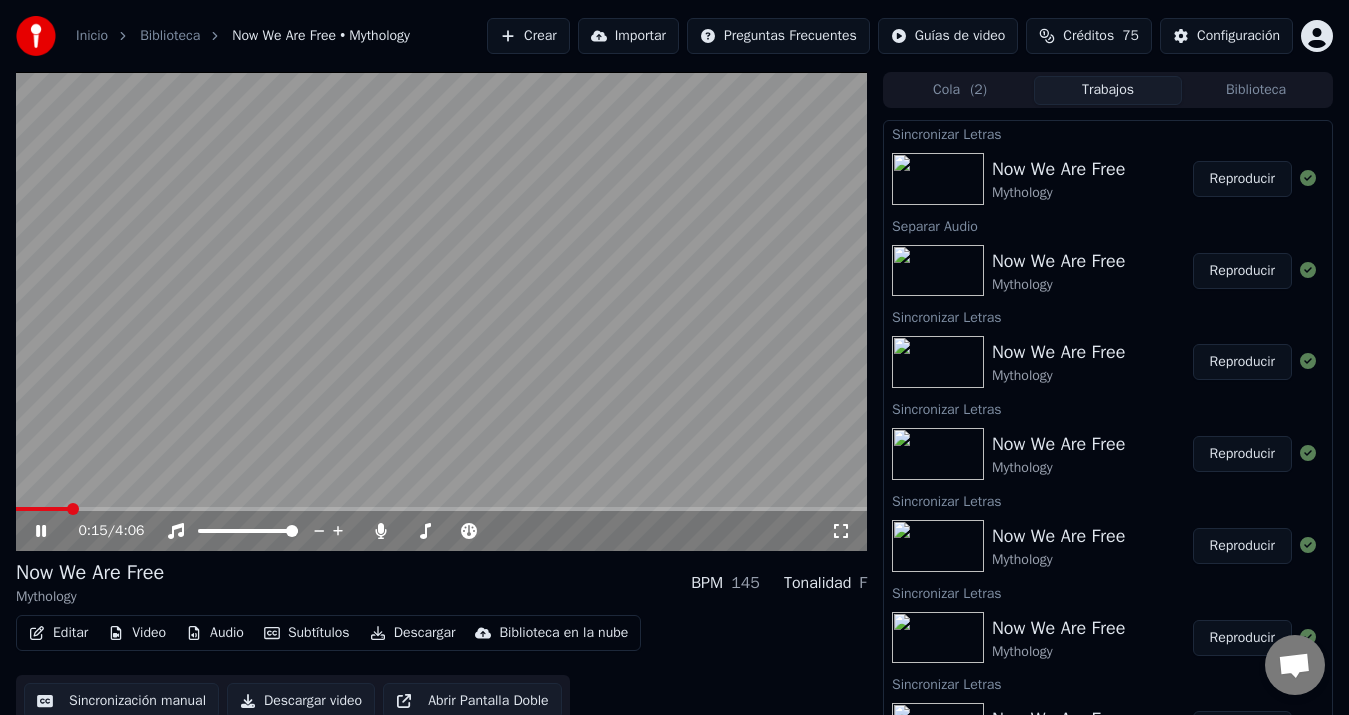 click at bounding box center (441, 509) 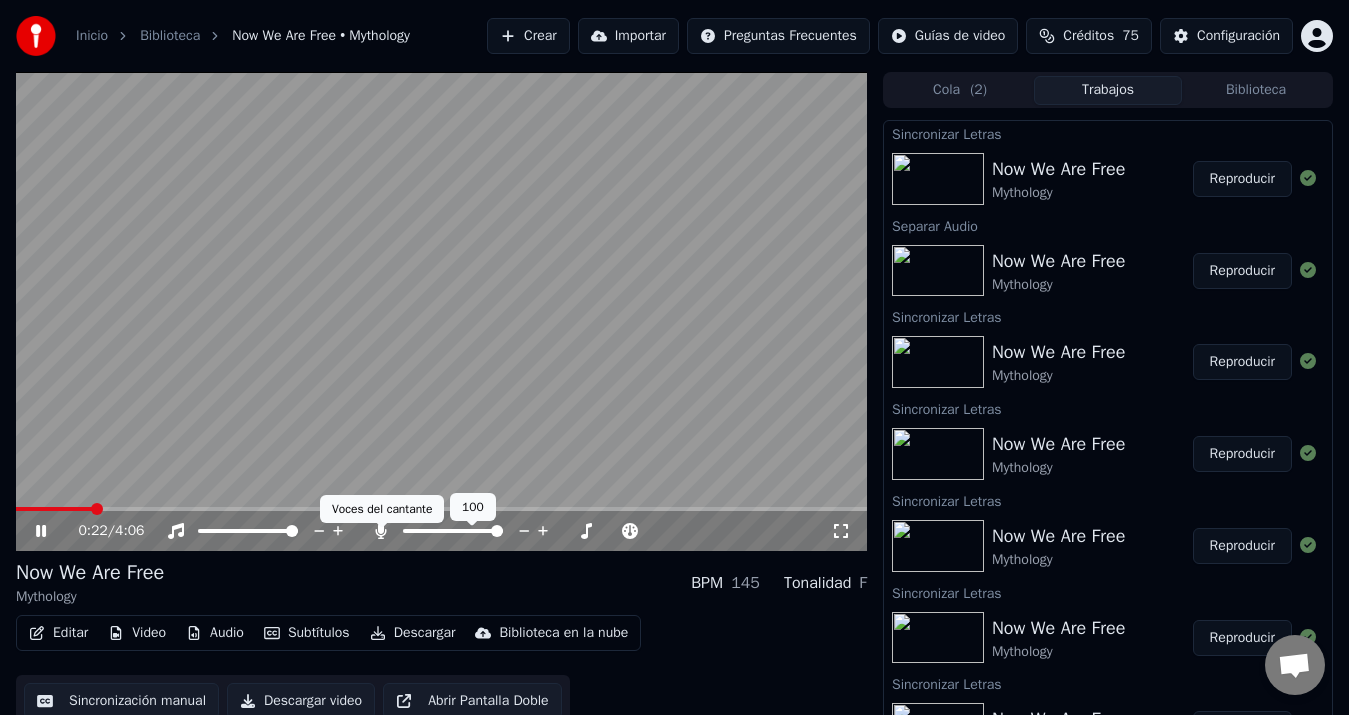 click 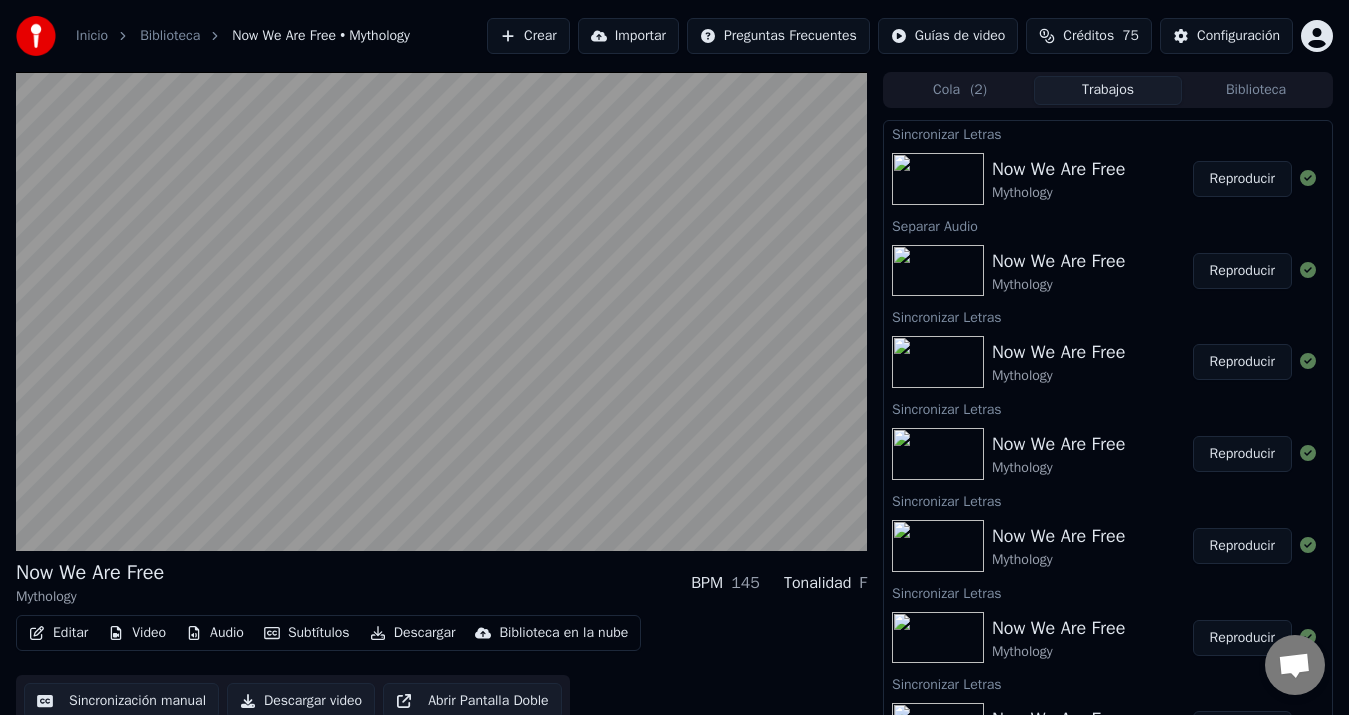 click on "Descargar" at bounding box center [413, 633] 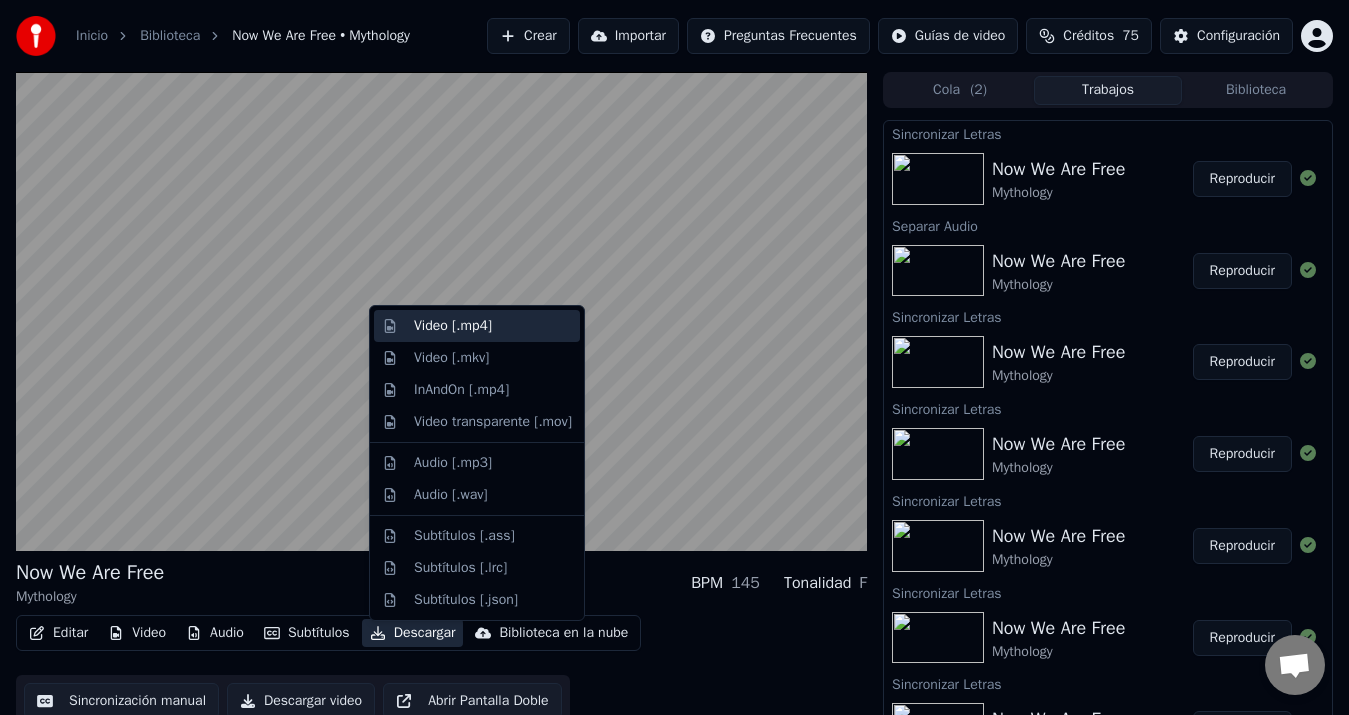 click on "Video [.mp4]" at bounding box center (453, 326) 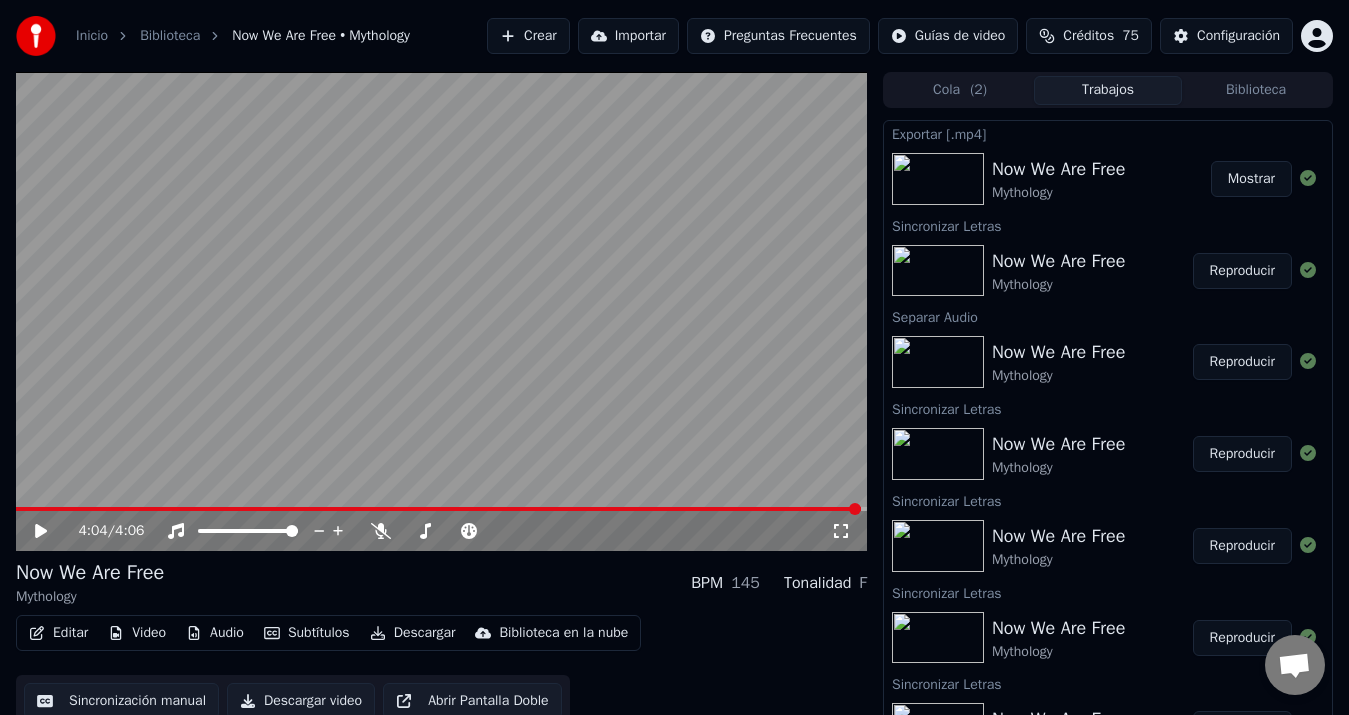 click on "Editar Video Audio Subtítulos Descargar Biblioteca en la nube" at bounding box center [328, 633] 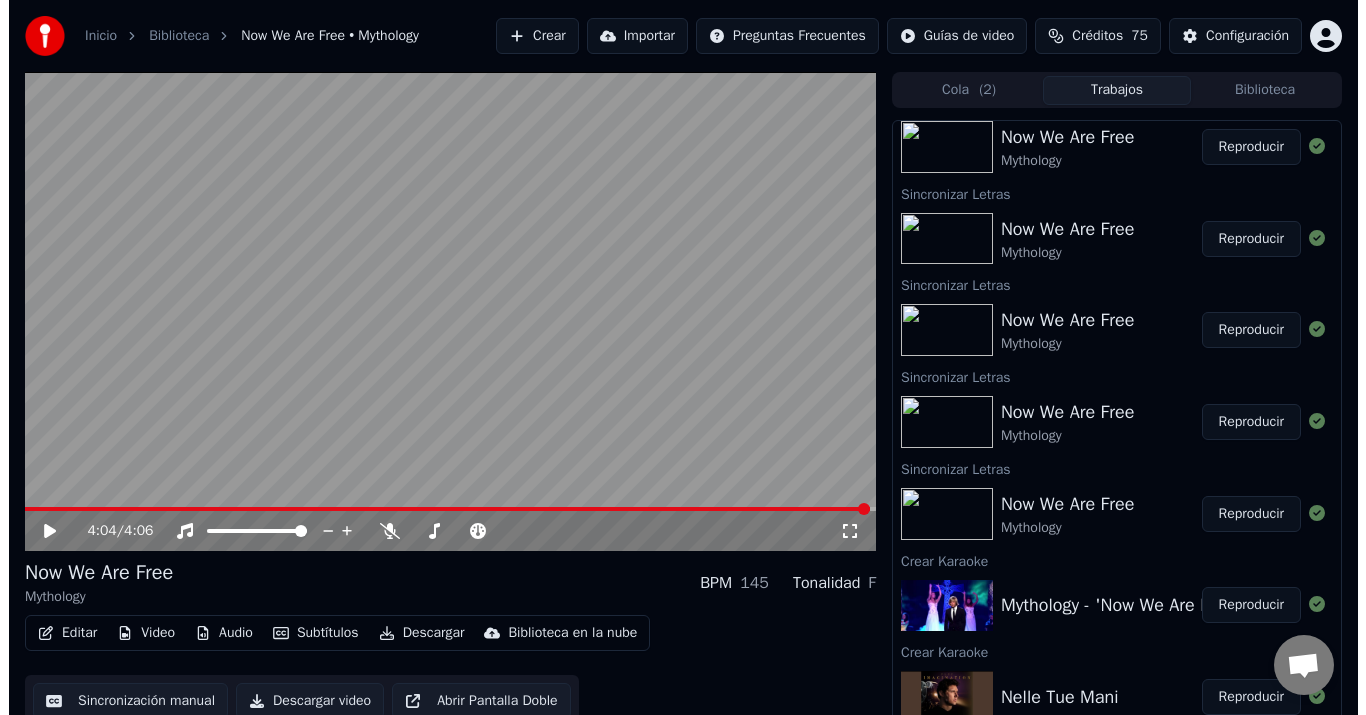 scroll, scrollTop: 403, scrollLeft: 0, axis: vertical 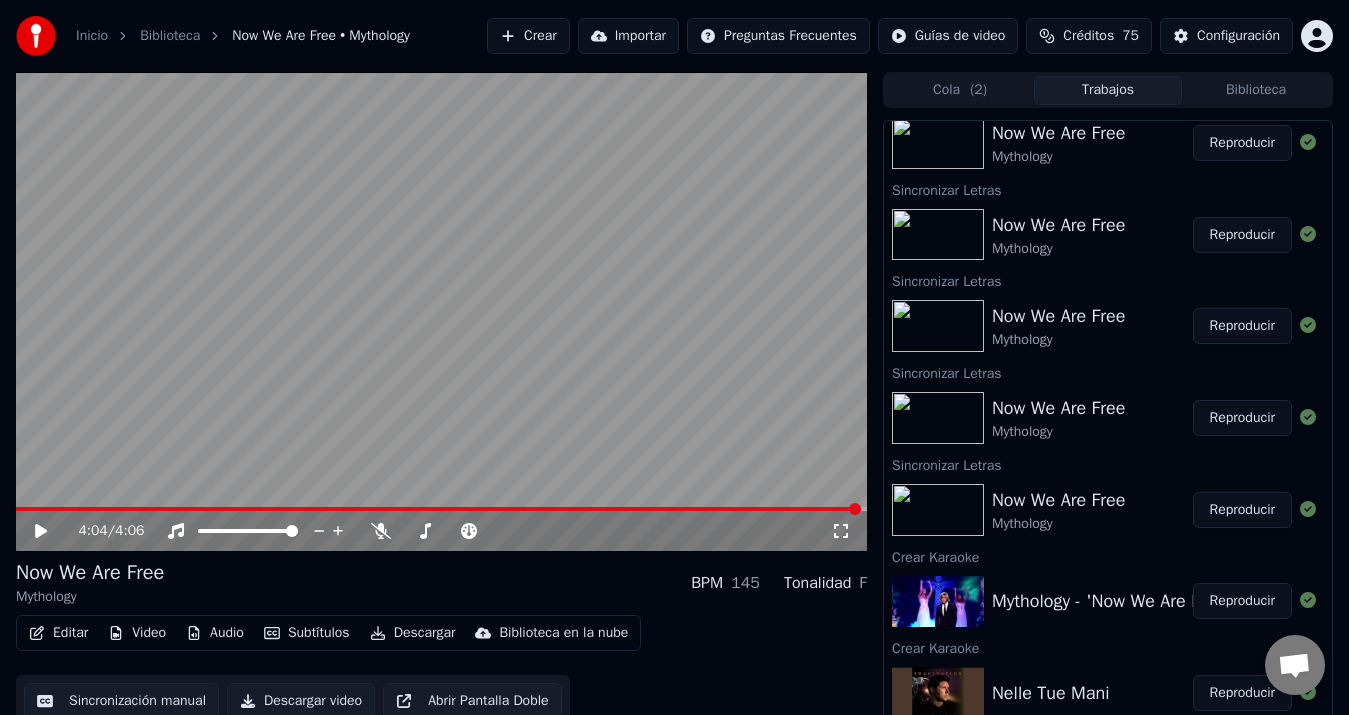 click on "Reproducir" at bounding box center [1242, 693] 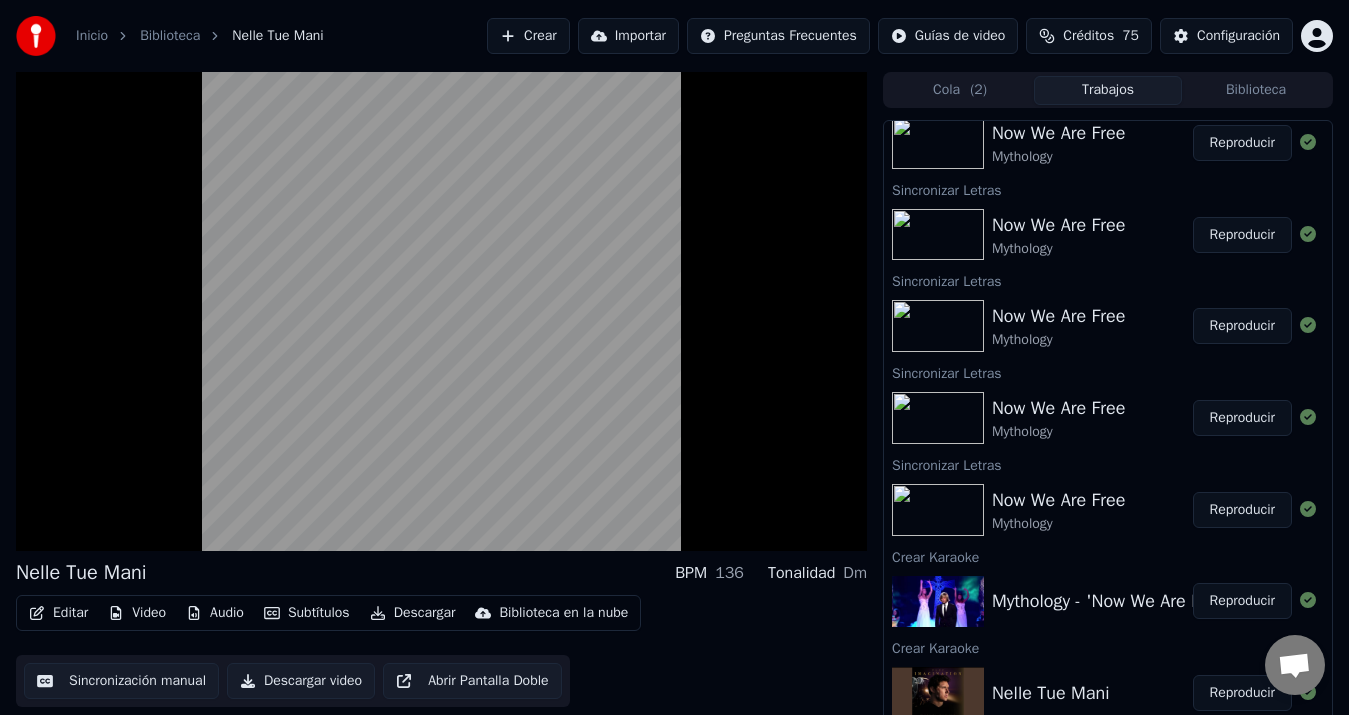 type 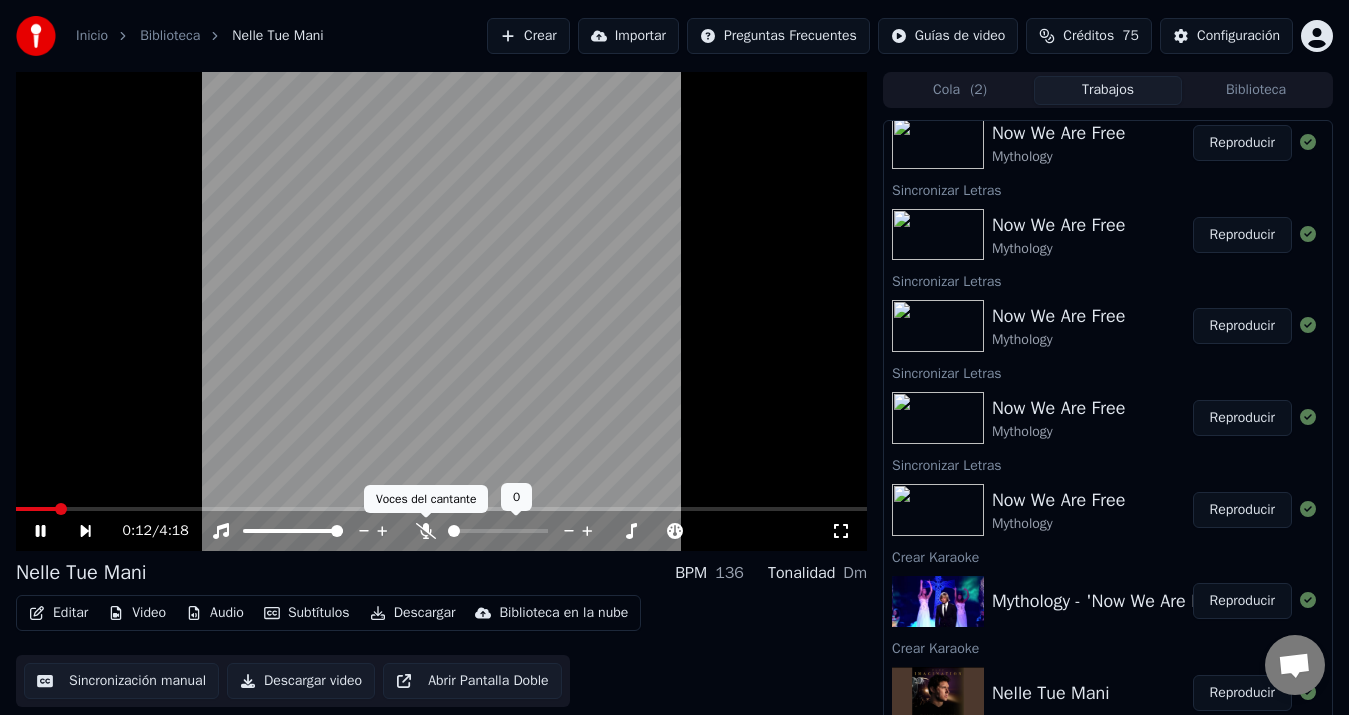 click 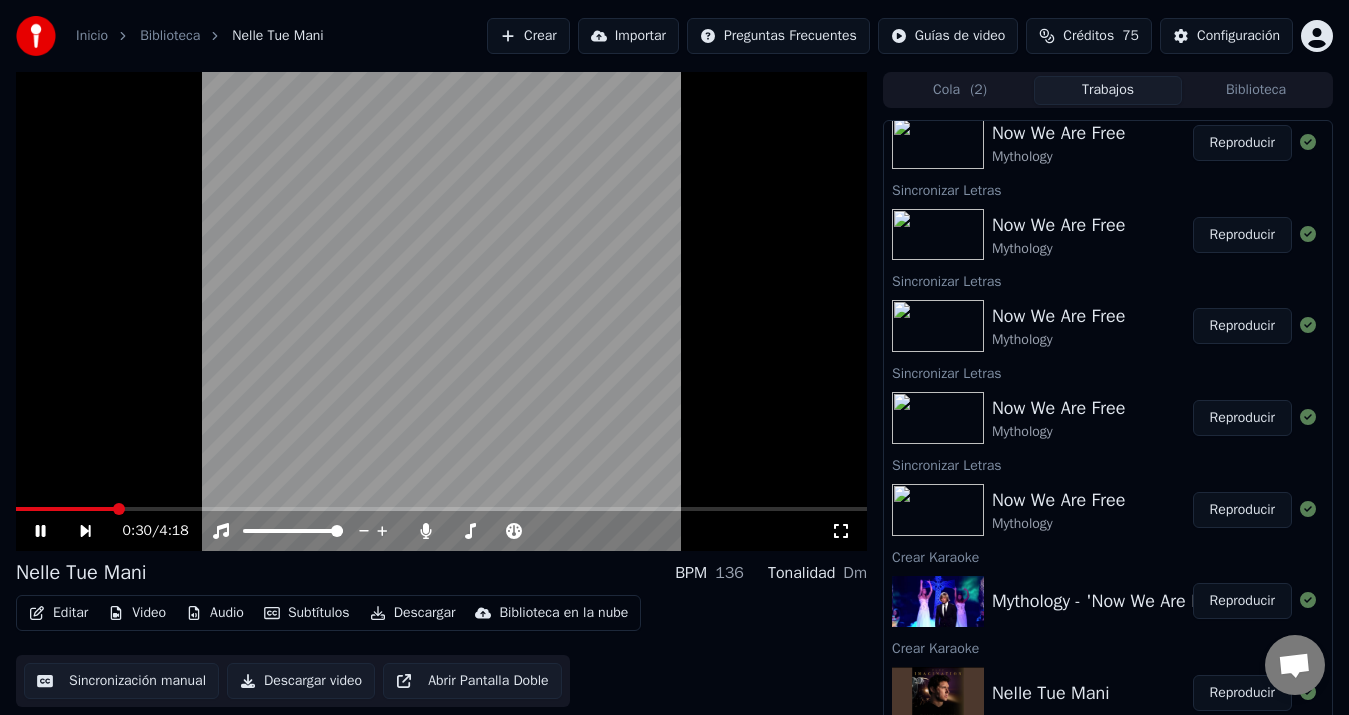 click at bounding box center [441, 509] 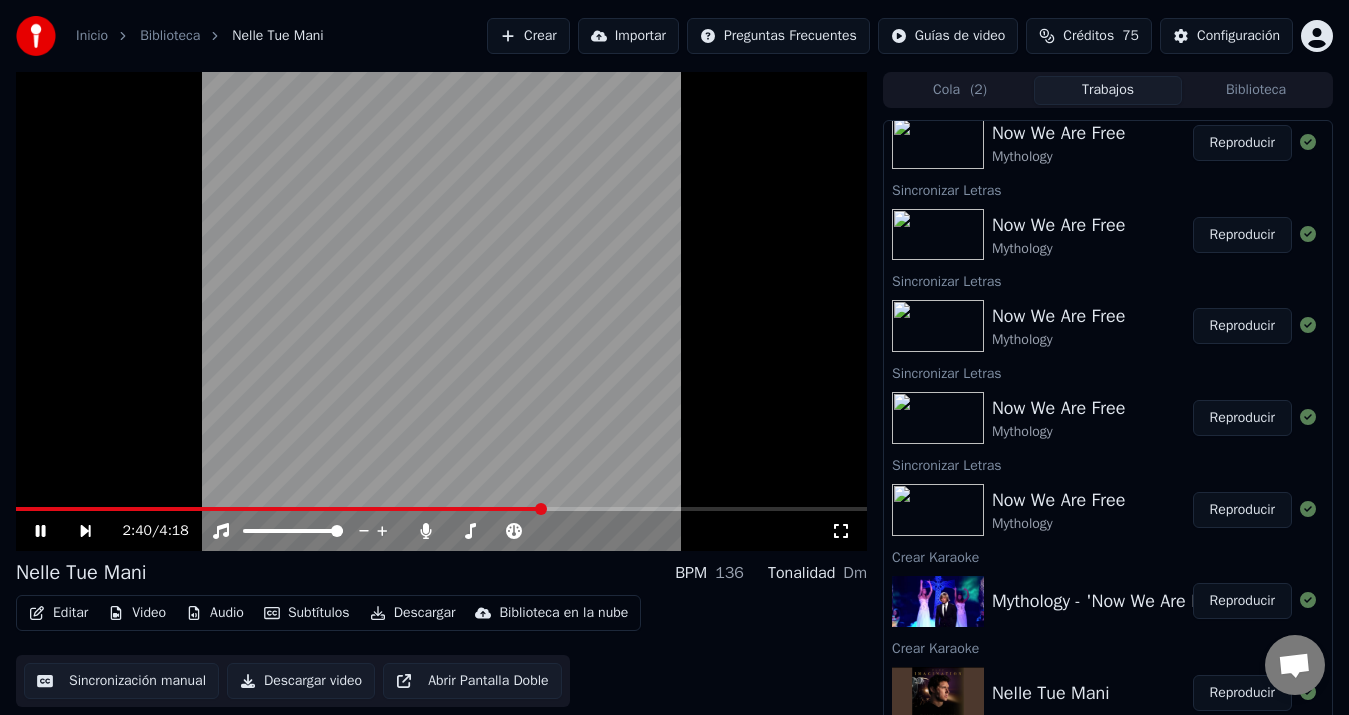 click at bounding box center (441, 509) 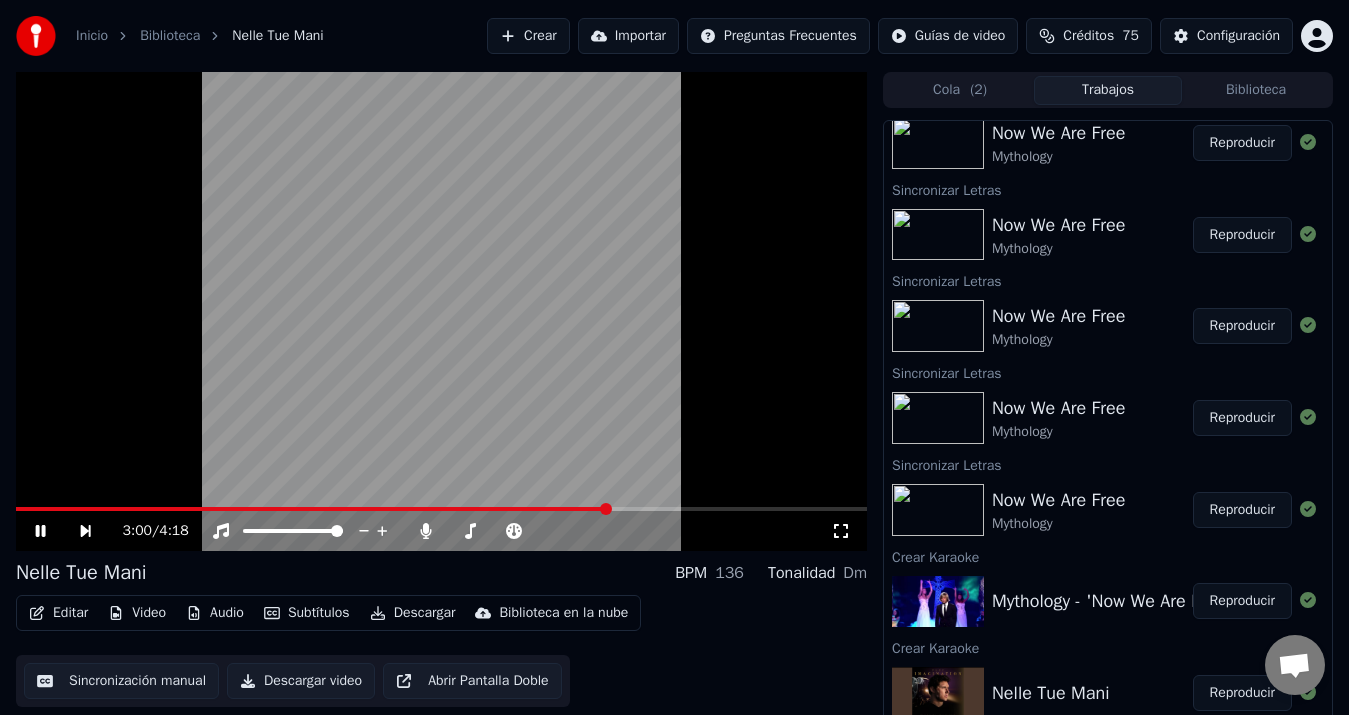 click at bounding box center (441, 509) 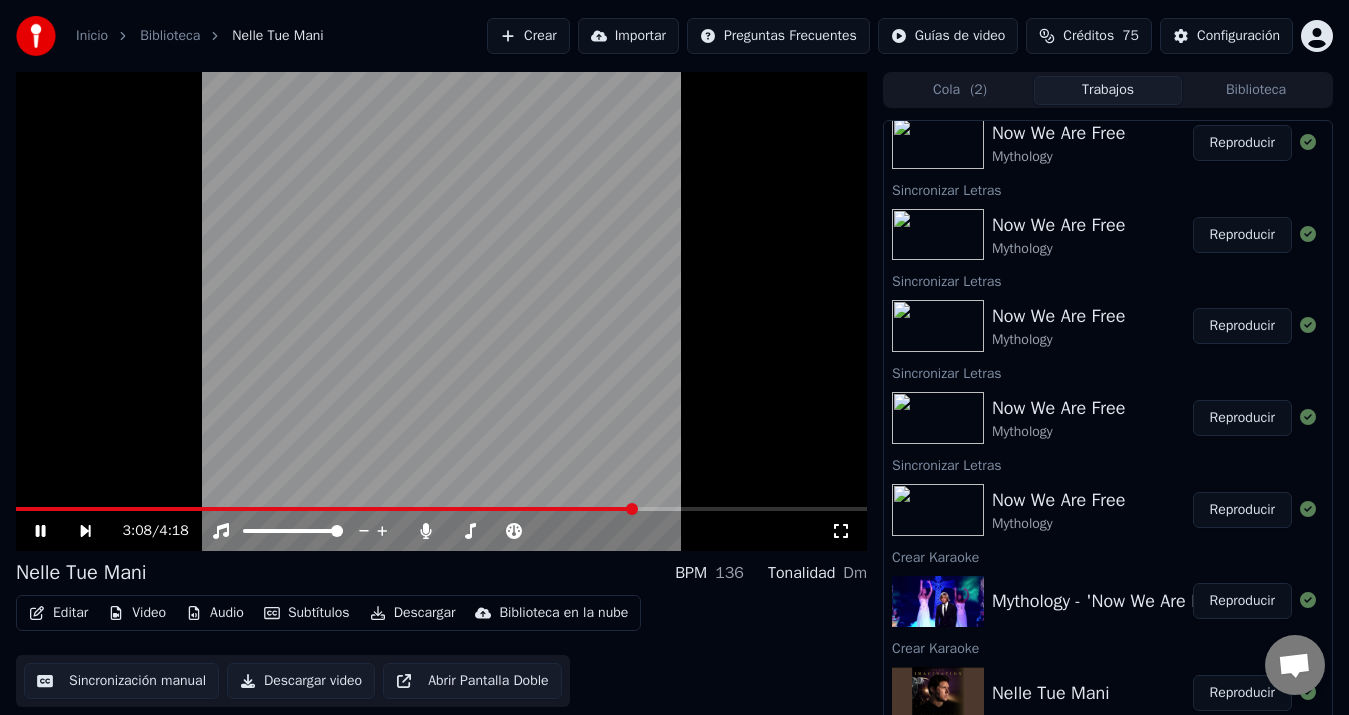 click at bounding box center (325, 509) 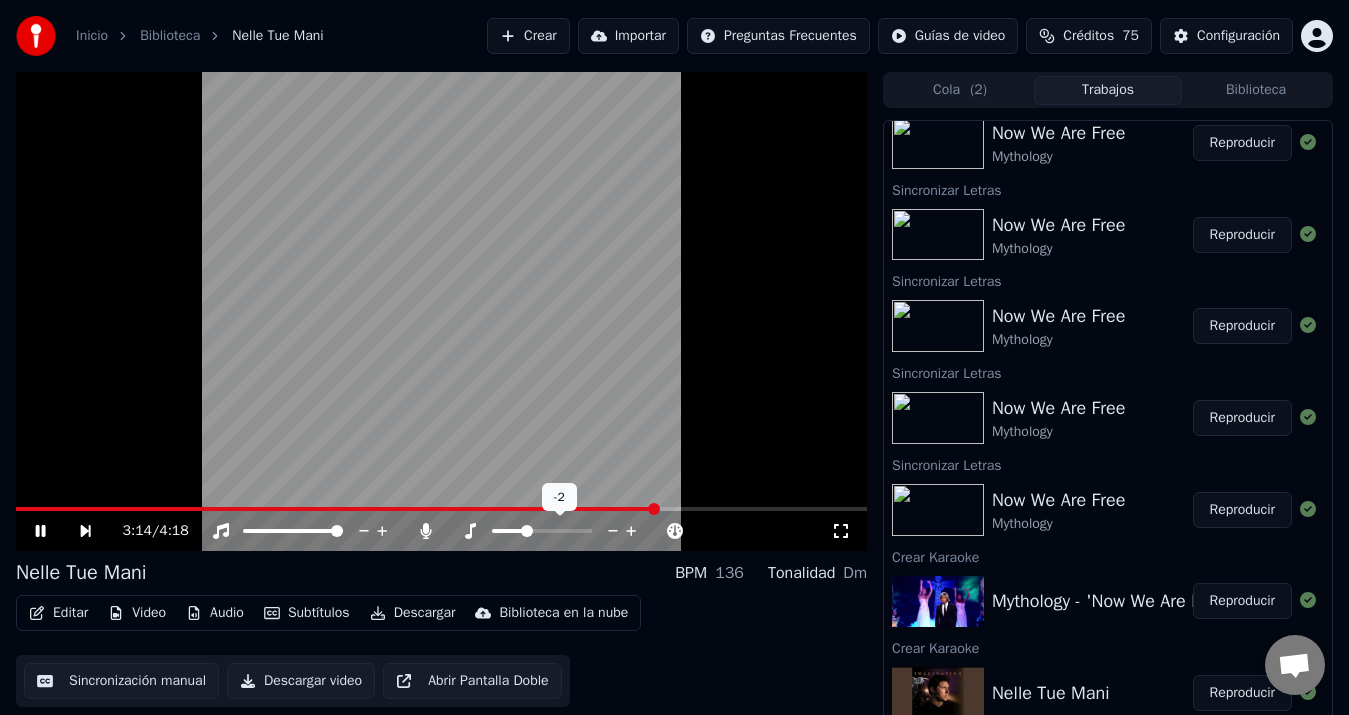 click 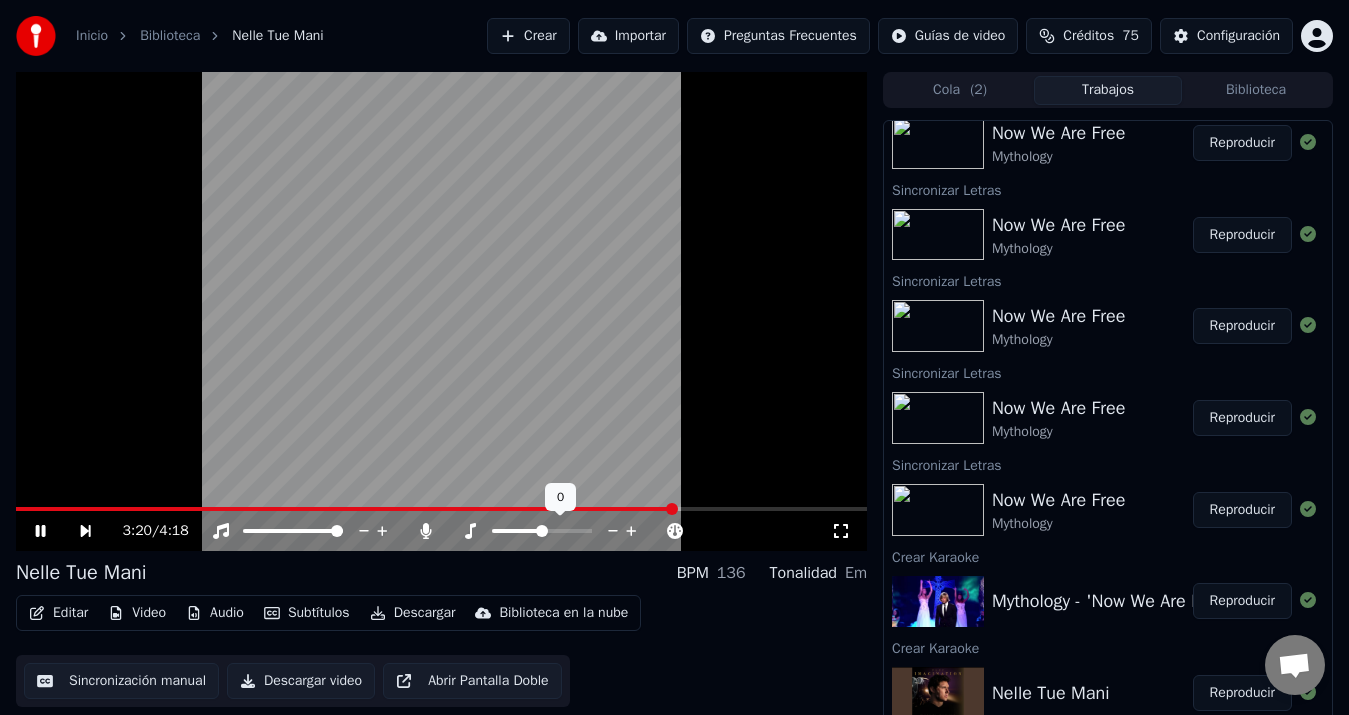 click 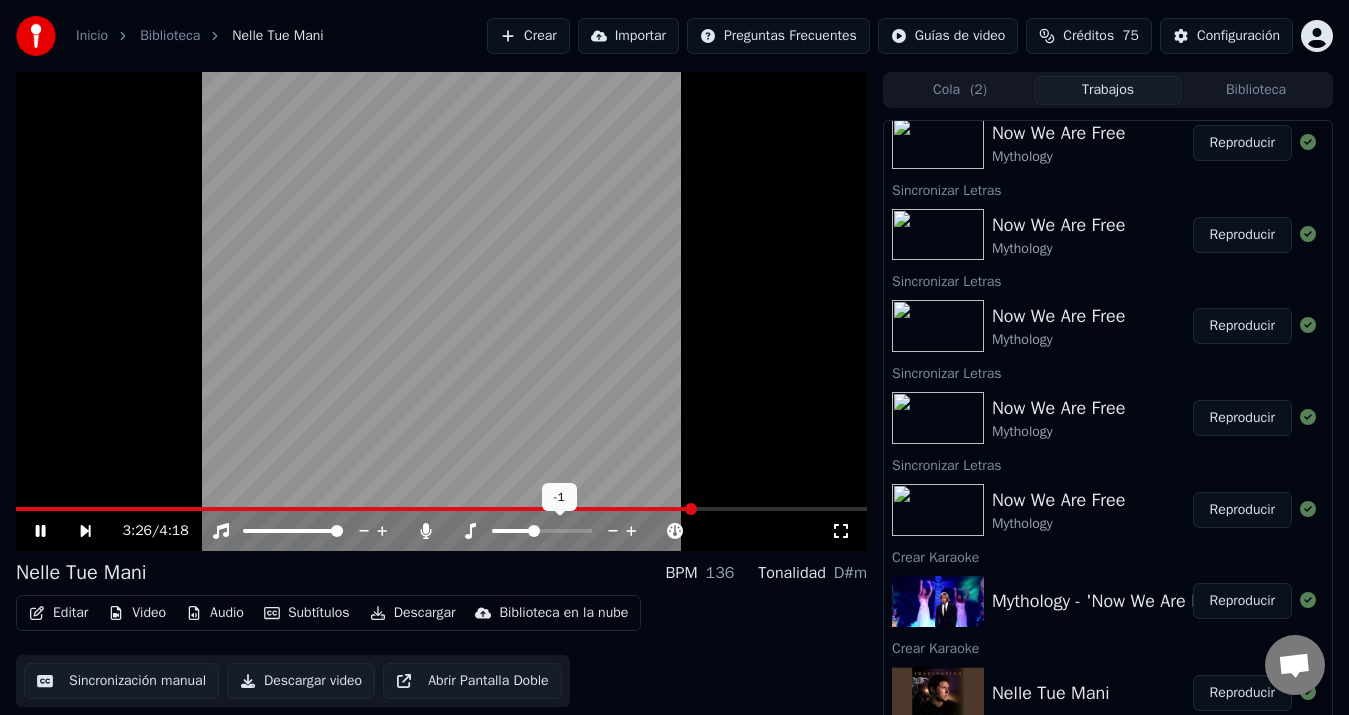 click 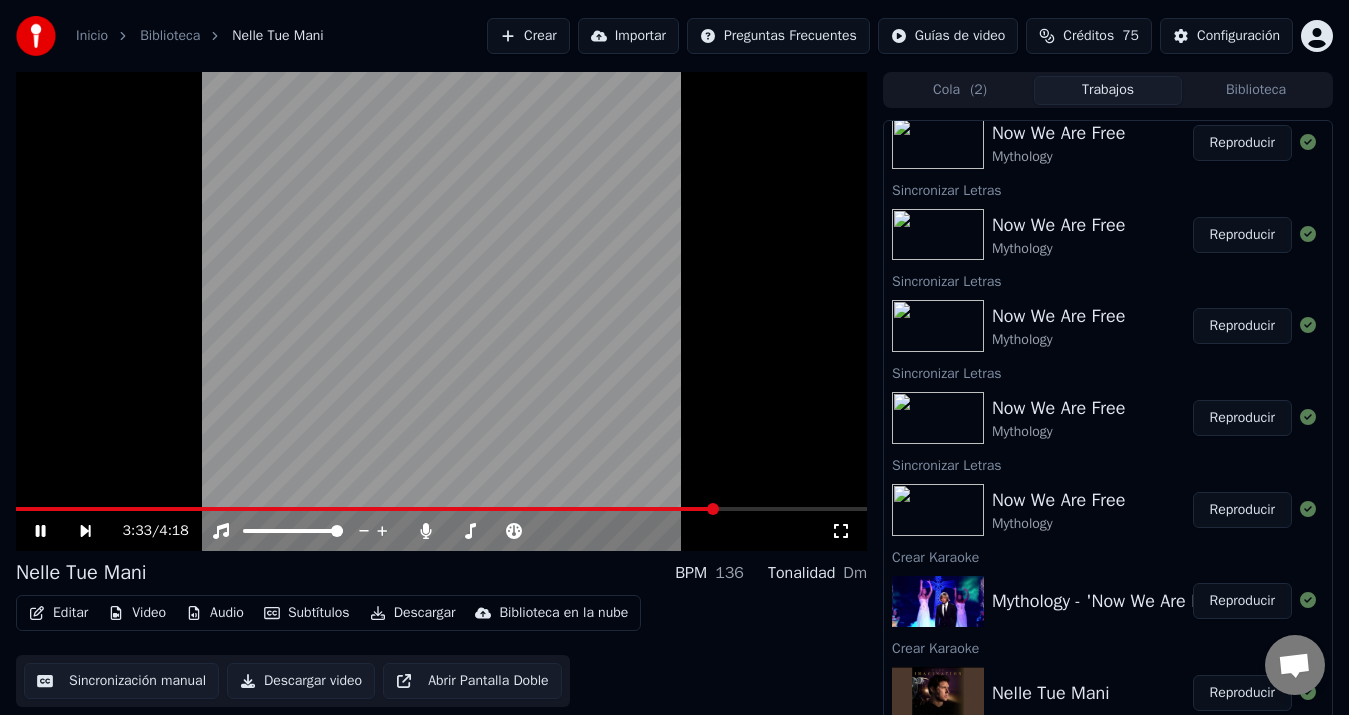 click at bounding box center (366, 509) 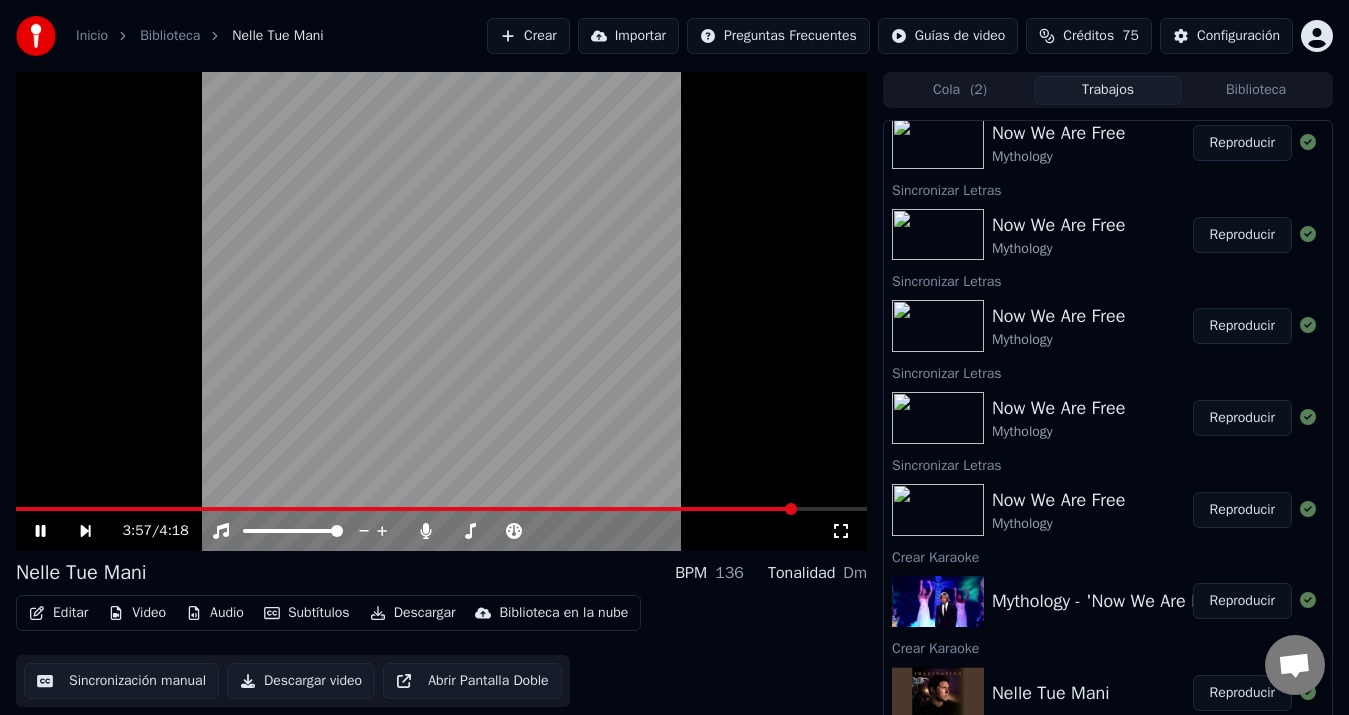 click 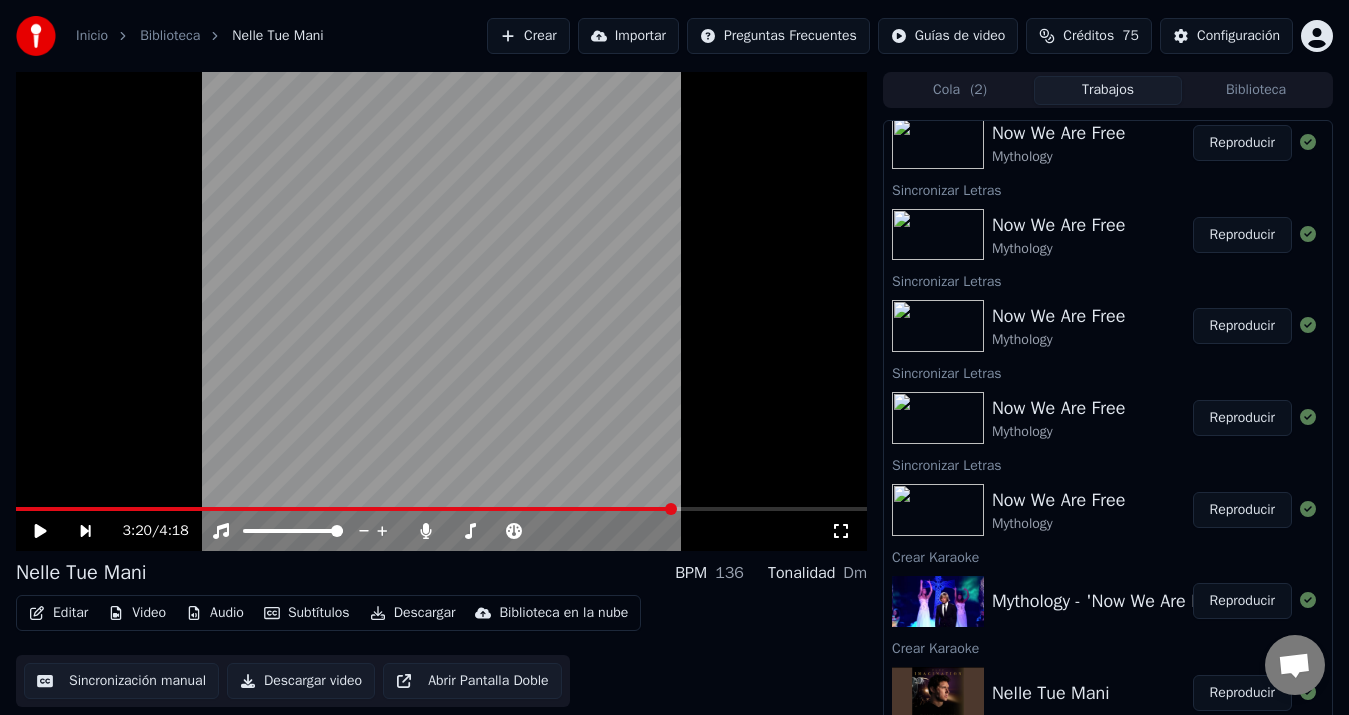 click at bounding box center [345, 509] 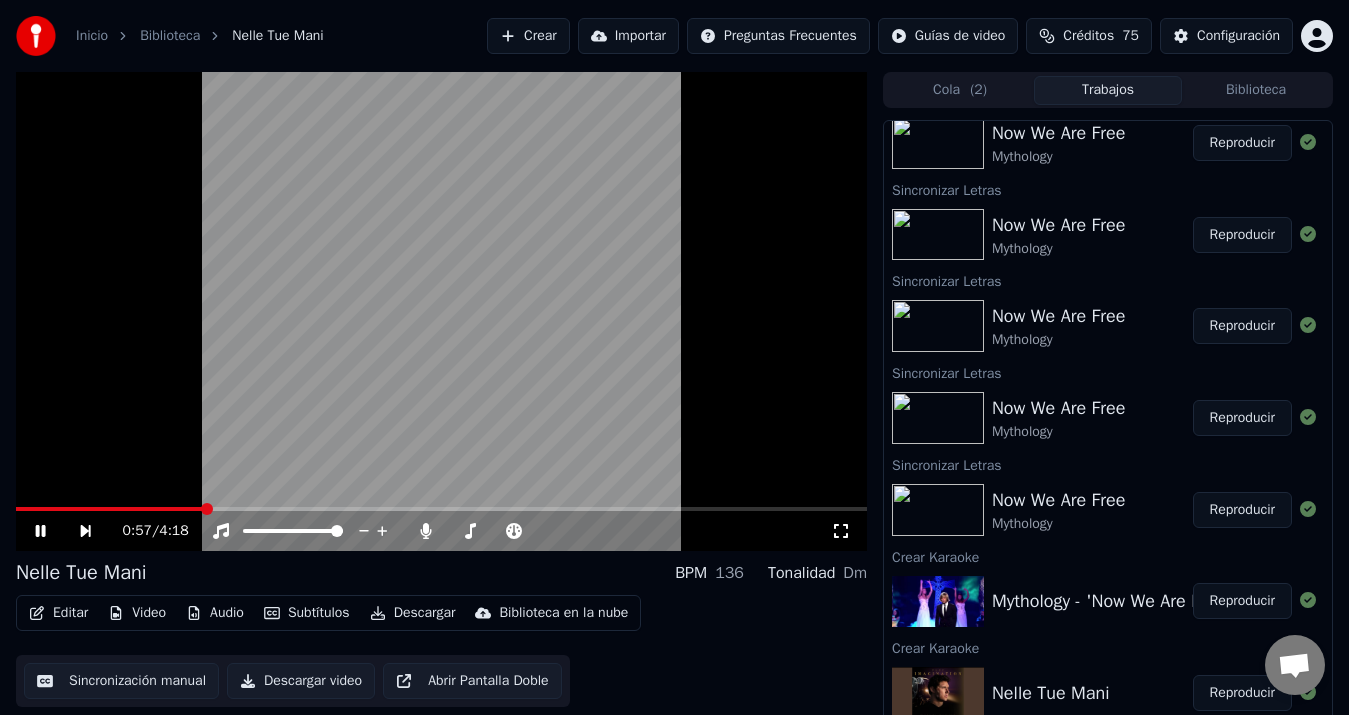 click at bounding box center (110, 509) 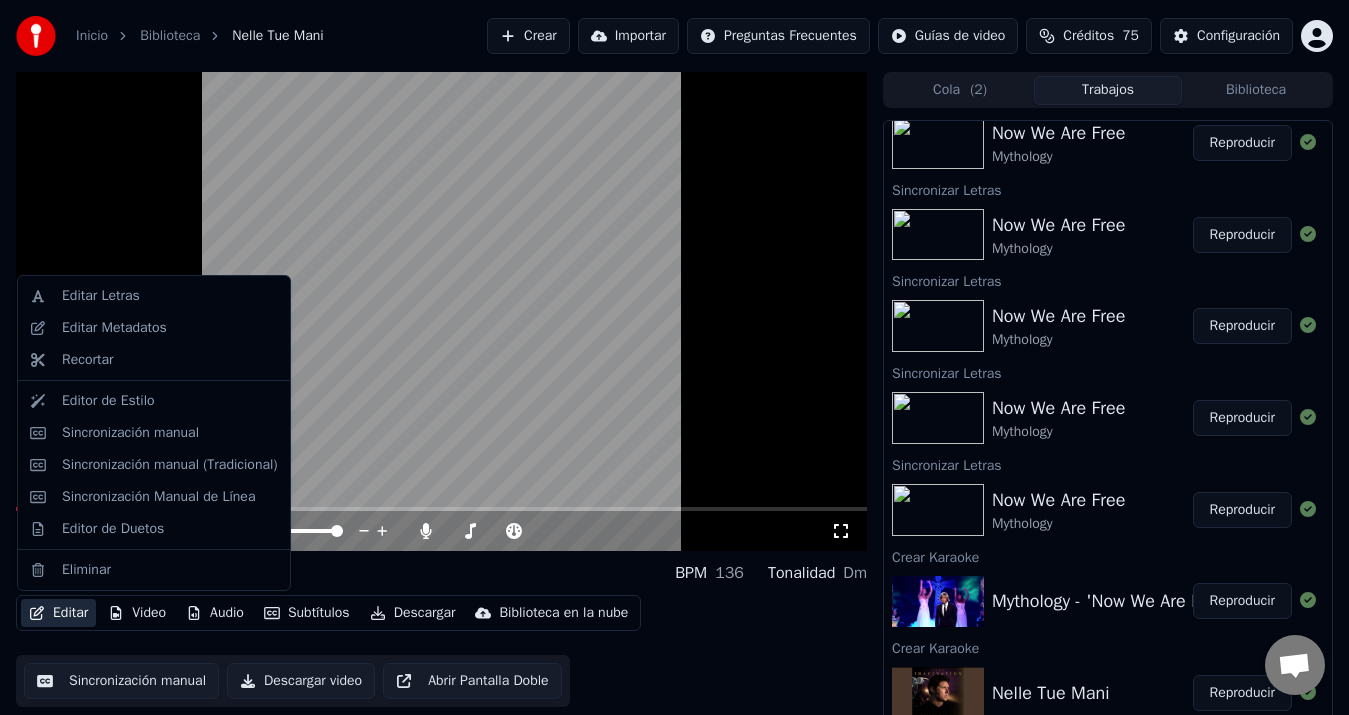 click on "Editar" at bounding box center (58, 613) 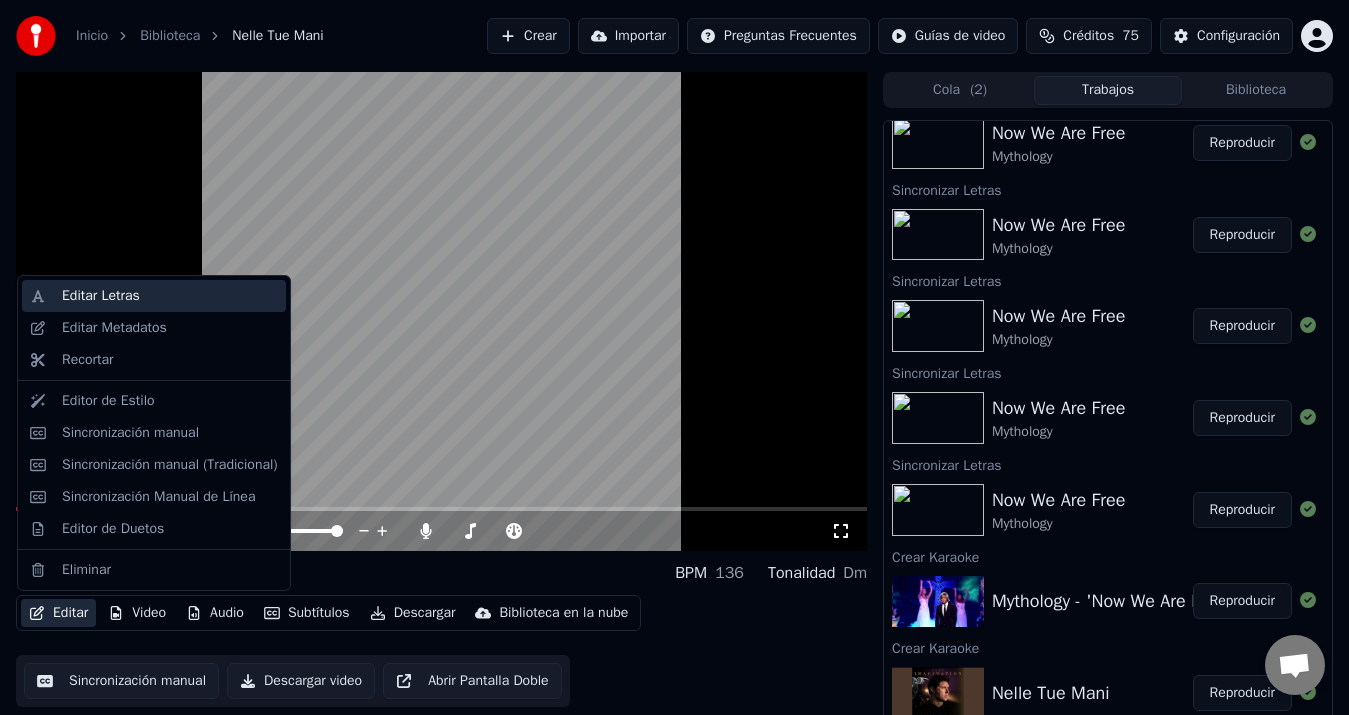 click on "Editar Letras" at bounding box center [170, 296] 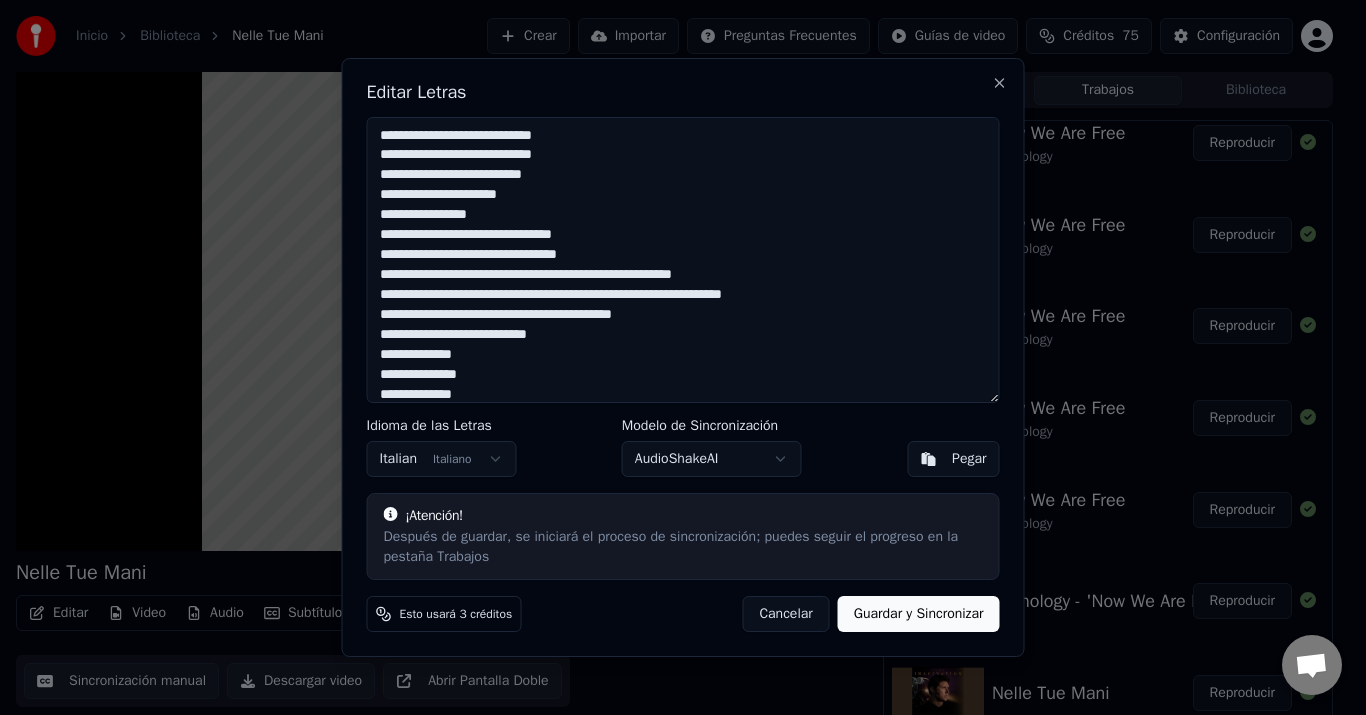 scroll, scrollTop: 92, scrollLeft: 0, axis: vertical 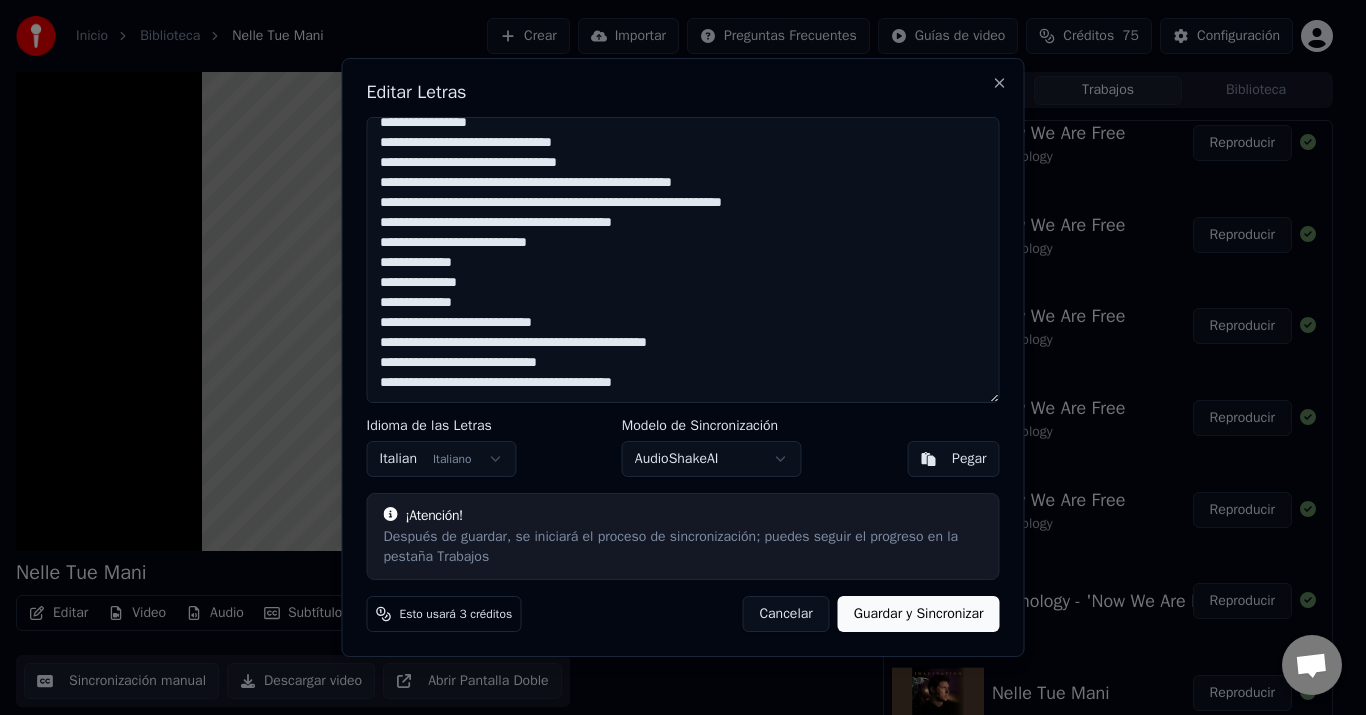 drag, startPoint x: 378, startPoint y: 370, endPoint x: 659, endPoint y: 401, distance: 282.7048 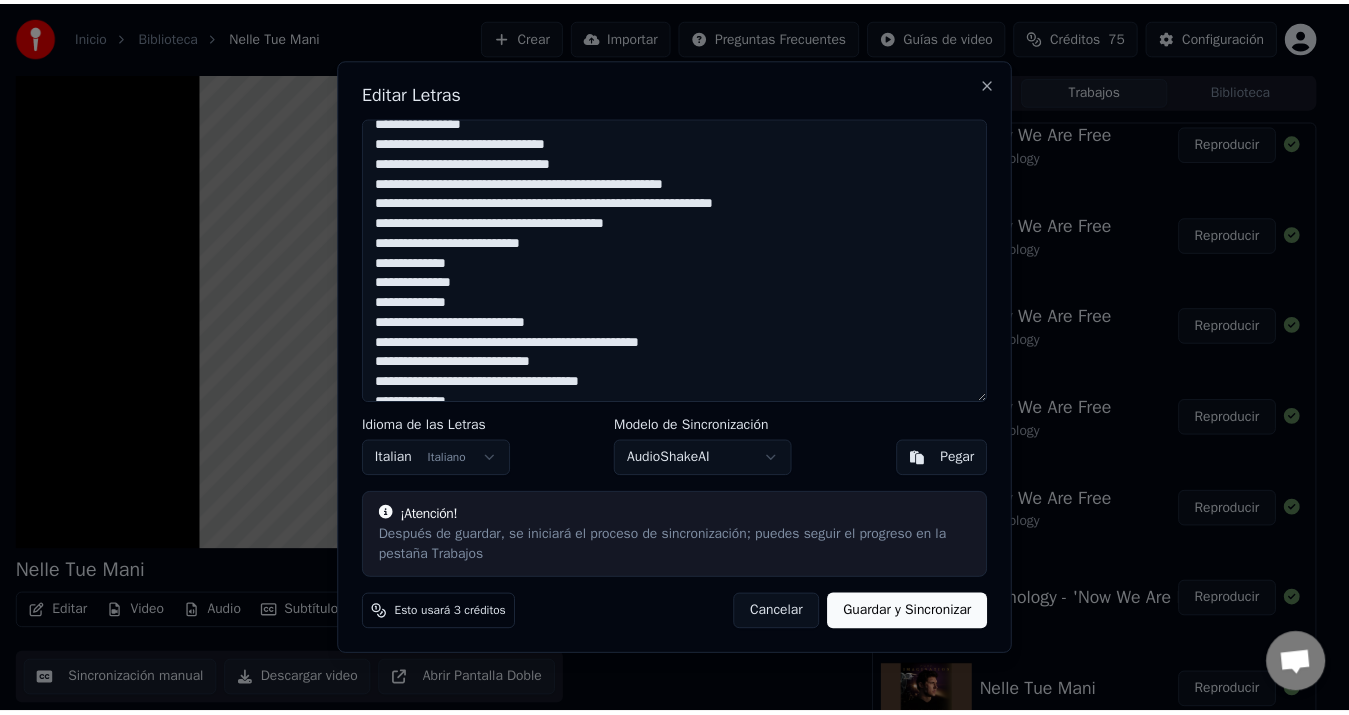 scroll, scrollTop: 103, scrollLeft: 0, axis: vertical 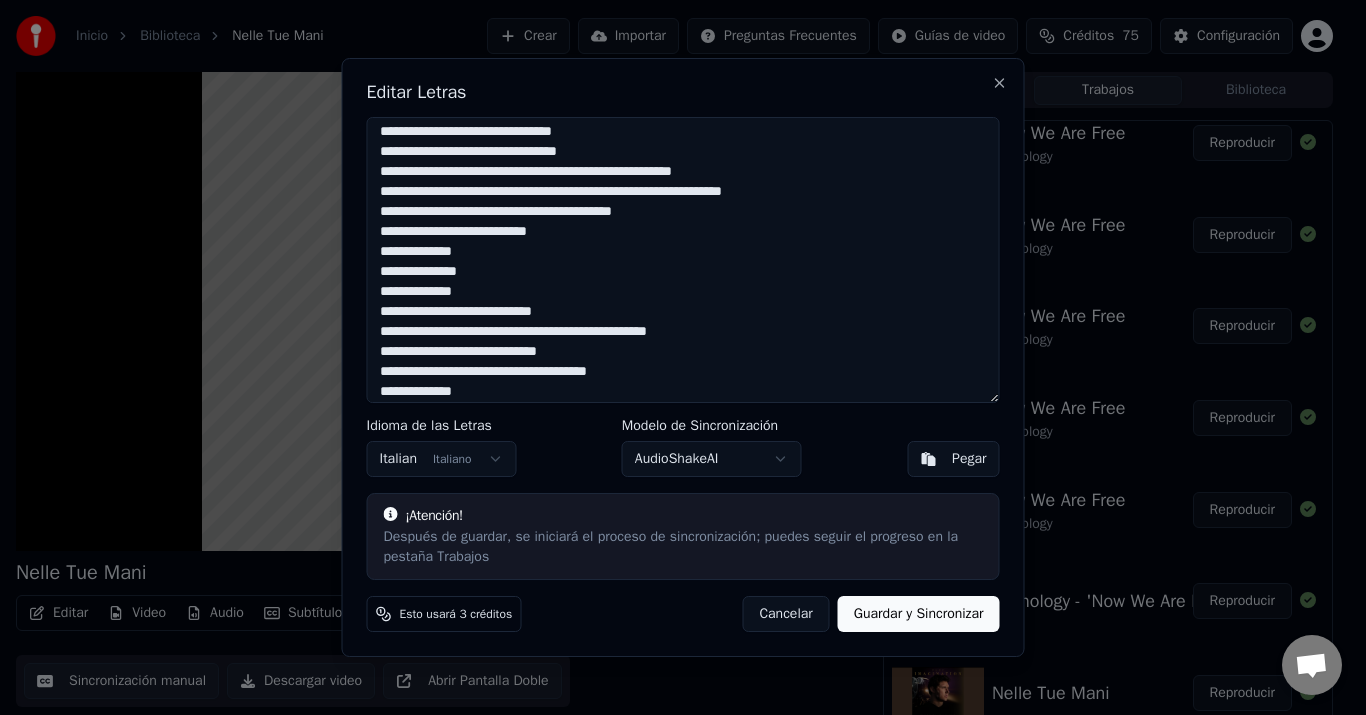 type on "**********" 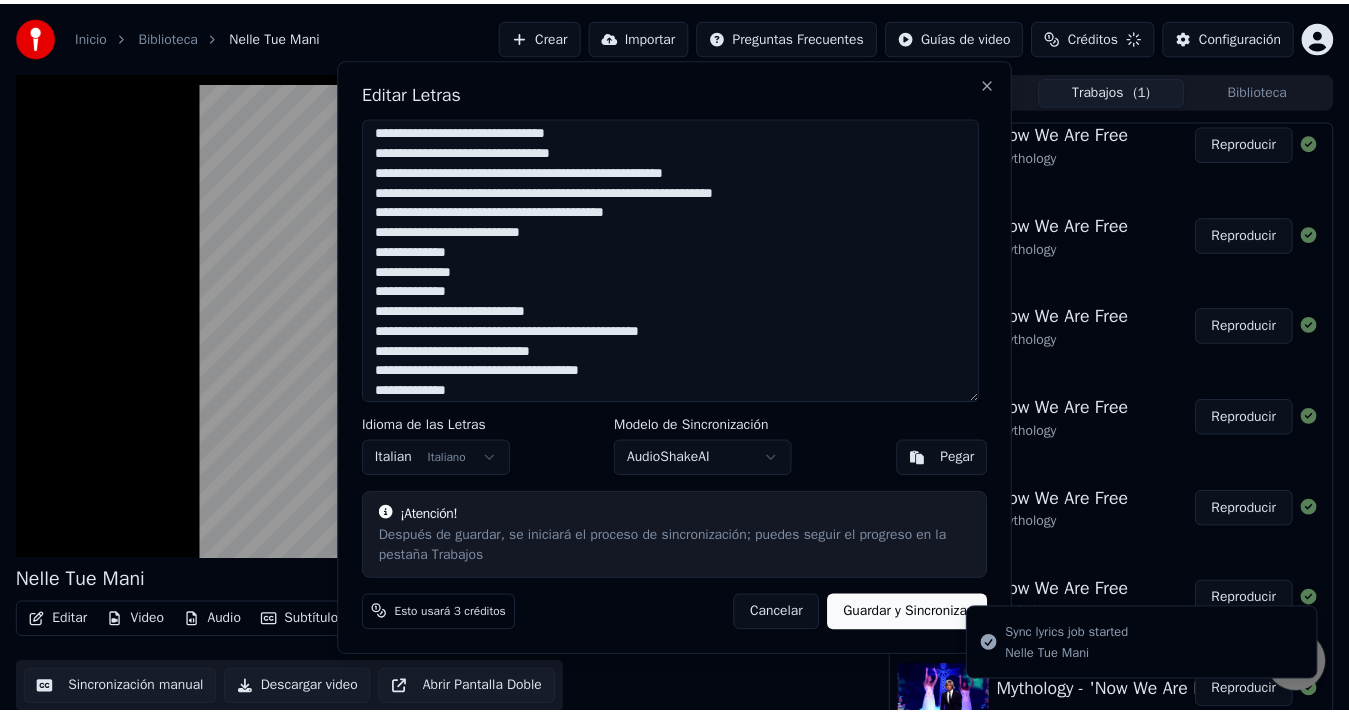 scroll, scrollTop: 495, scrollLeft: 0, axis: vertical 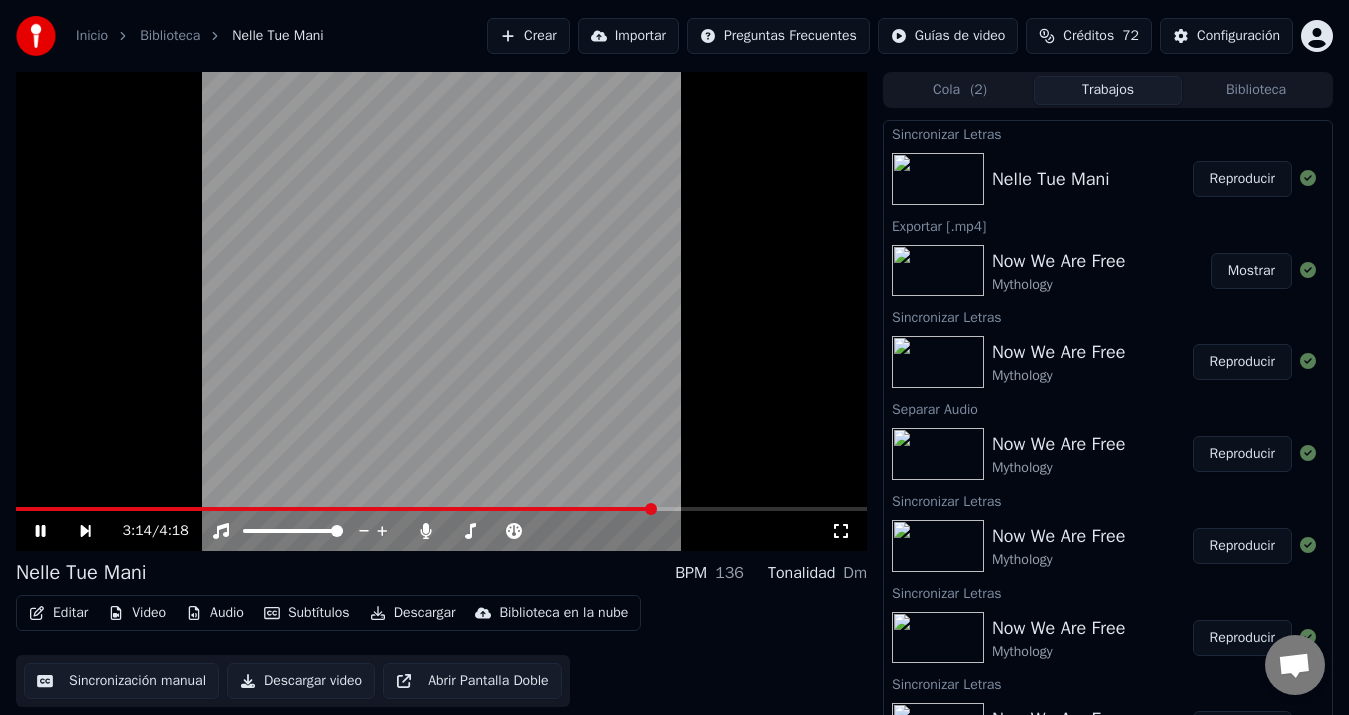click at bounding box center [441, 509] 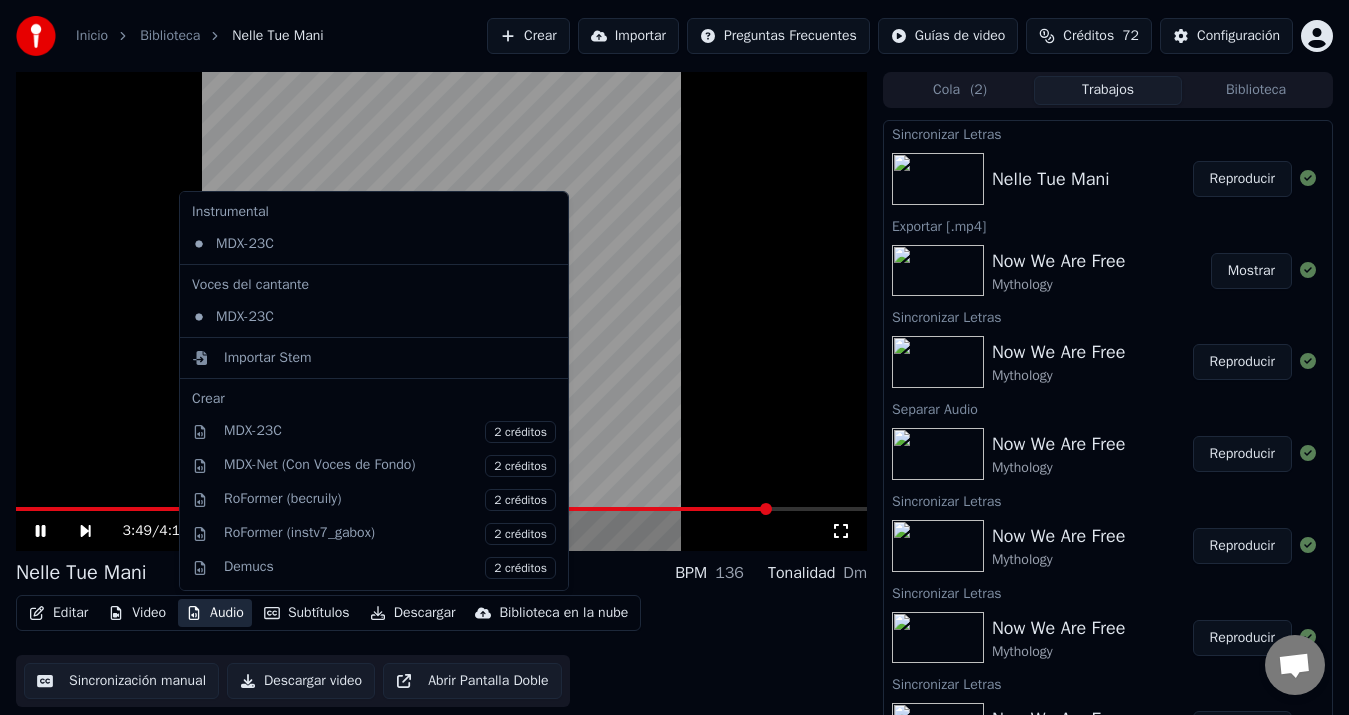 click on "Audio" at bounding box center (215, 613) 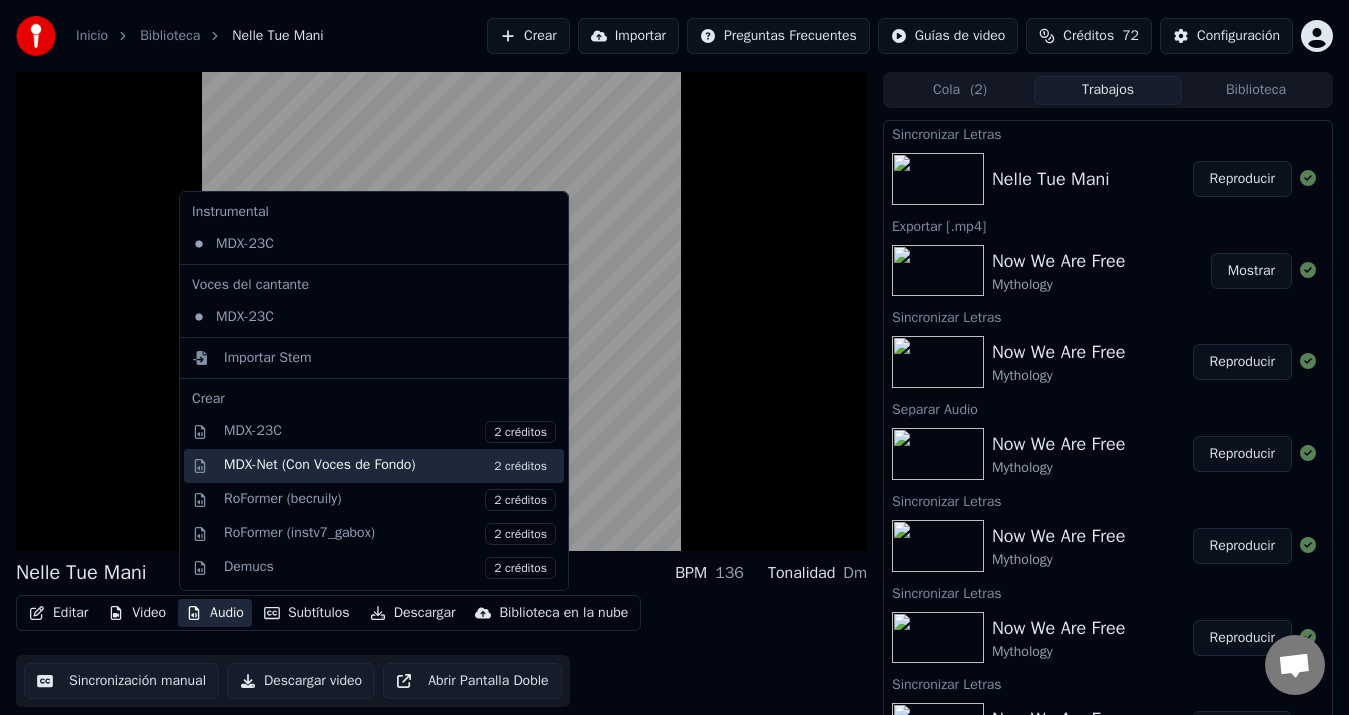 click on "2 créditos" at bounding box center (520, 466) 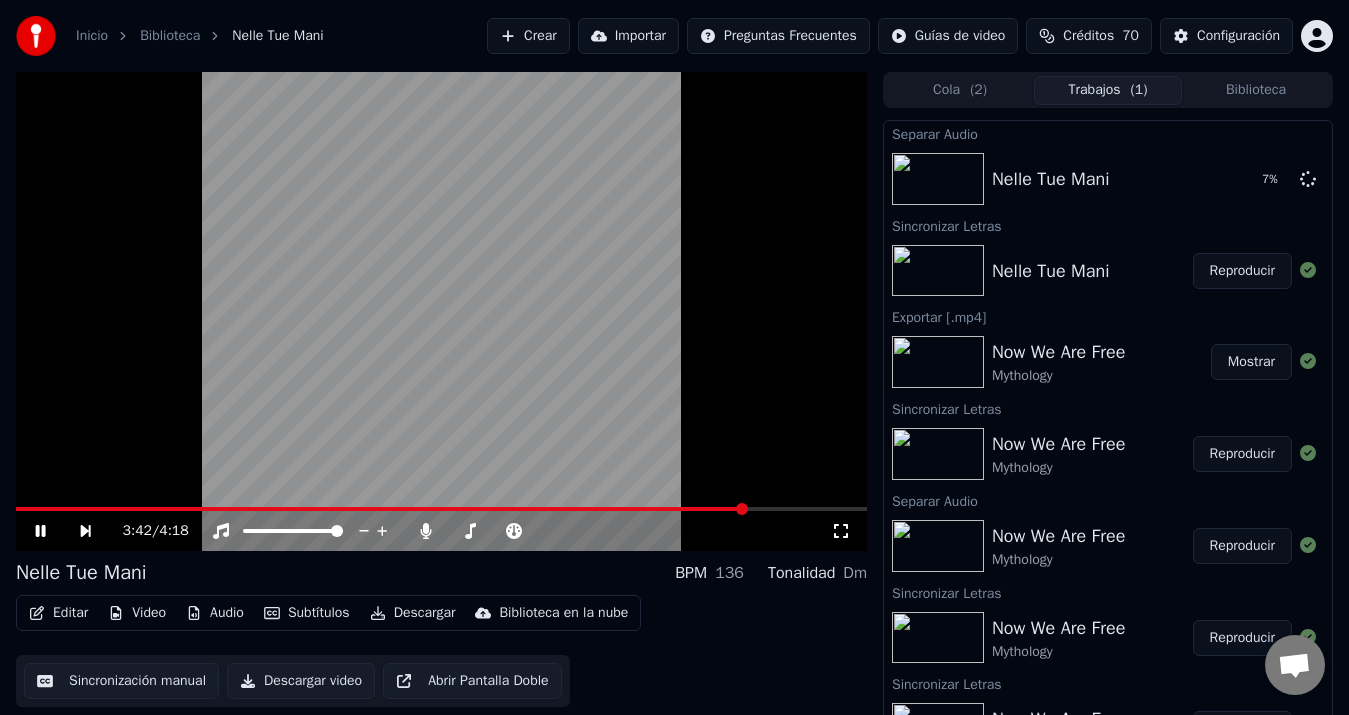 click at bounding box center [381, 509] 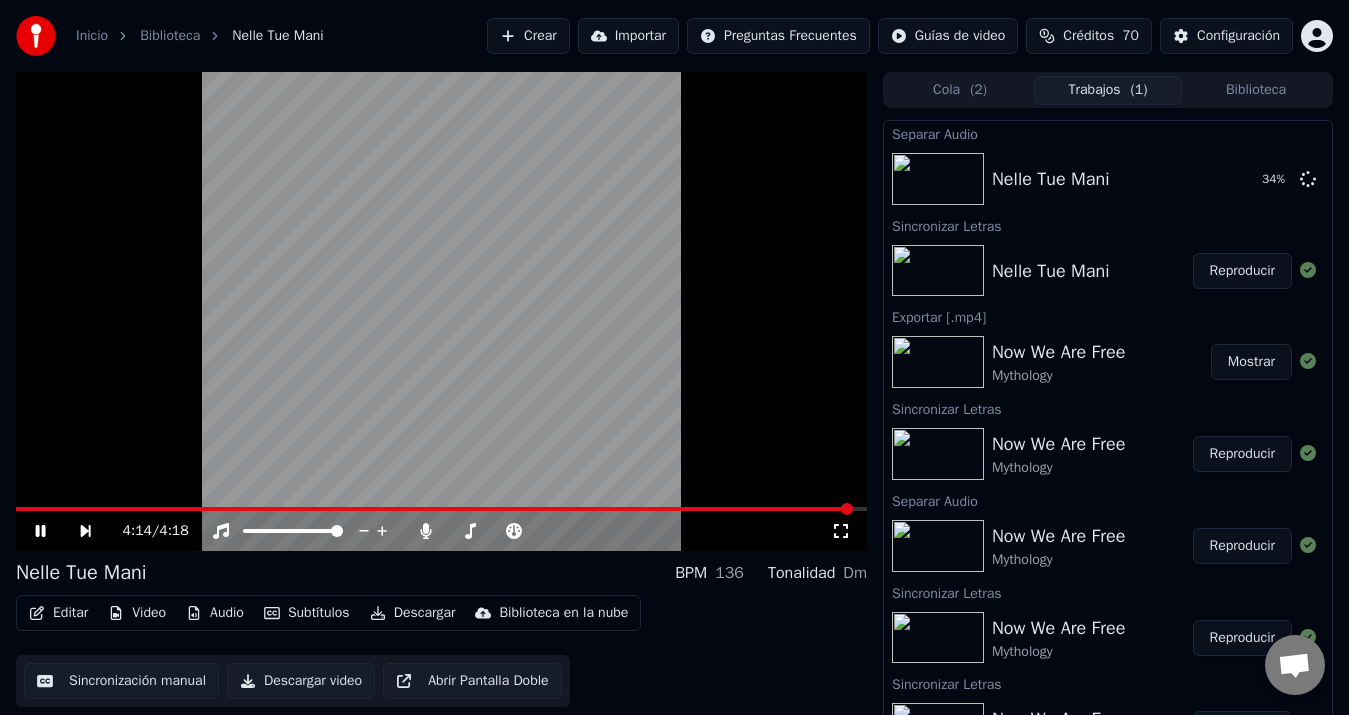 drag, startPoint x: 73, startPoint y: 505, endPoint x: 84, endPoint y: 508, distance: 11.401754 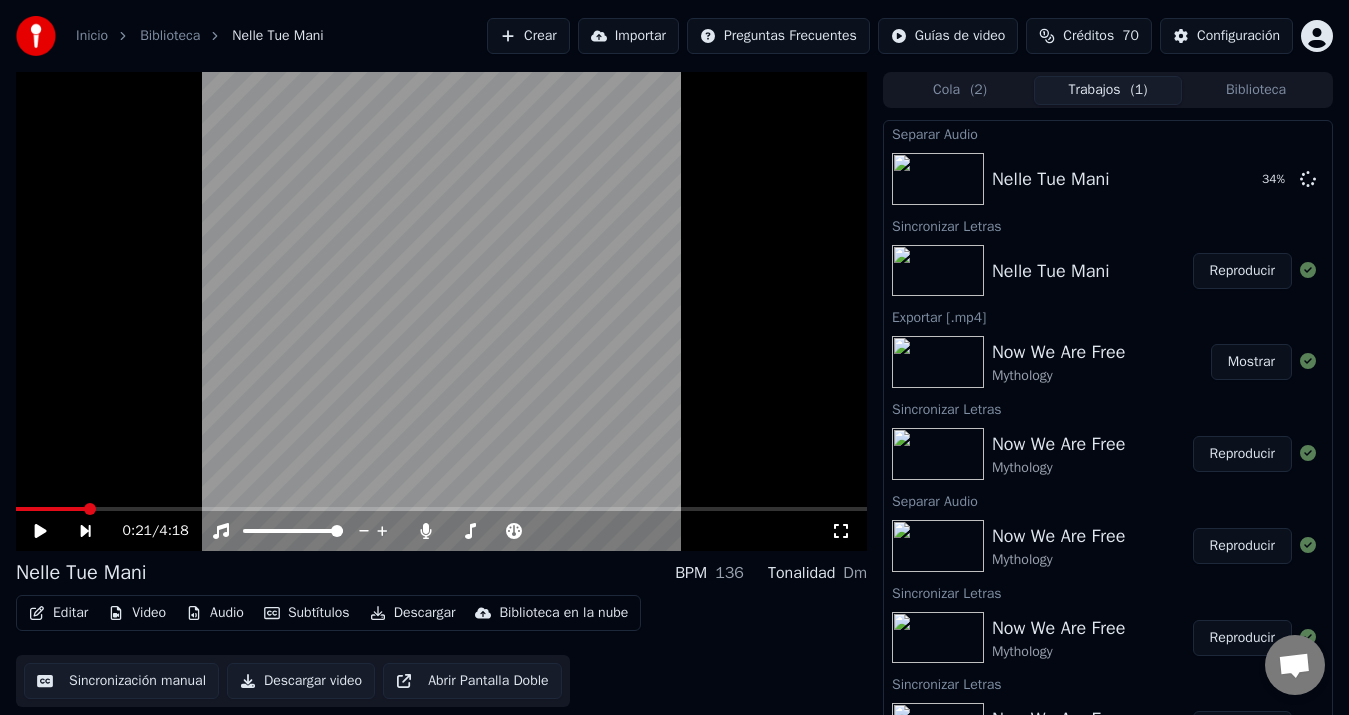 click at bounding box center [50, 509] 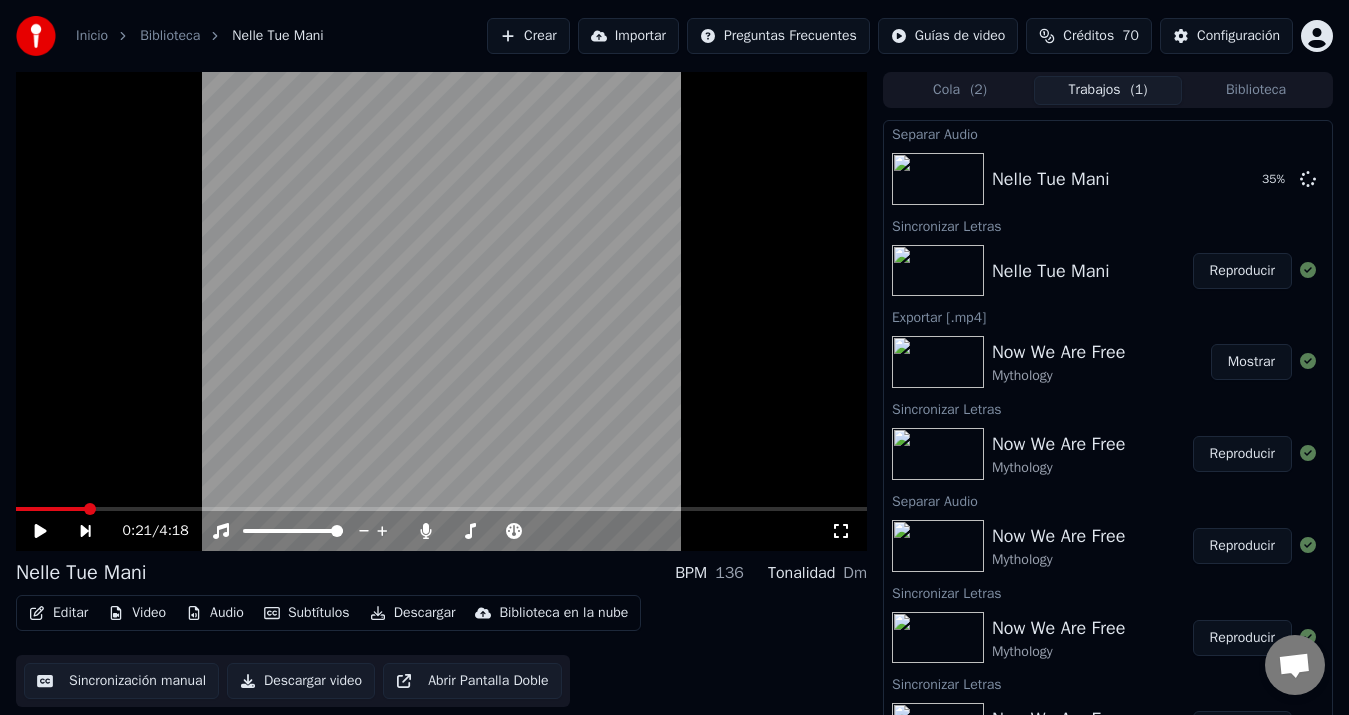 click 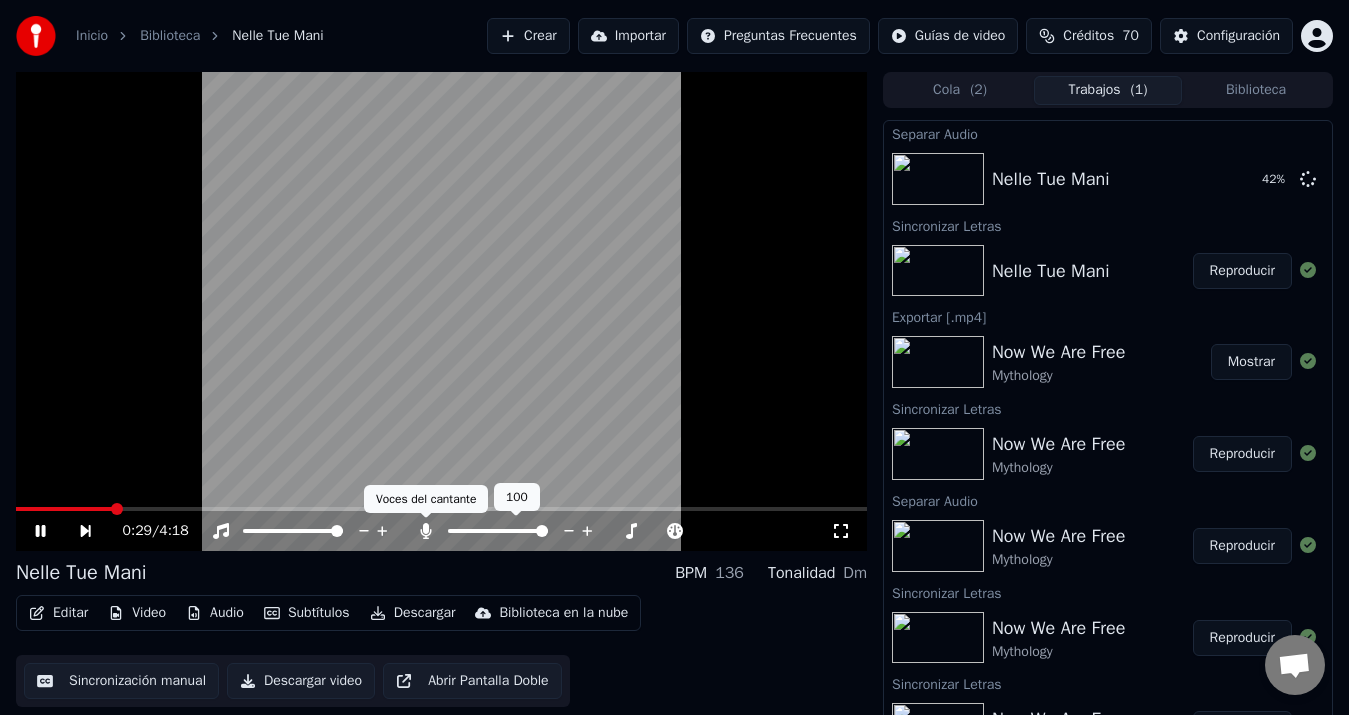 click 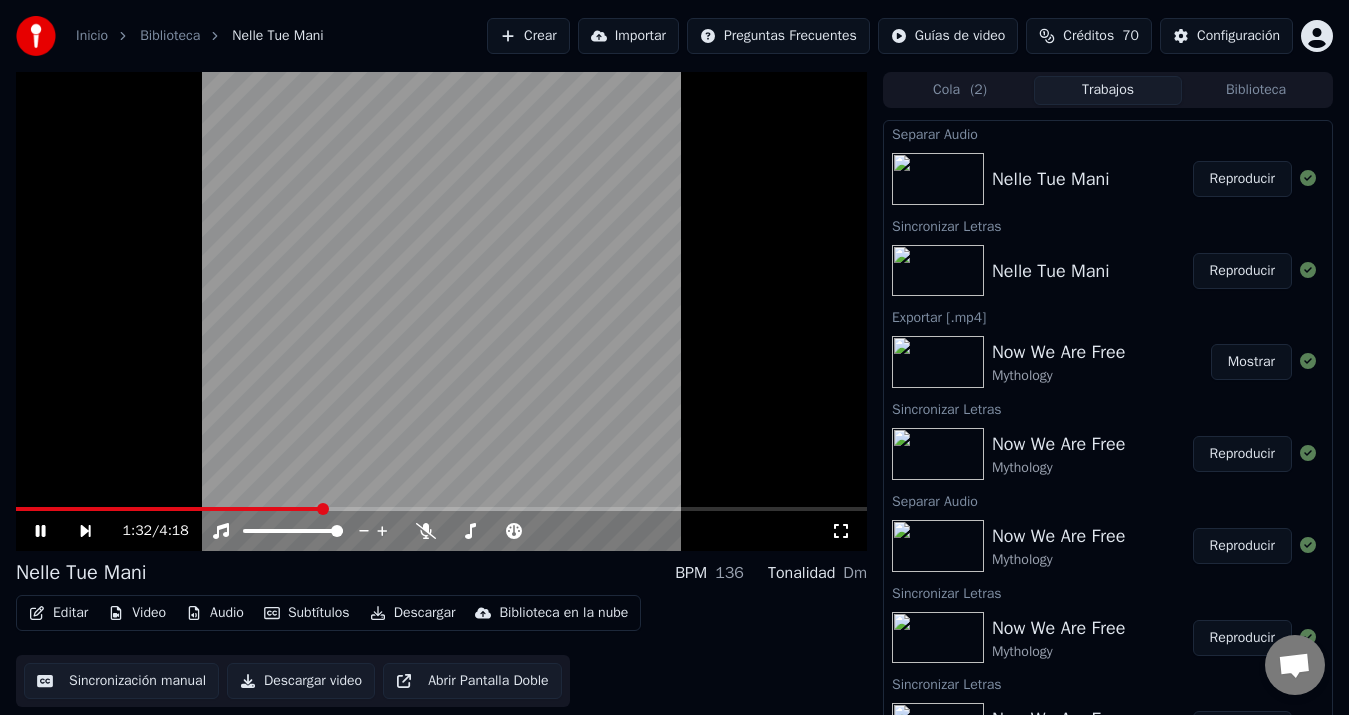 click on "Reproducir" at bounding box center (1242, 179) 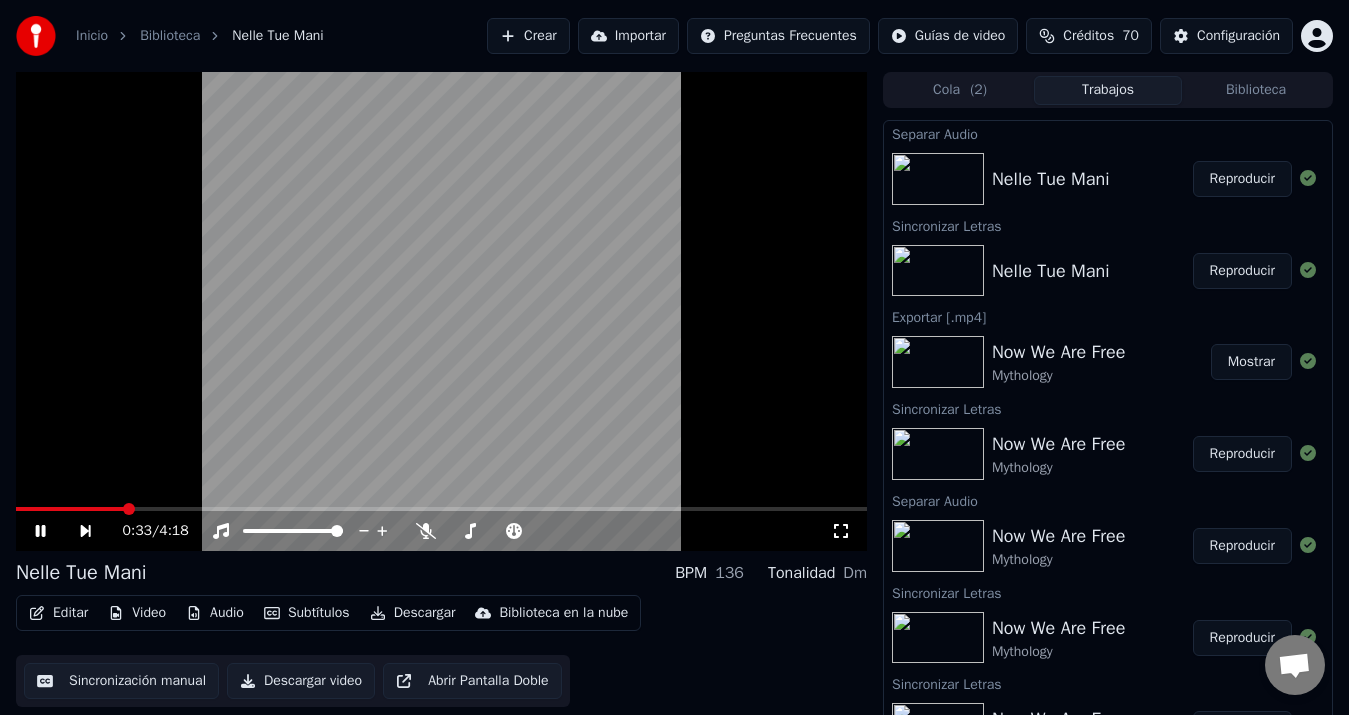 click at bounding box center [441, 509] 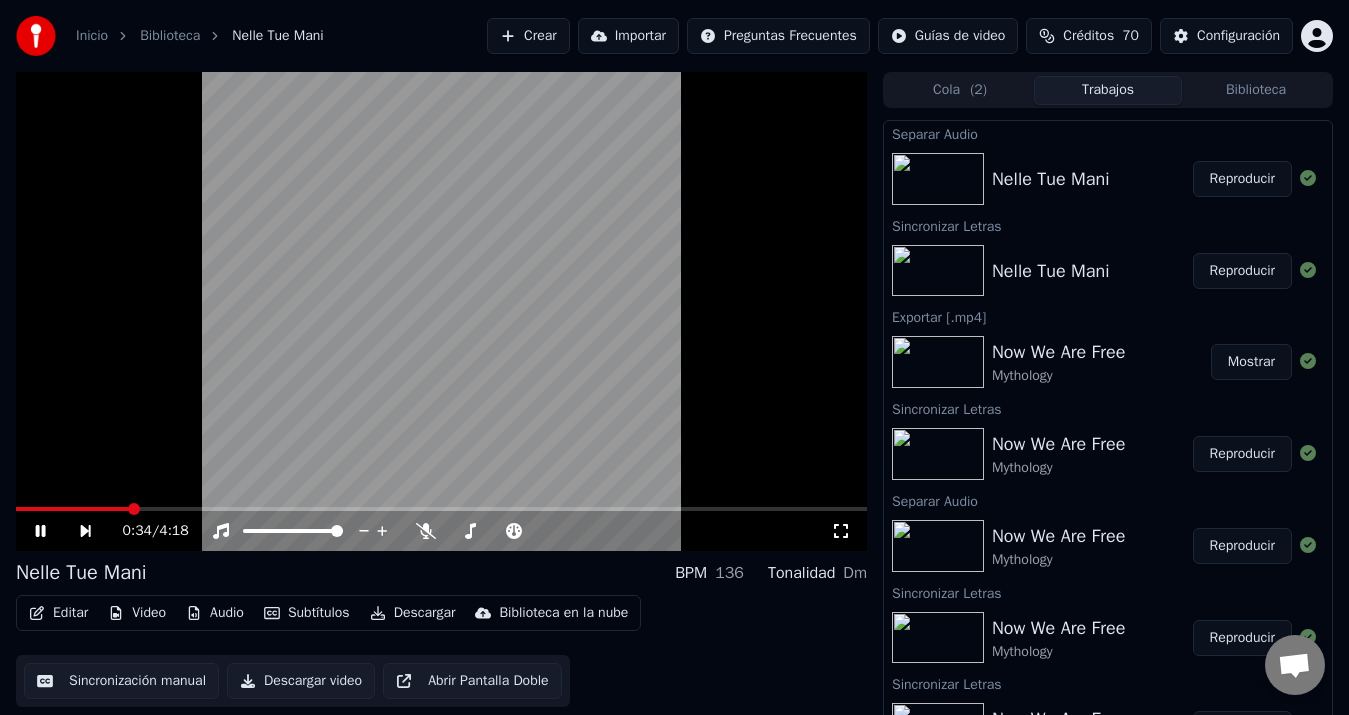 click at bounding box center (441, 509) 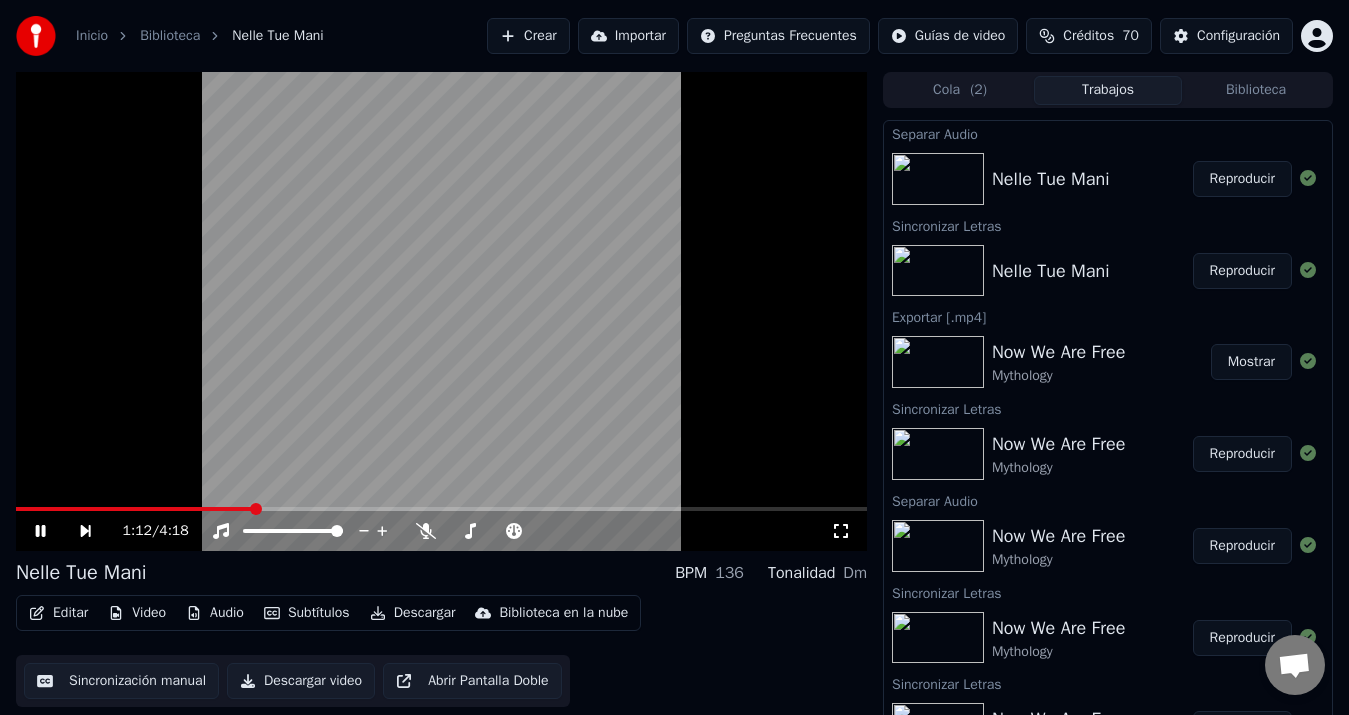 click at bounding box center (441, 509) 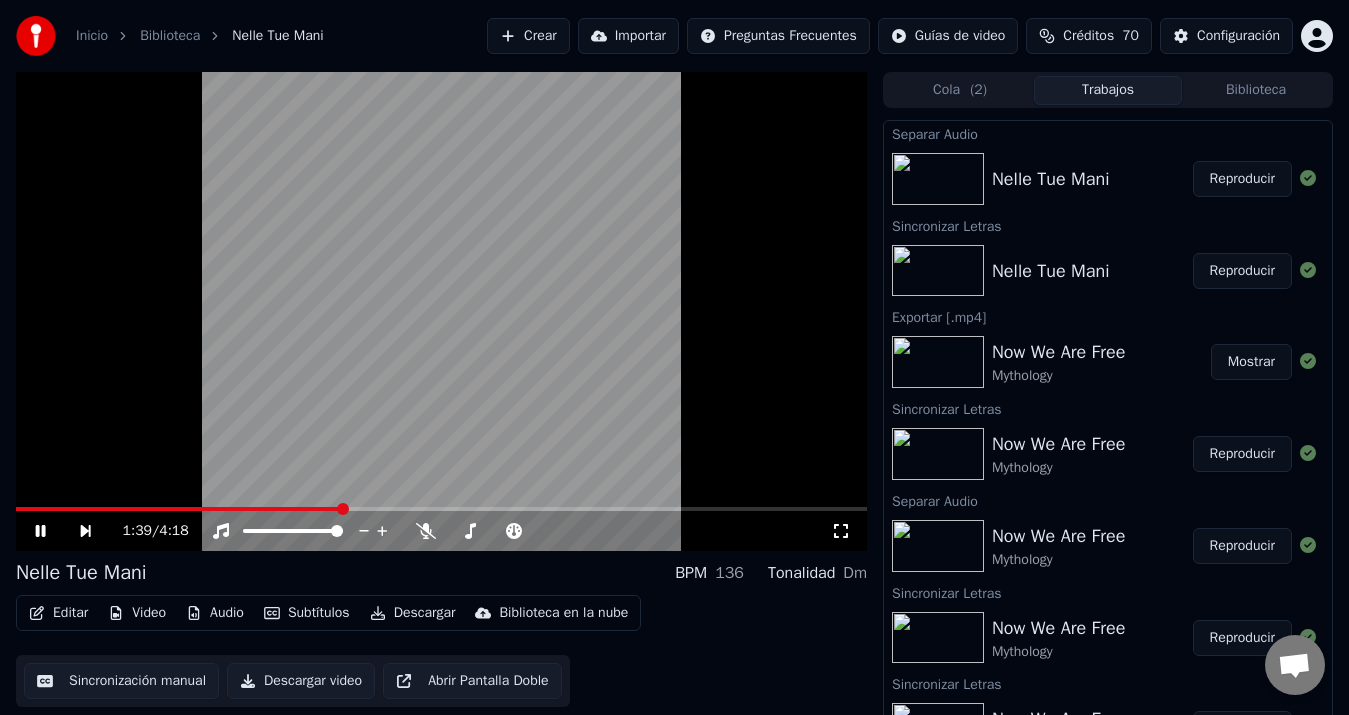 click at bounding box center (441, 509) 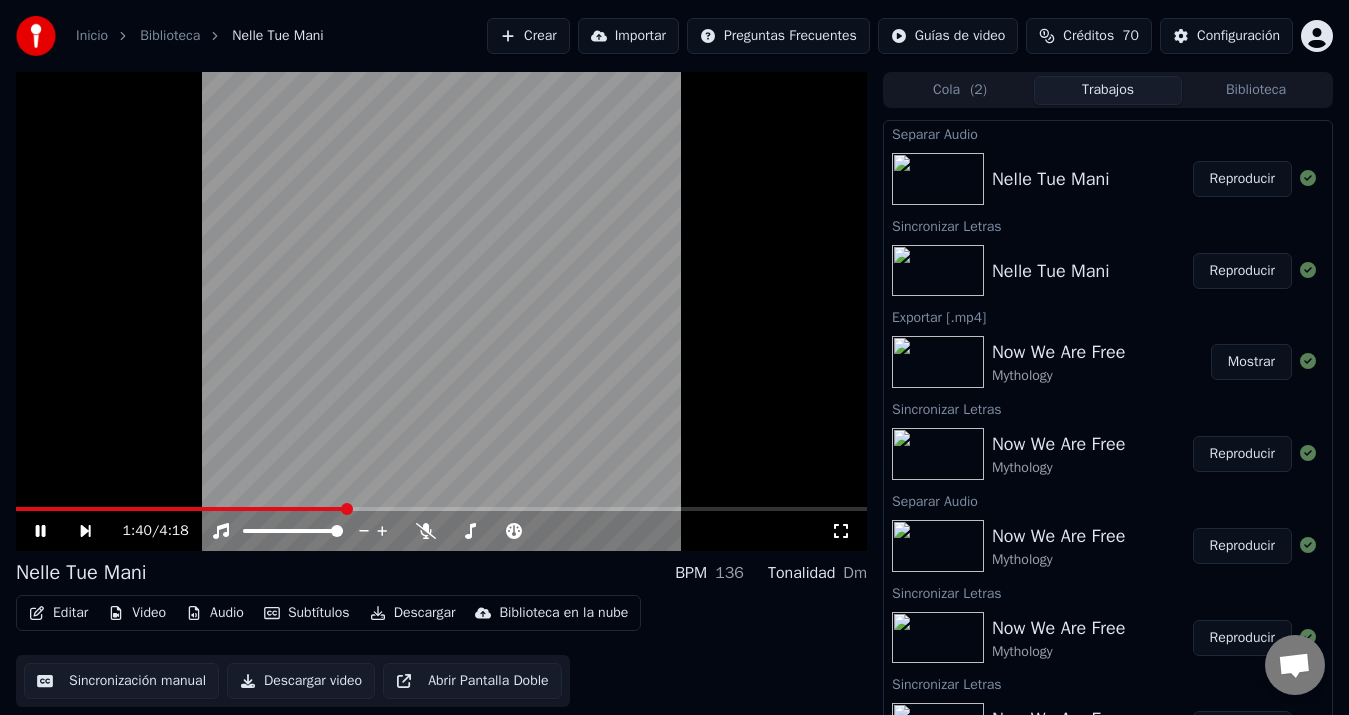 click at bounding box center [441, 311] 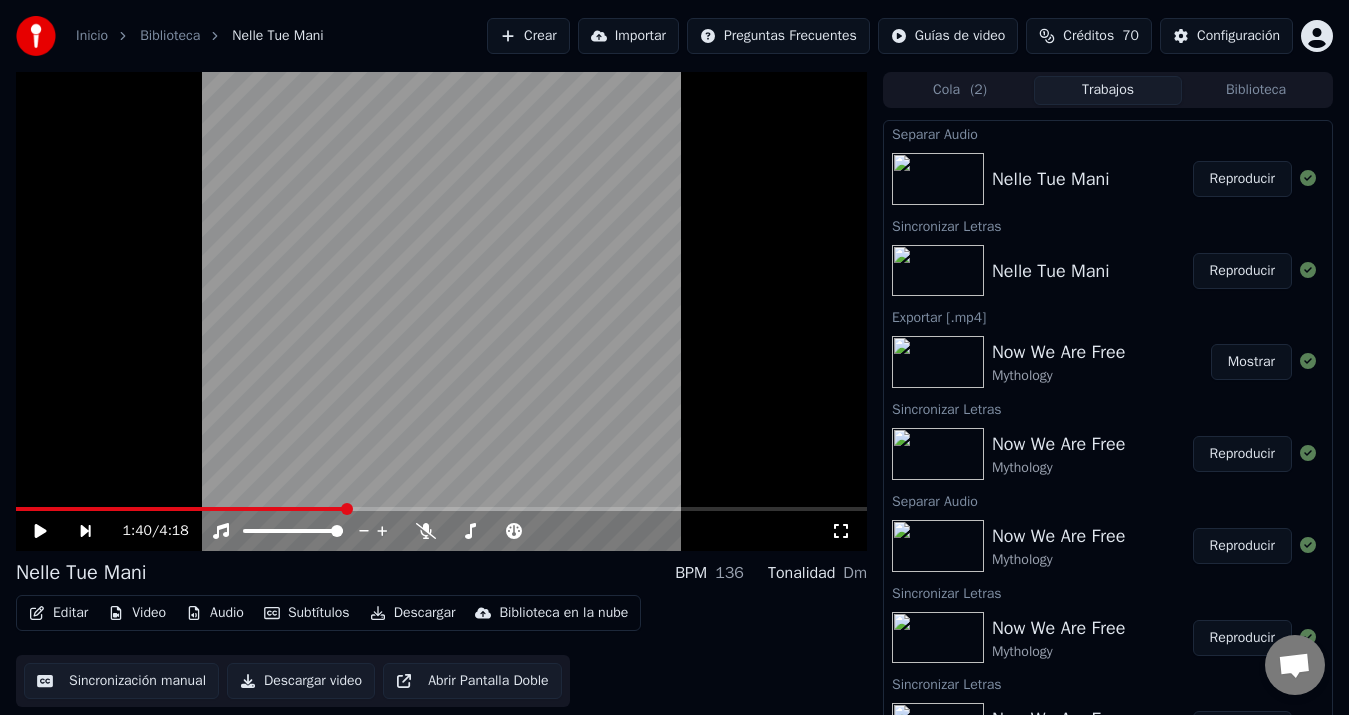 click at bounding box center [181, 509] 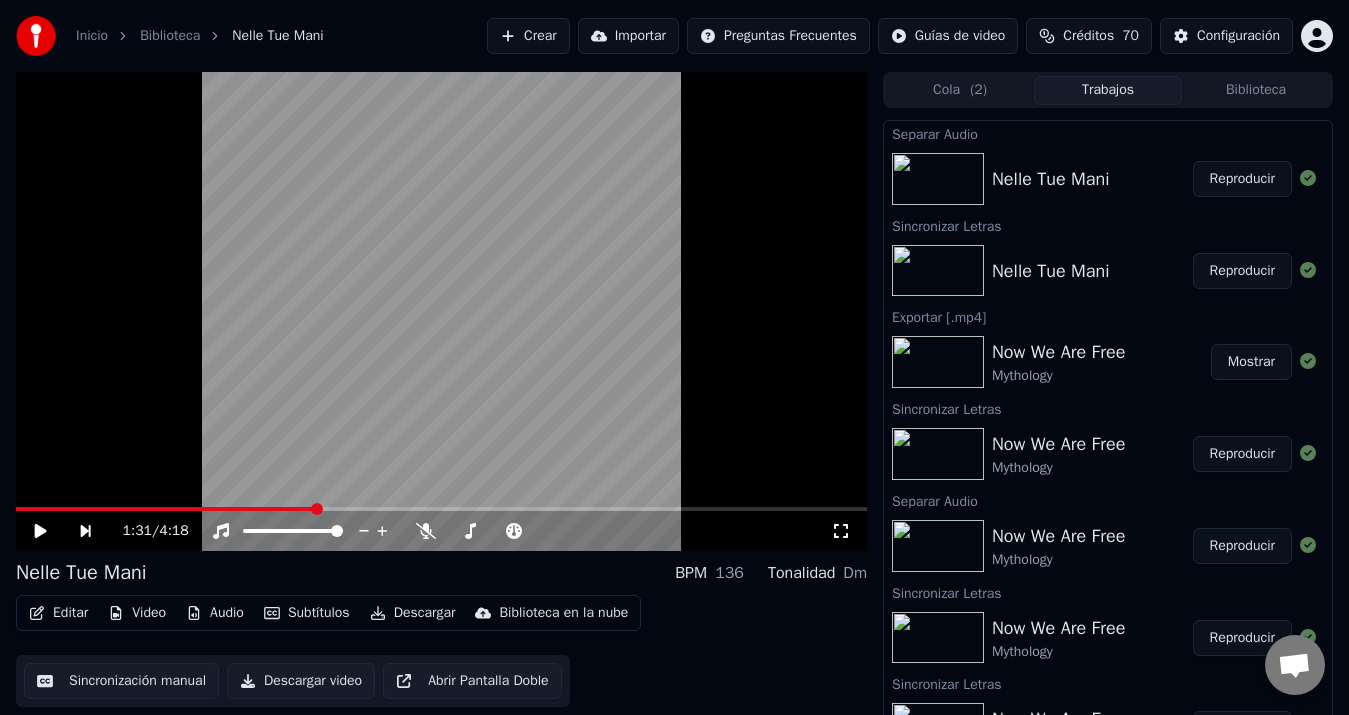 click at bounding box center (441, 311) 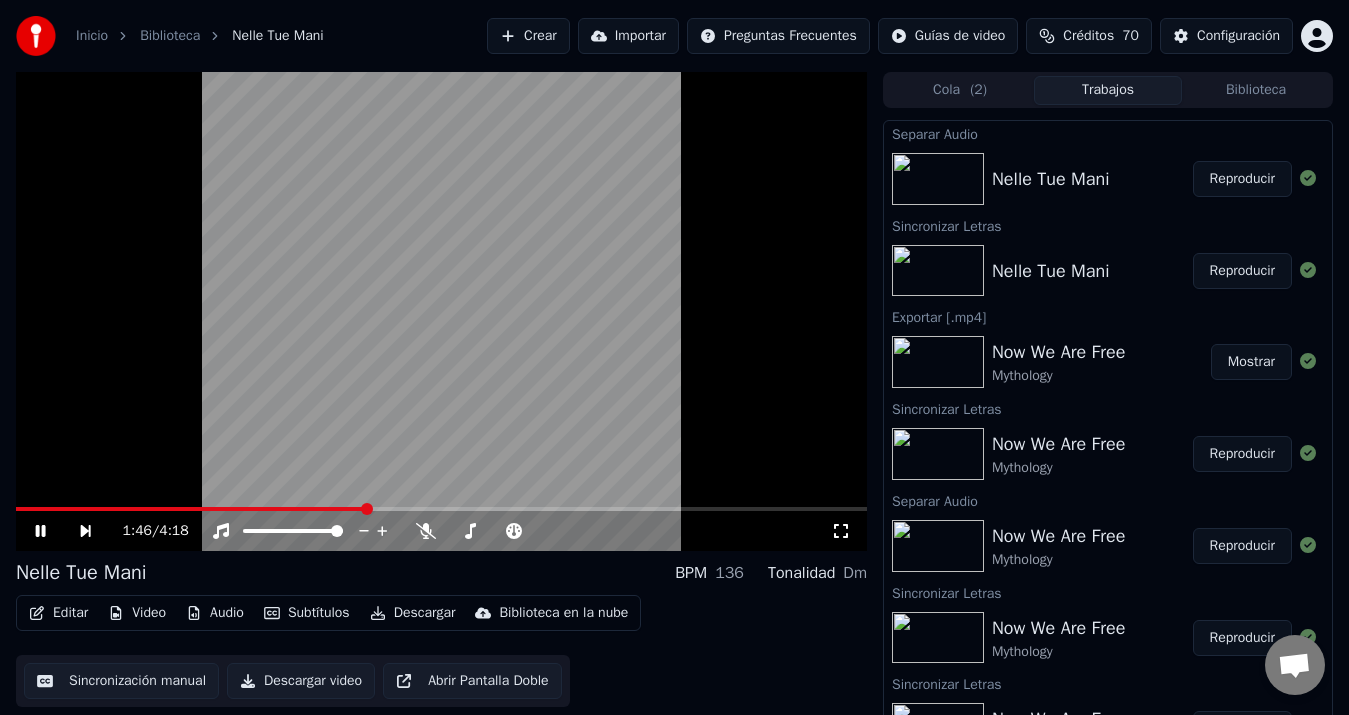 click at bounding box center (441, 509) 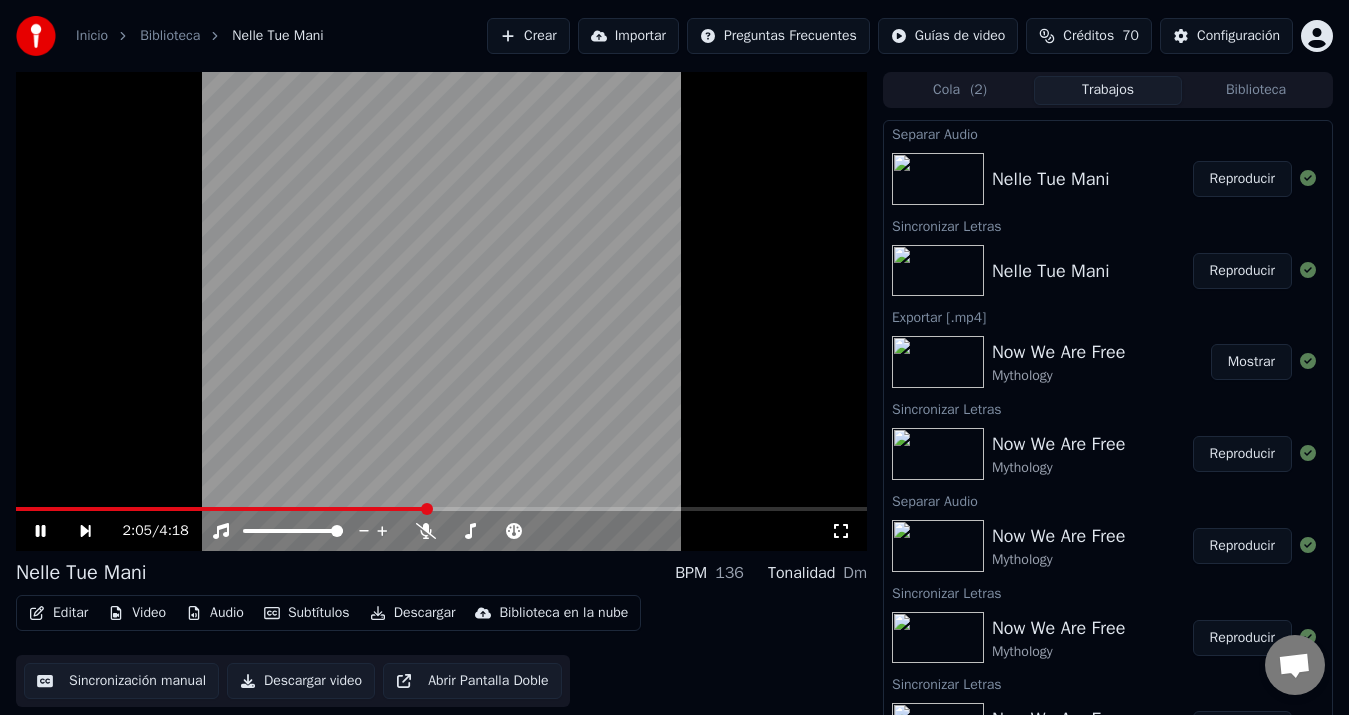 click at bounding box center [441, 509] 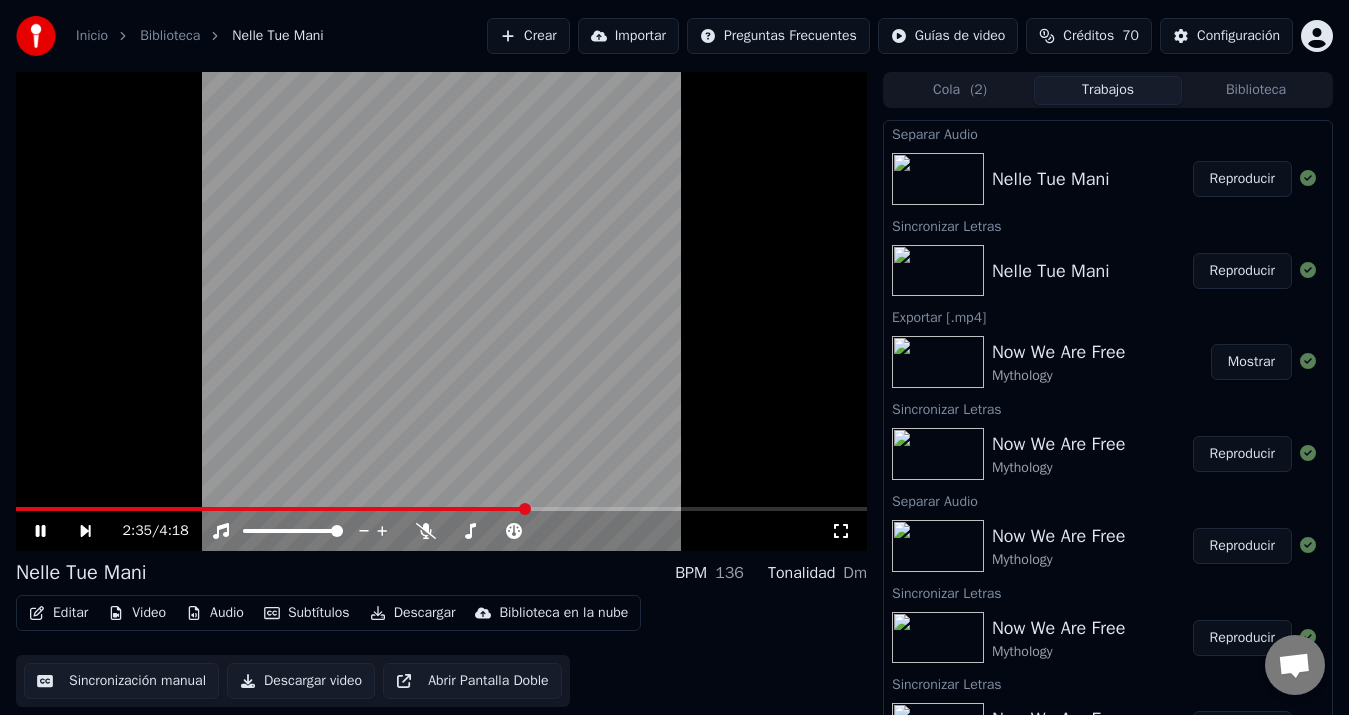 click at bounding box center (441, 509) 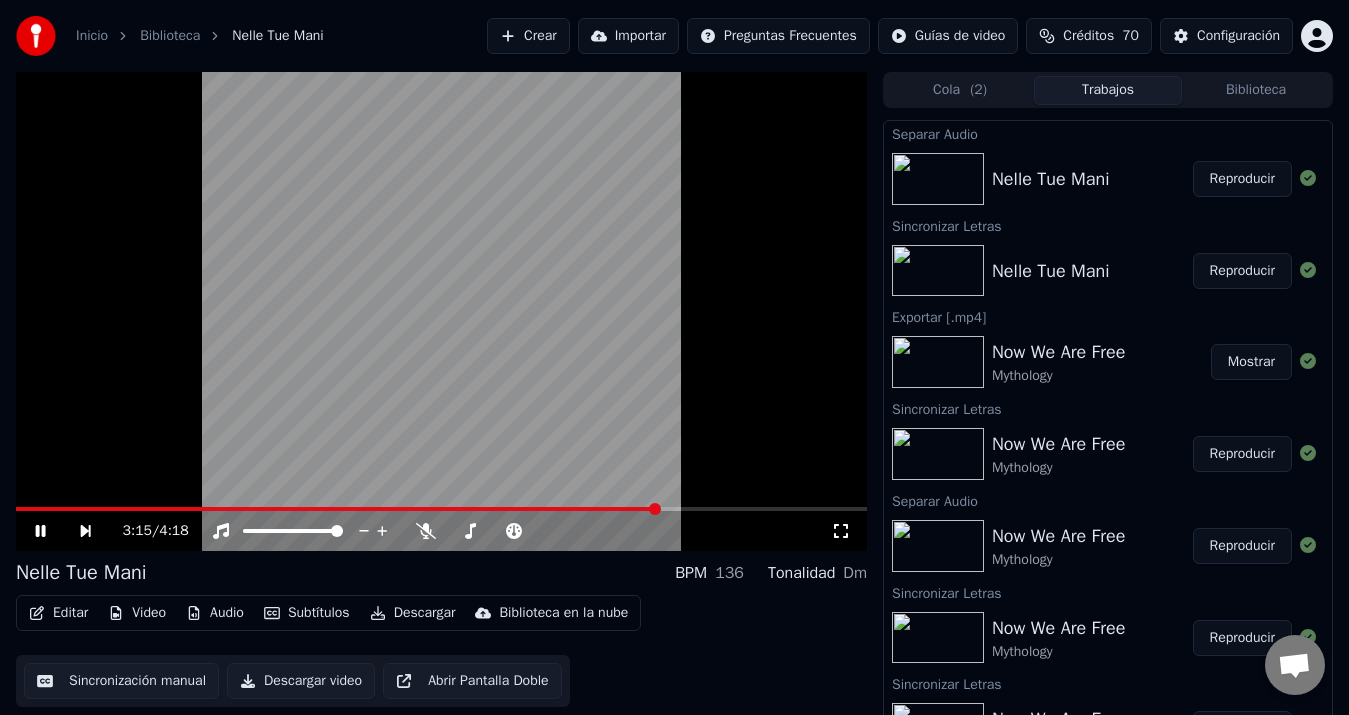 click at bounding box center [337, 509] 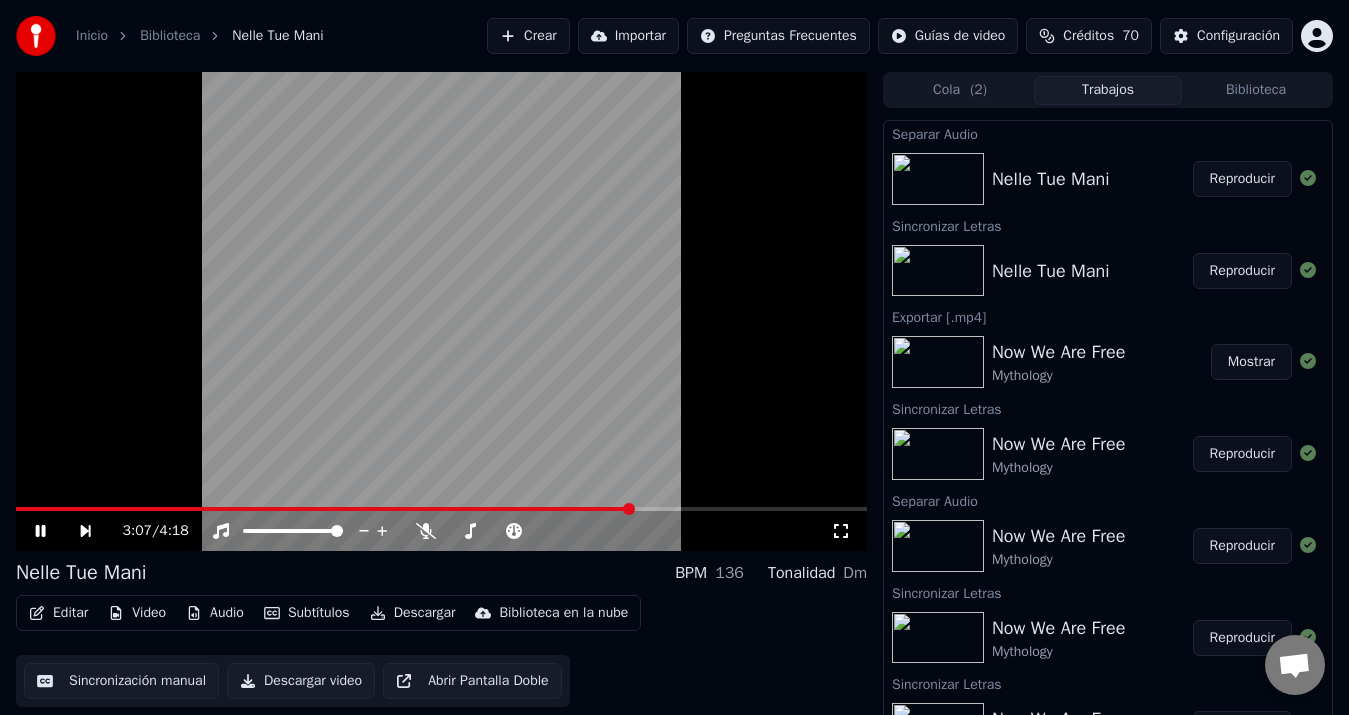 click at bounding box center [323, 509] 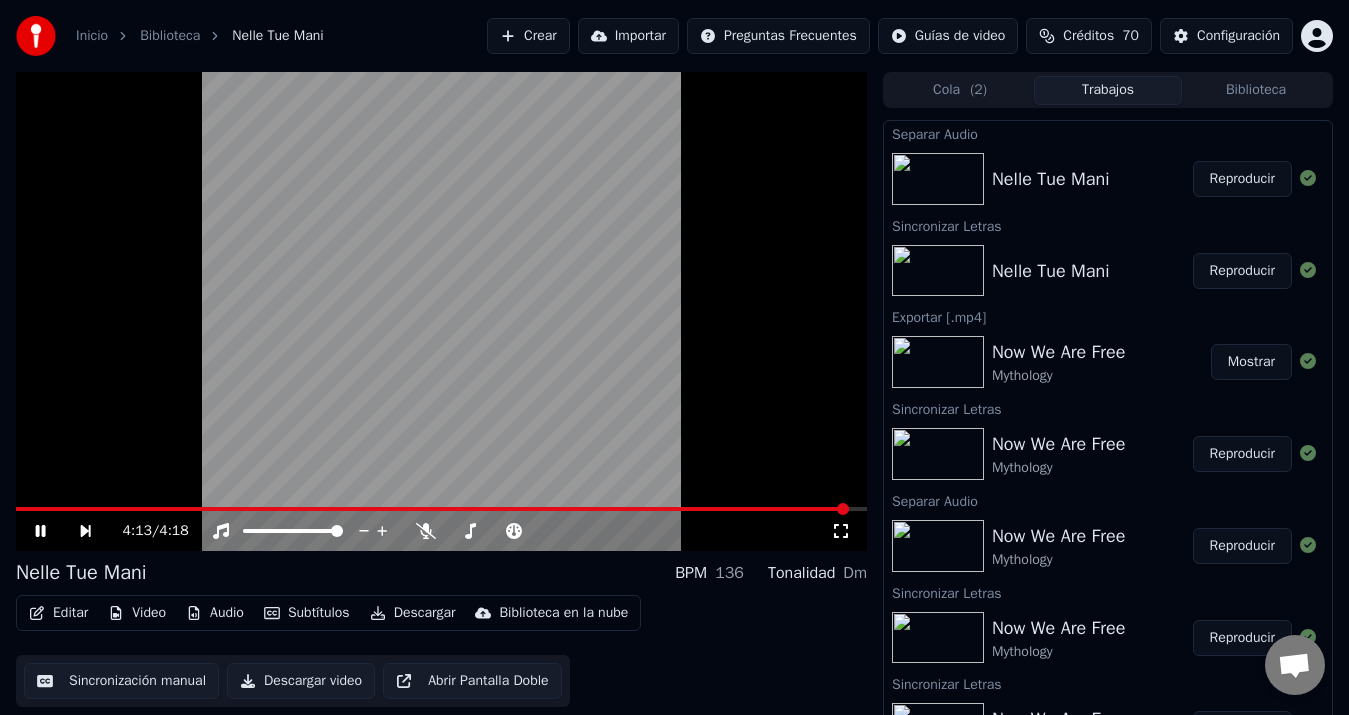 click at bounding box center [432, 509] 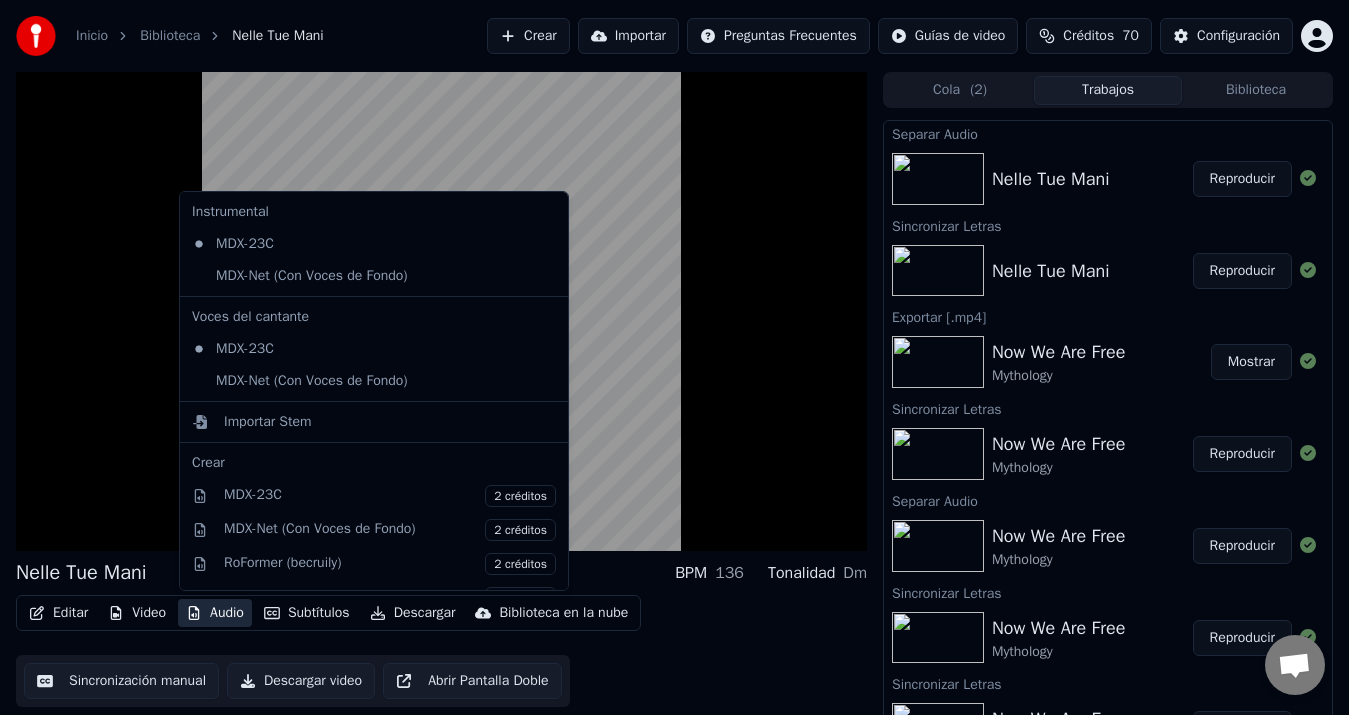 click on "Audio" at bounding box center (215, 613) 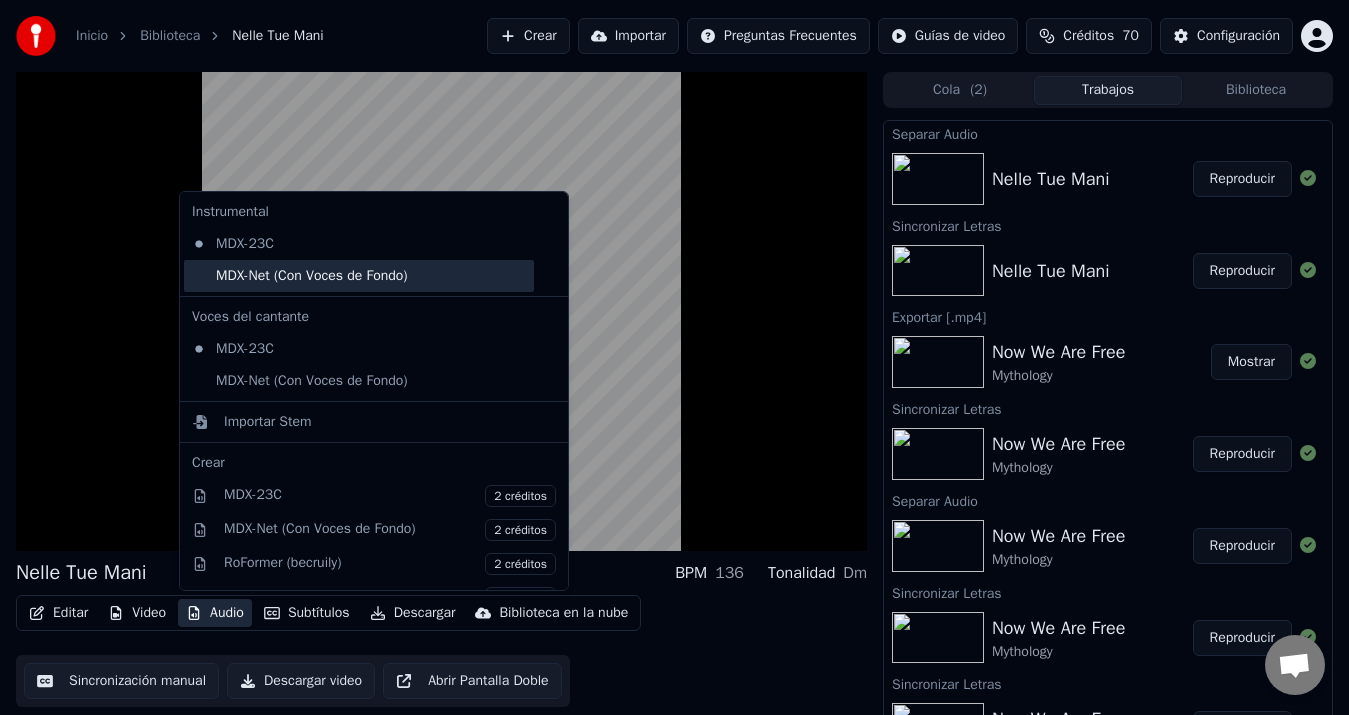 click on "MDX-Net (Con Voces de Fondo)" at bounding box center [359, 276] 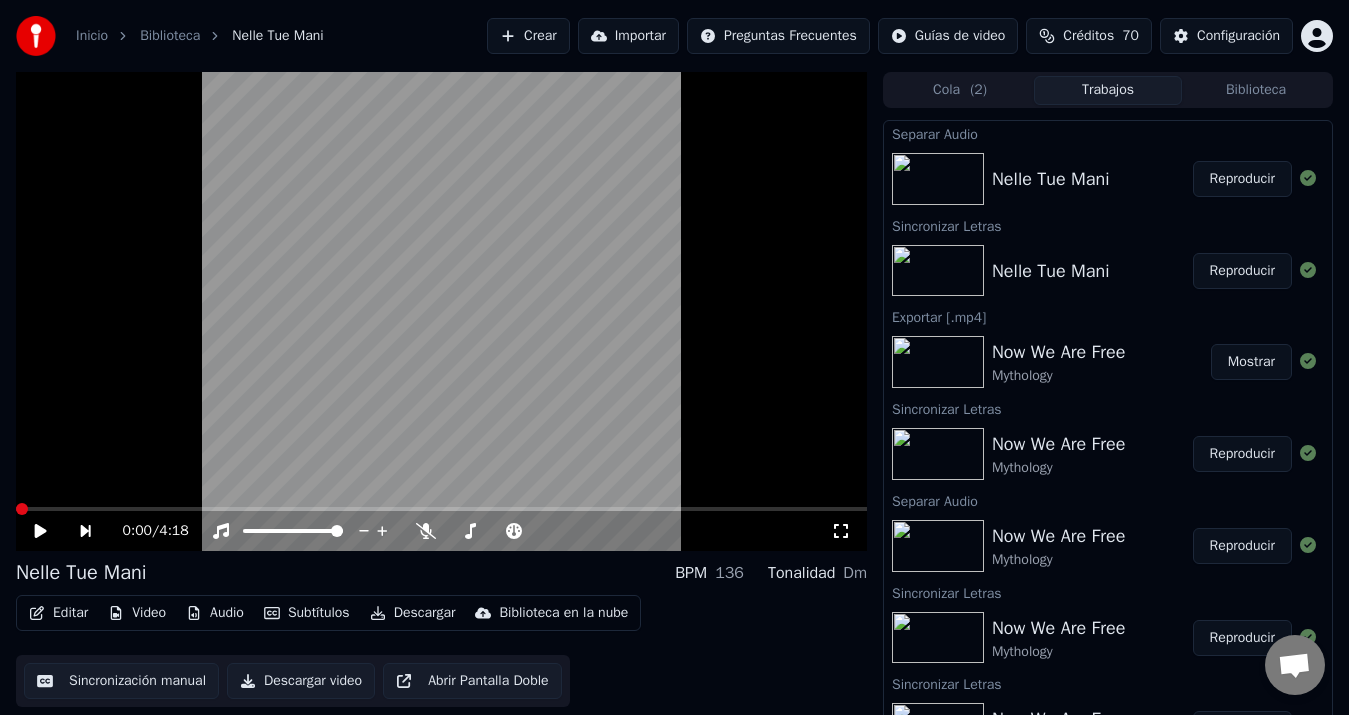 click on "Audio" at bounding box center (215, 613) 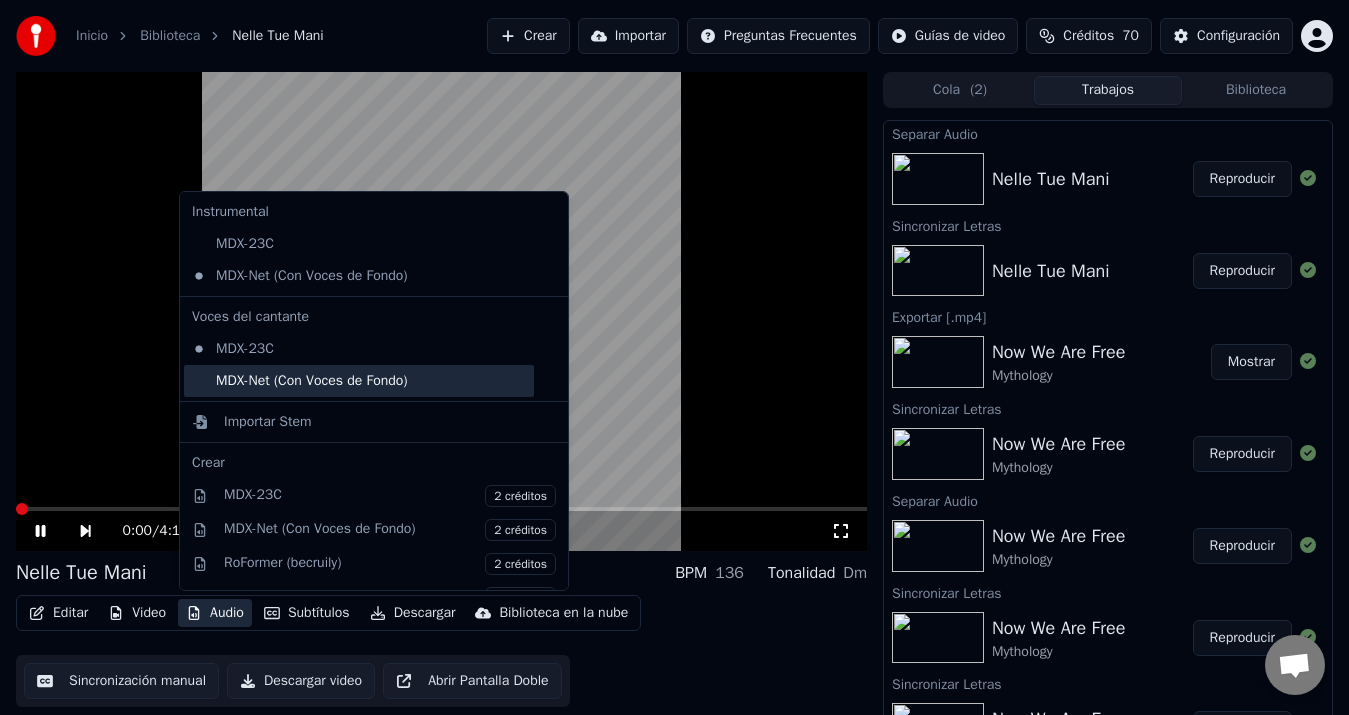click on "MDX-Net (Con Voces de Fondo)" at bounding box center (359, 381) 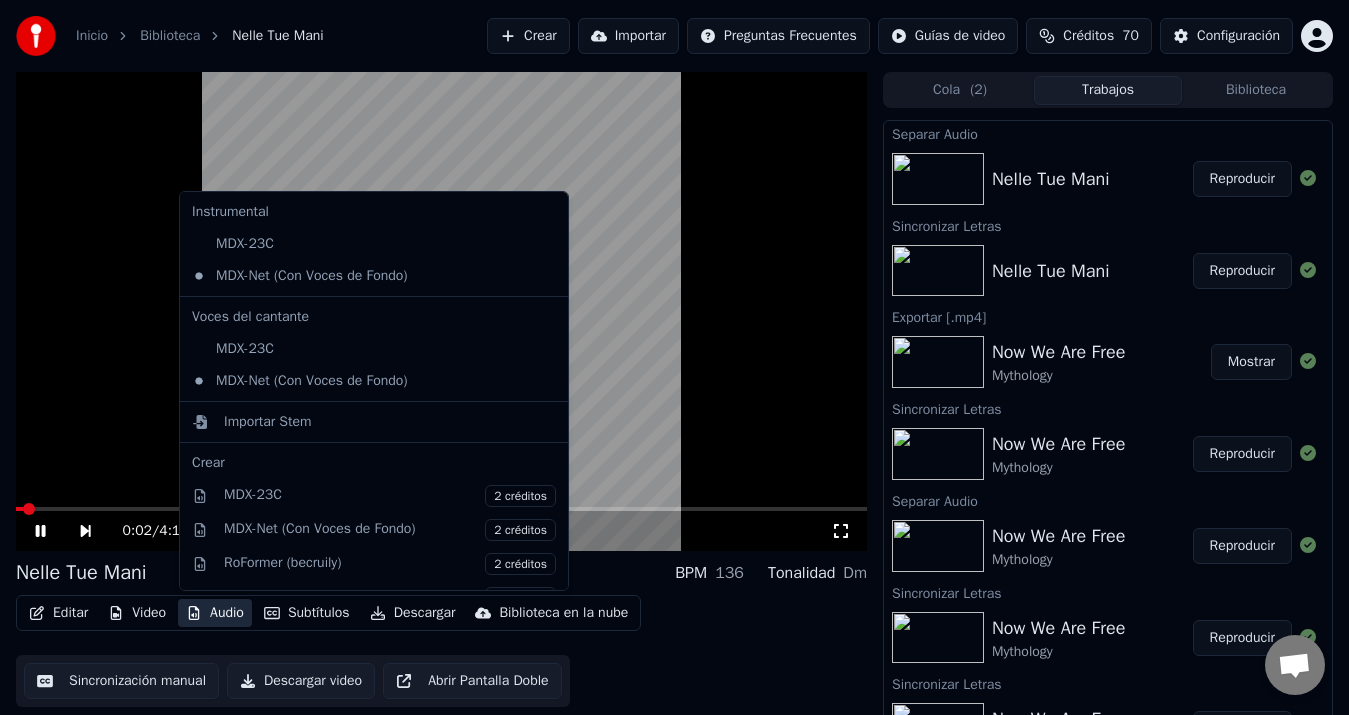 click on "Audio" at bounding box center (215, 613) 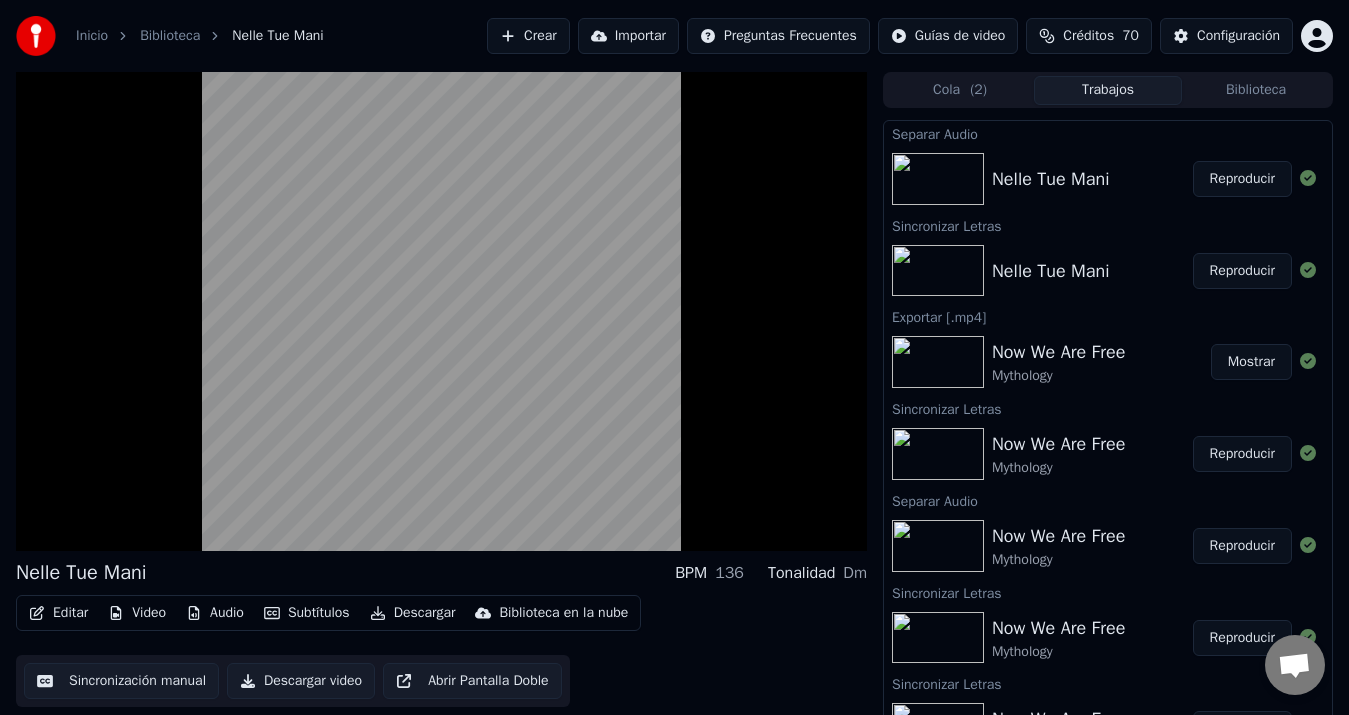 click on "Editar Video Audio Subtítulos Descargar Biblioteca en la nube Sincronización manual Descargar video Abrir Pantalla Doble" at bounding box center (441, 651) 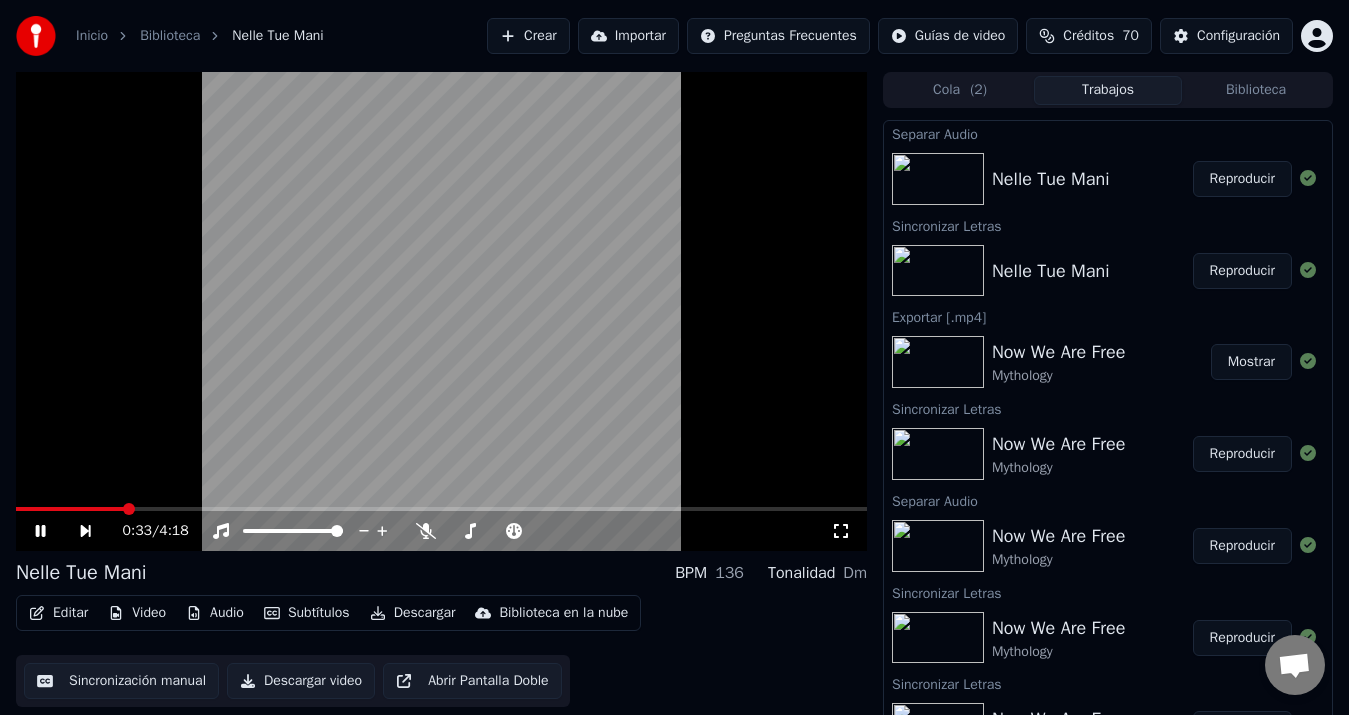 click at bounding box center (441, 509) 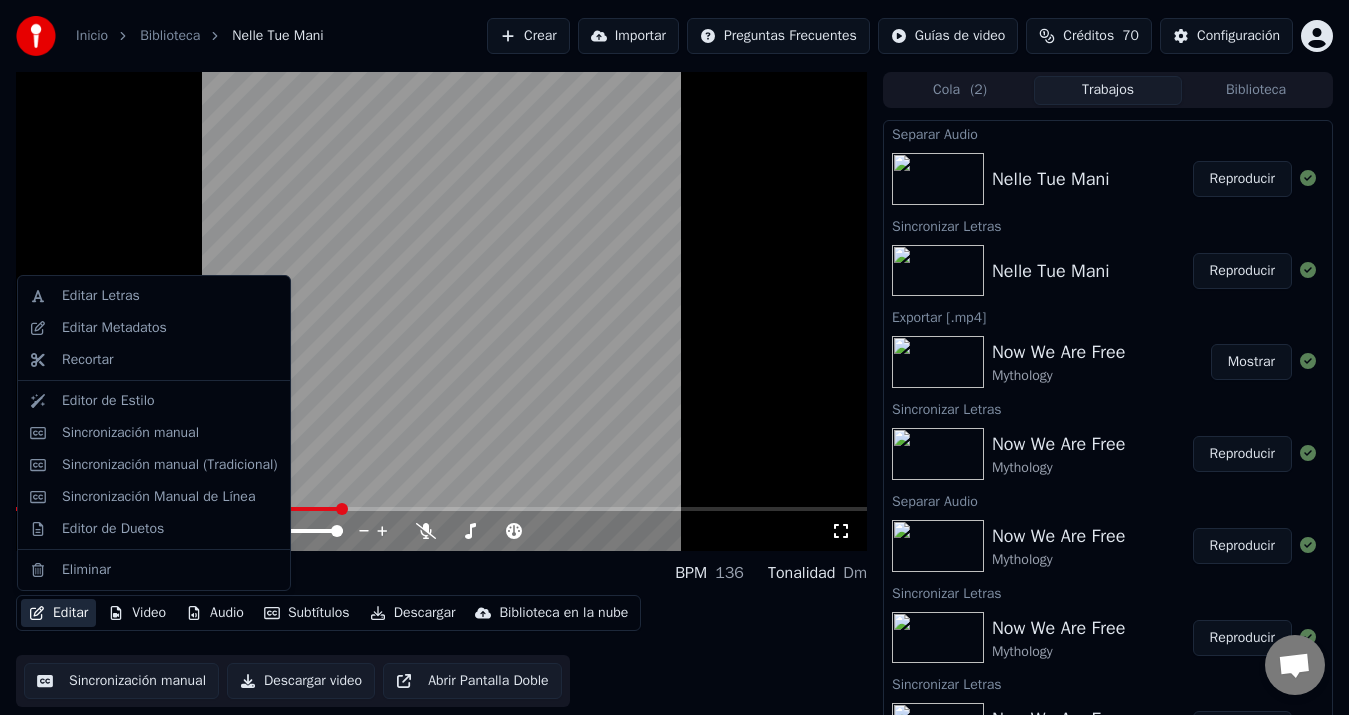 click on "Editar" at bounding box center [58, 613] 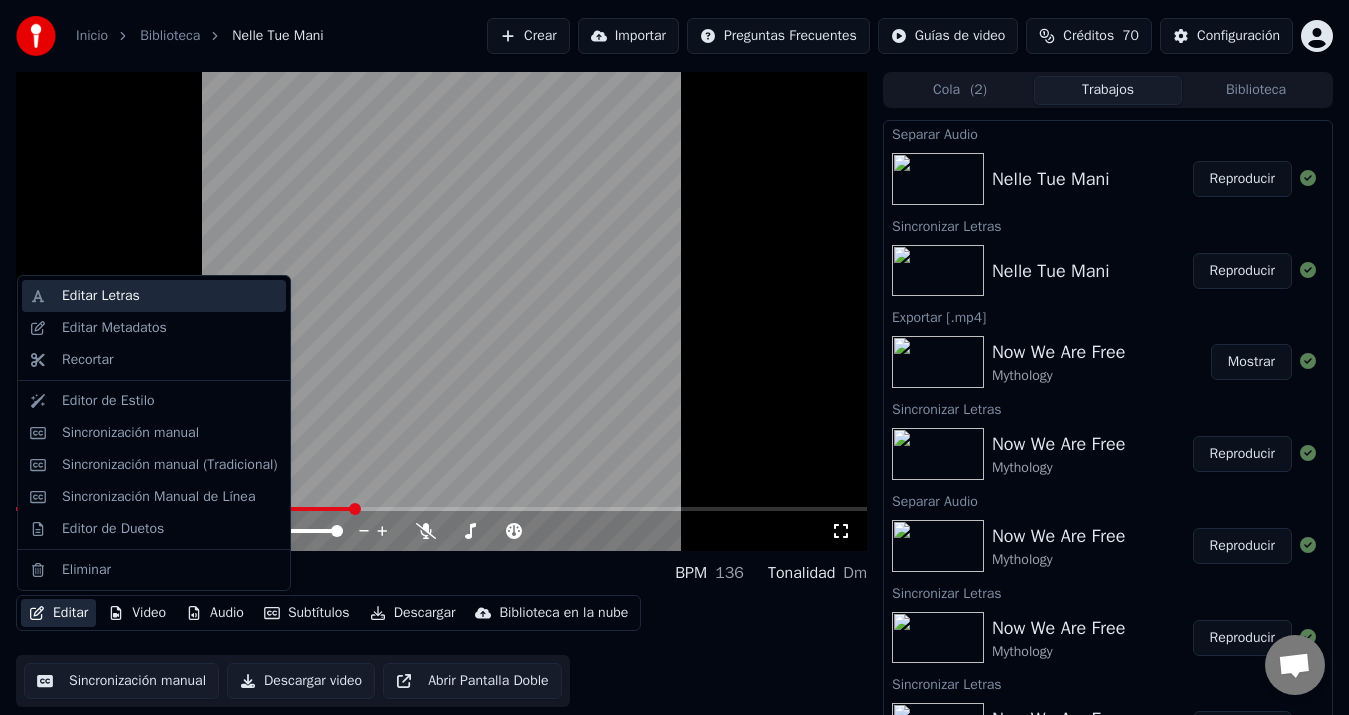 click on "Editar Letras" at bounding box center (170, 296) 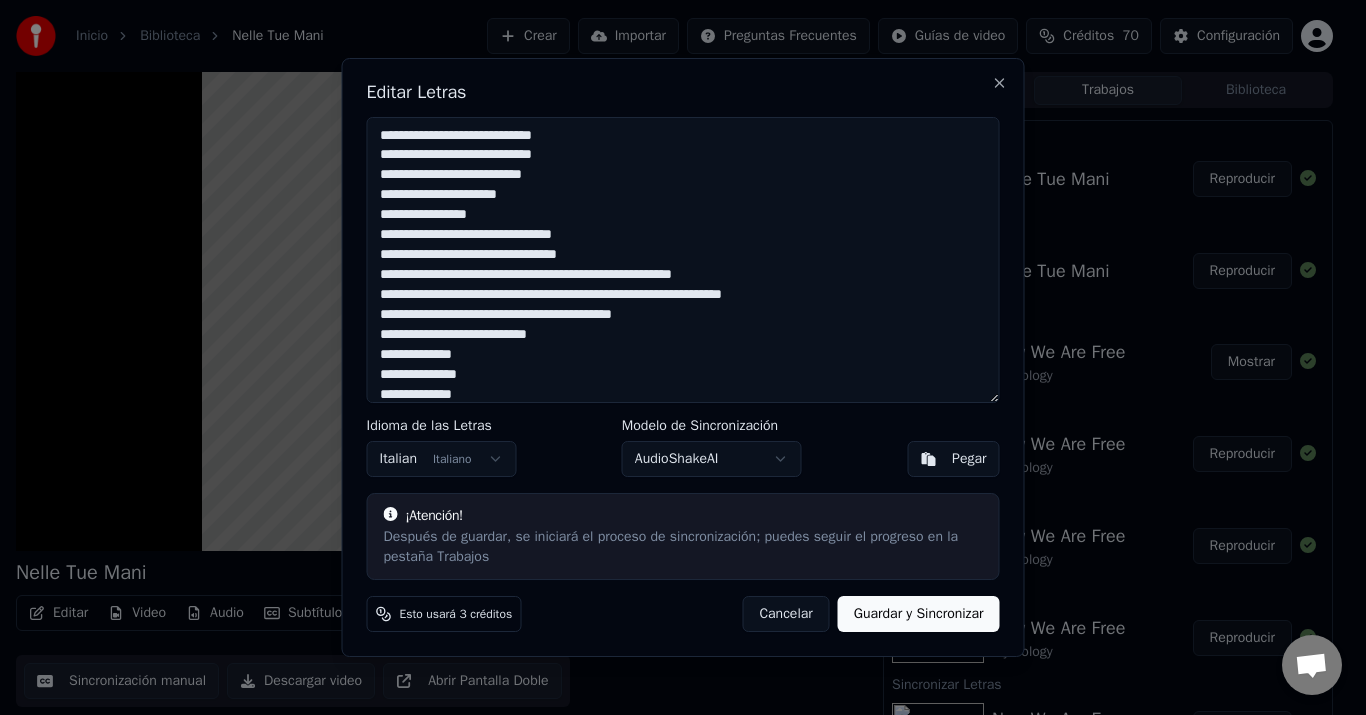 scroll, scrollTop: 112, scrollLeft: 0, axis: vertical 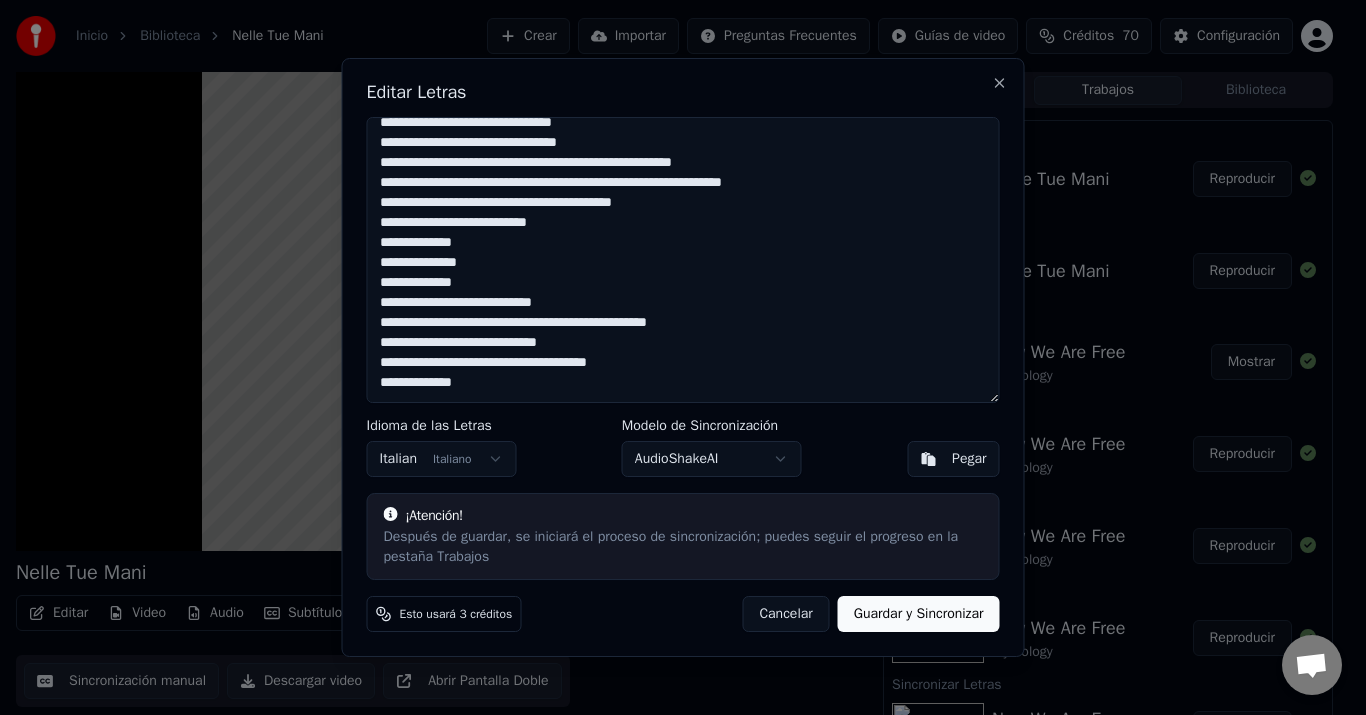 drag, startPoint x: 379, startPoint y: 135, endPoint x: 815, endPoint y: 551, distance: 602.621 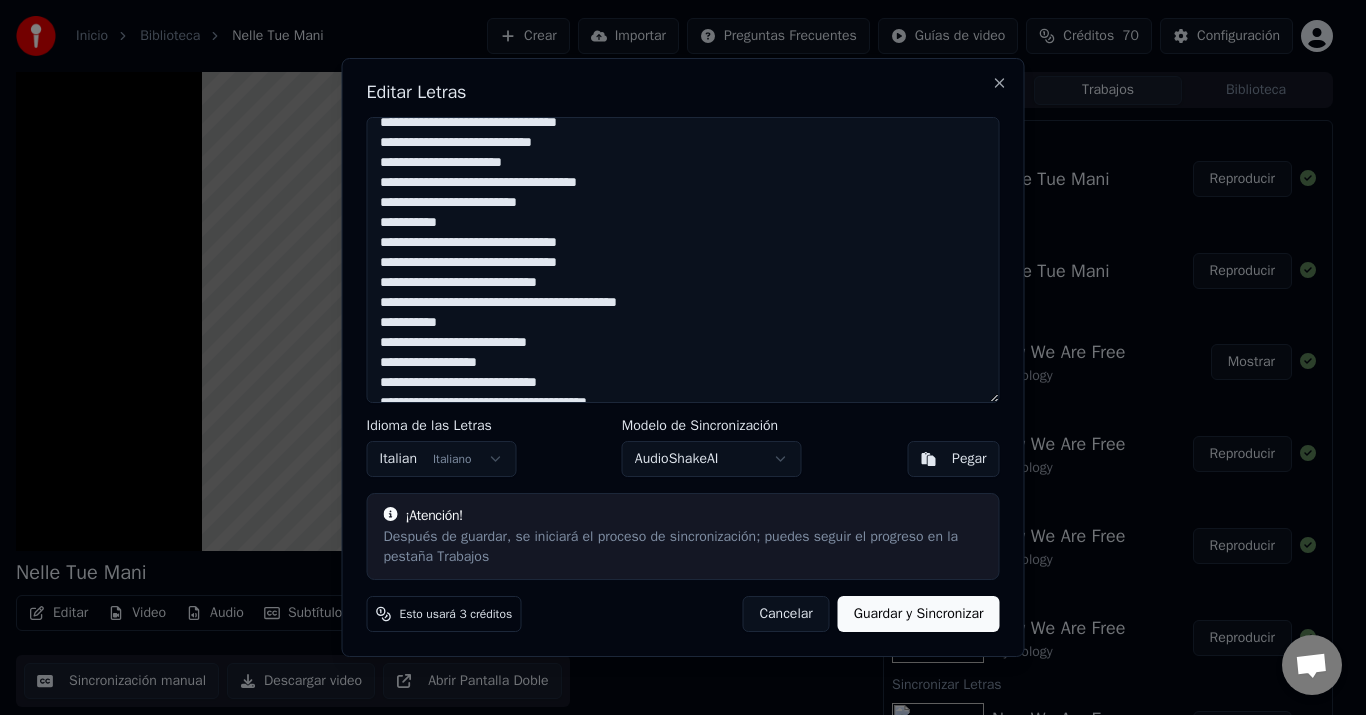 scroll, scrollTop: 163, scrollLeft: 0, axis: vertical 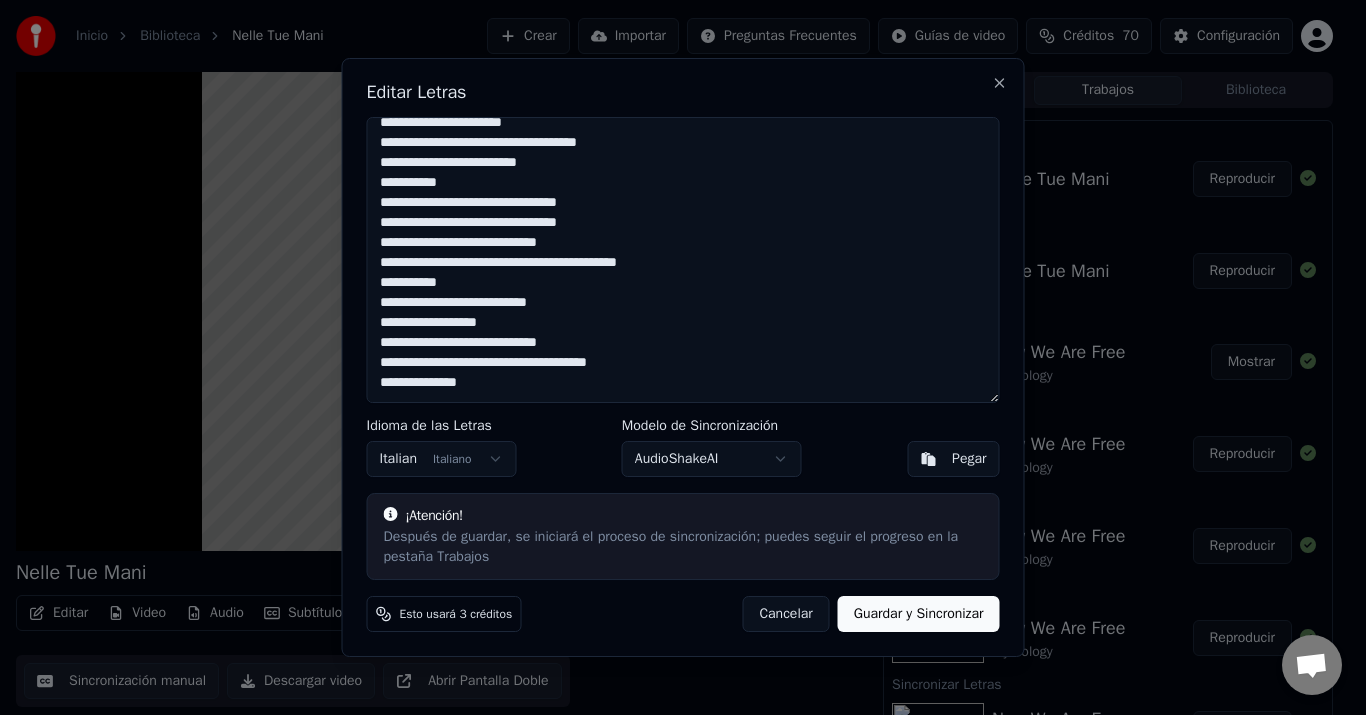 click on "Guardar y Sincronizar" at bounding box center [919, 614] 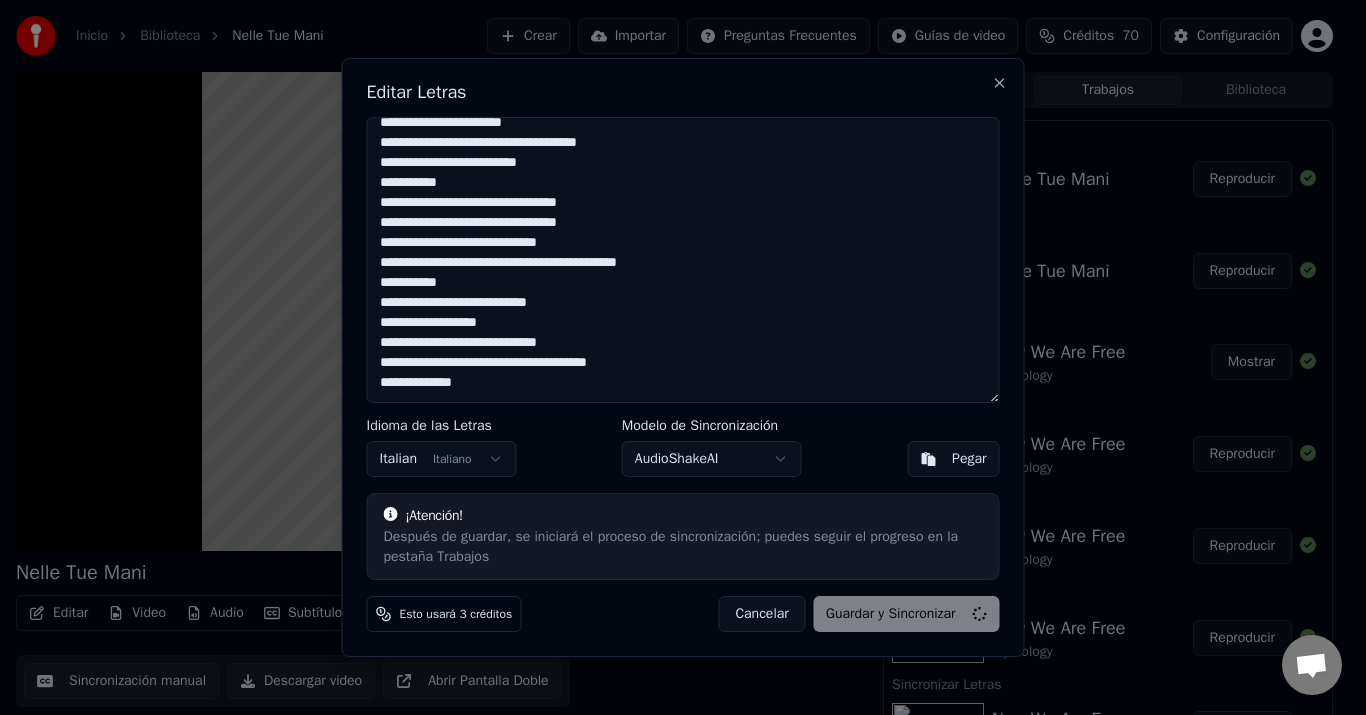 type on "**********" 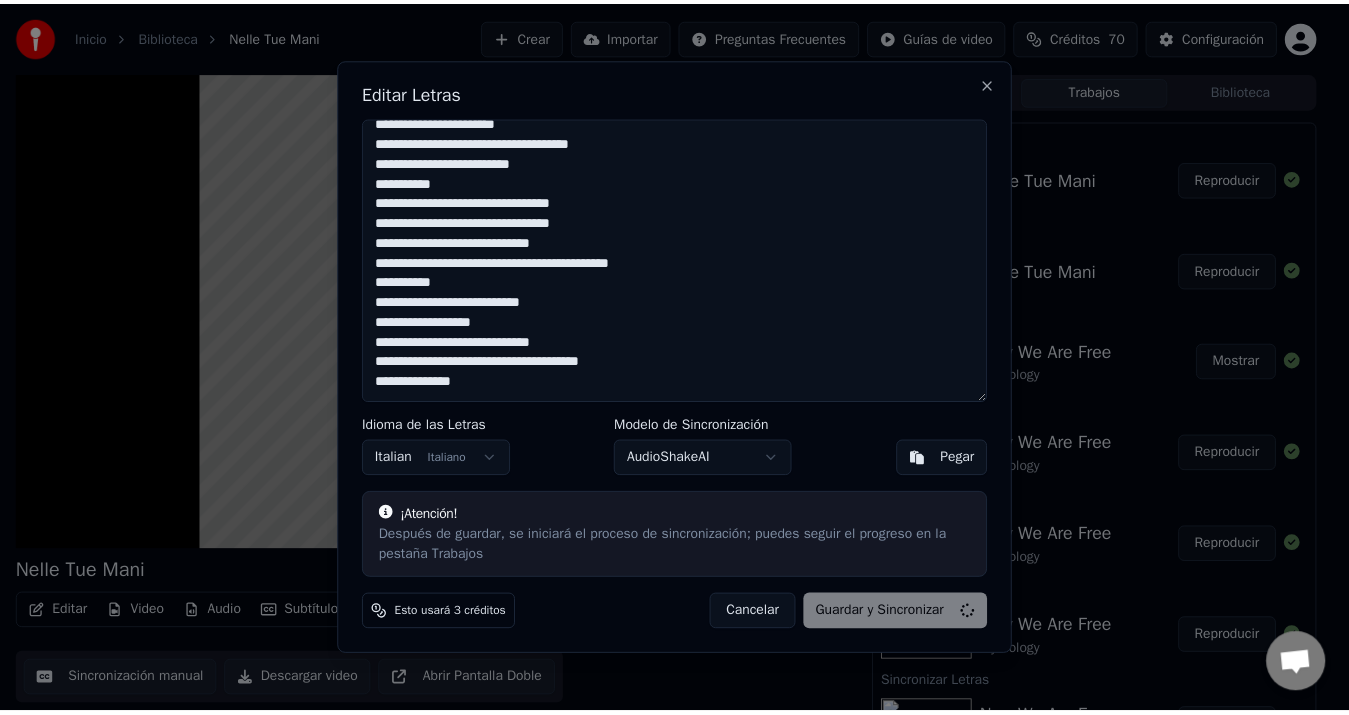 scroll, scrollTop: 163, scrollLeft: 0, axis: vertical 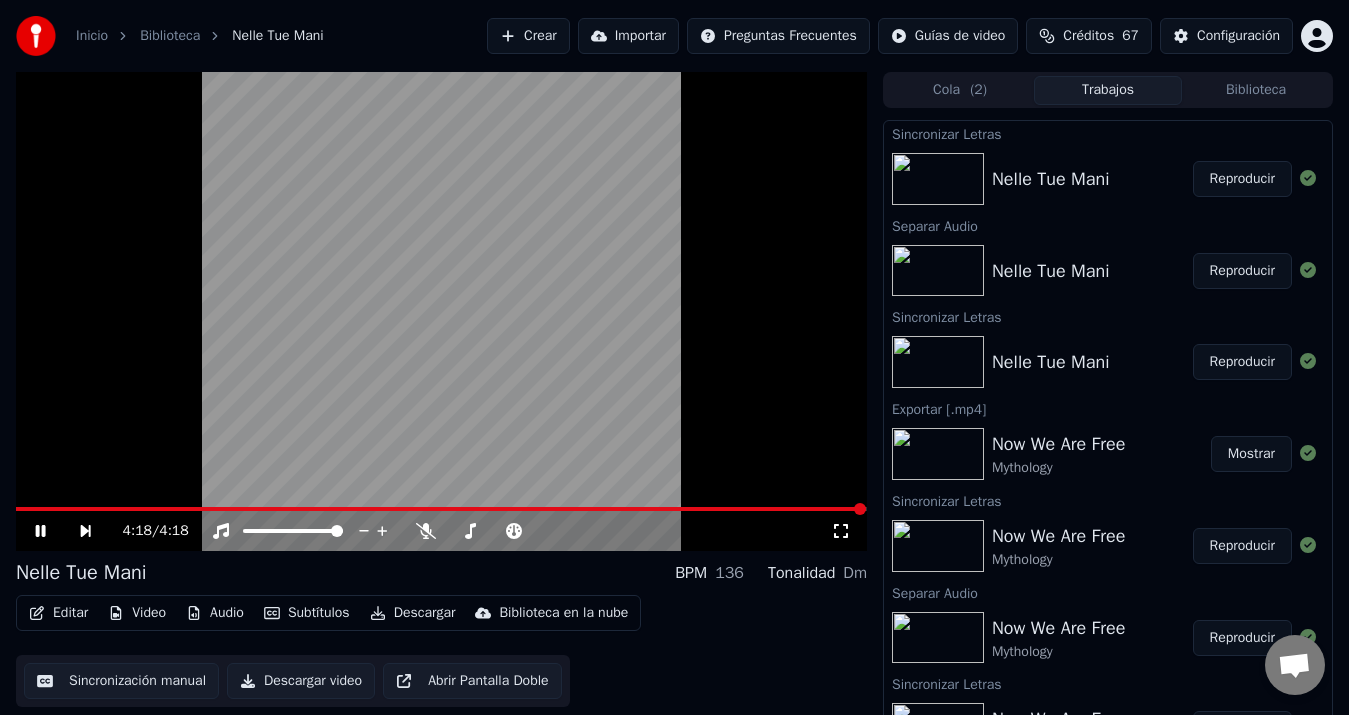 click at bounding box center (441, 311) 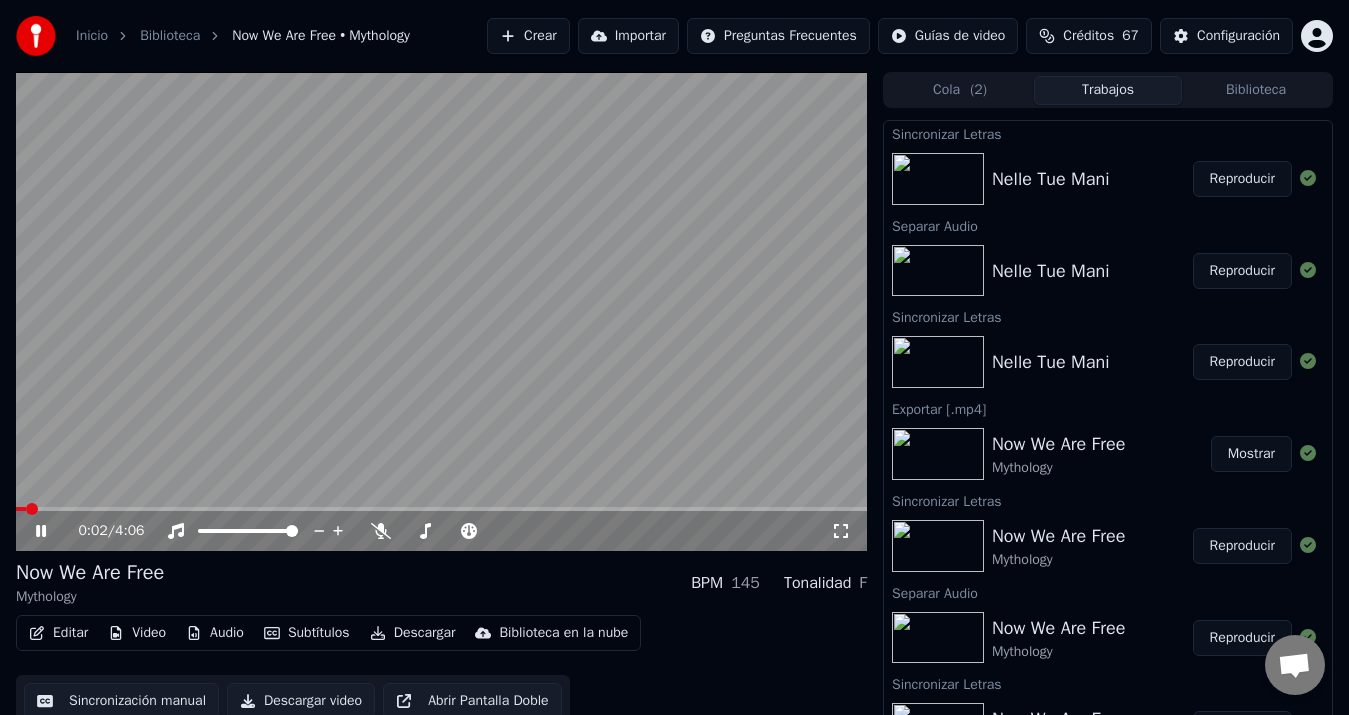 click on "Reproducir" at bounding box center [1242, 179] 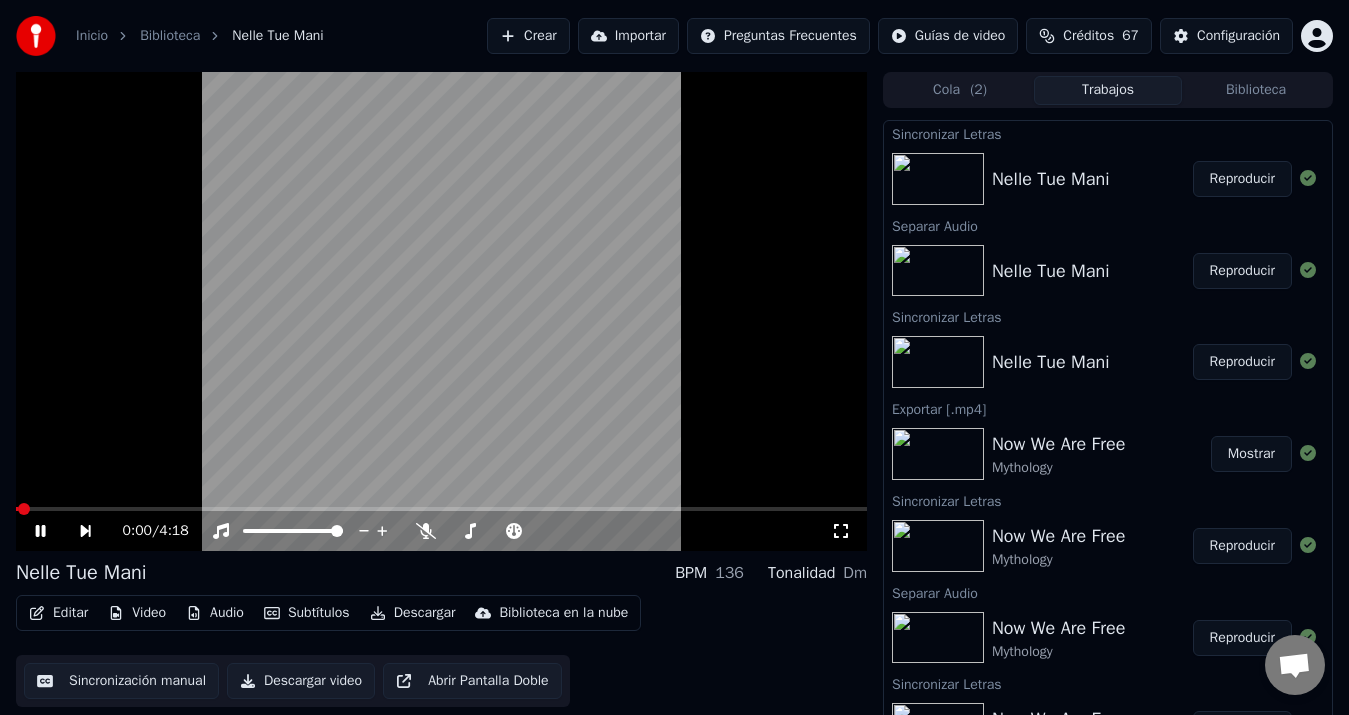 click on "0:00  /  4:18" at bounding box center [441, 531] 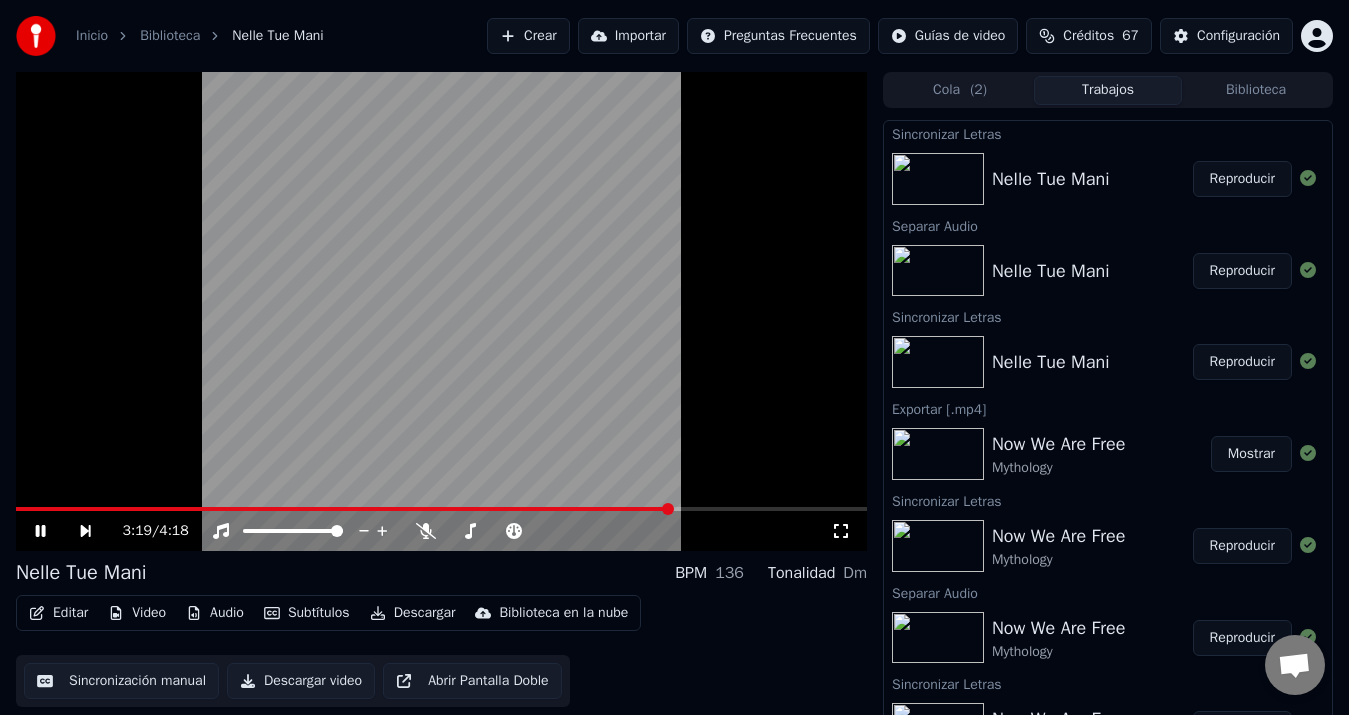 click at bounding box center [441, 509] 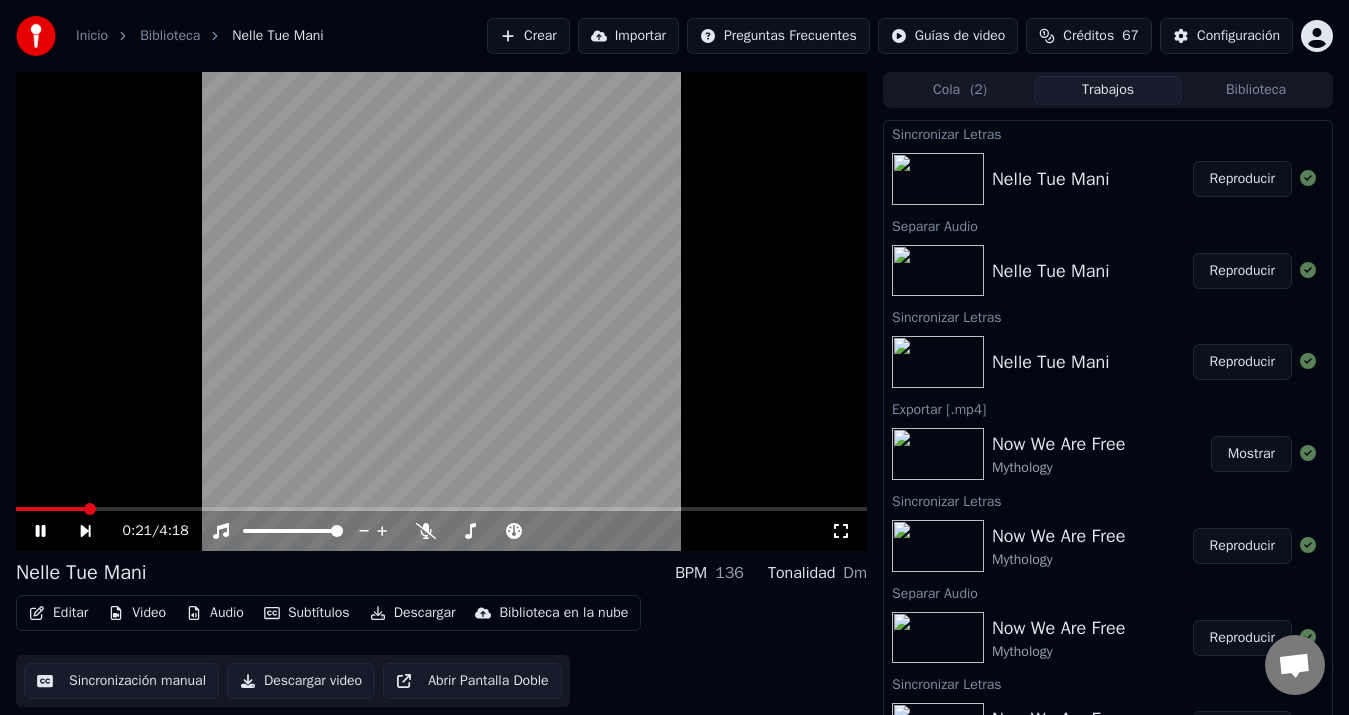 click at bounding box center [50, 509] 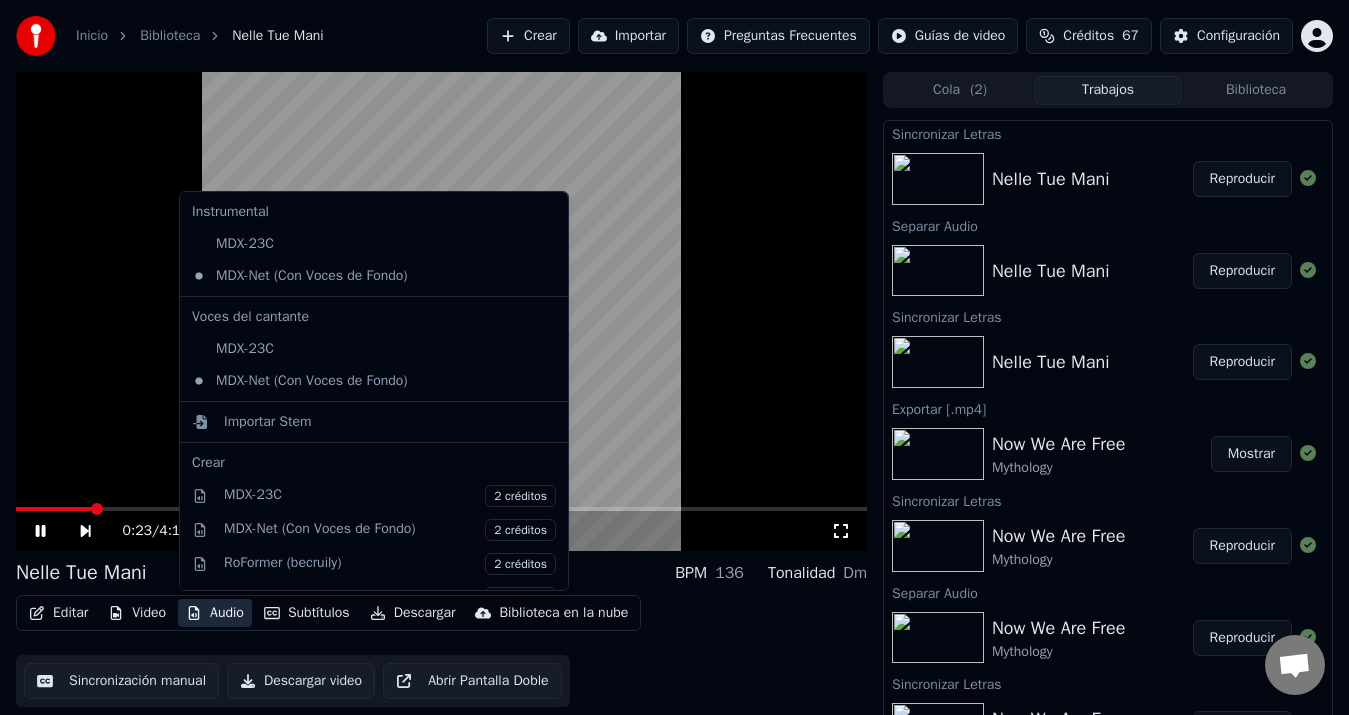 click on "Audio" at bounding box center (215, 613) 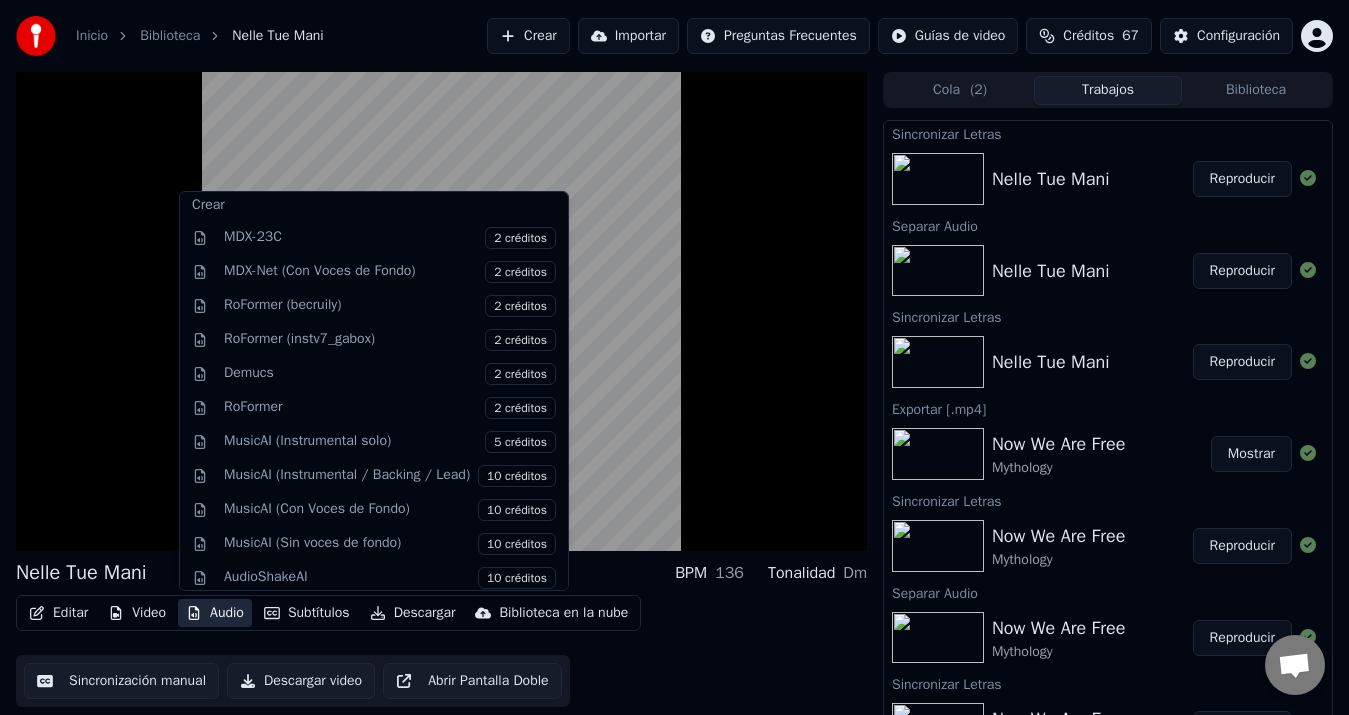 scroll, scrollTop: 267, scrollLeft: 0, axis: vertical 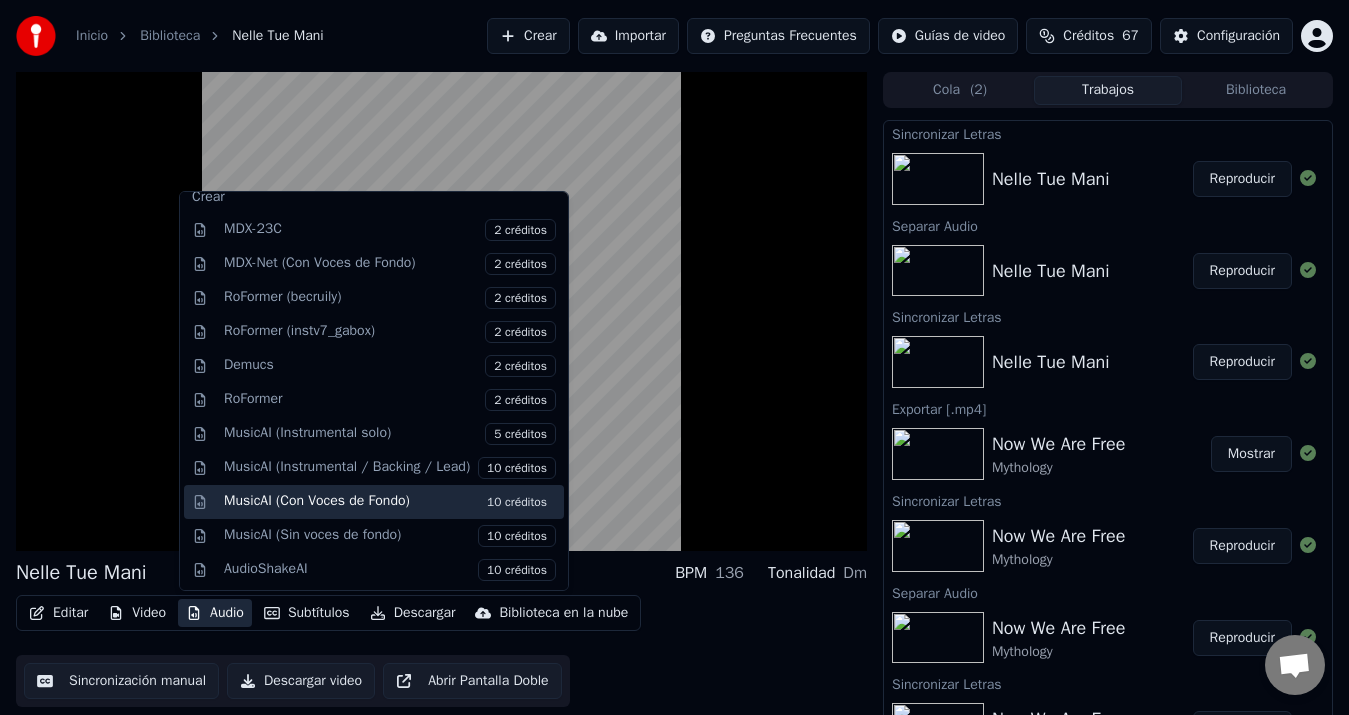 click on "MusicAI (Con Voces de Fondo) 10 créditos" at bounding box center (390, 502) 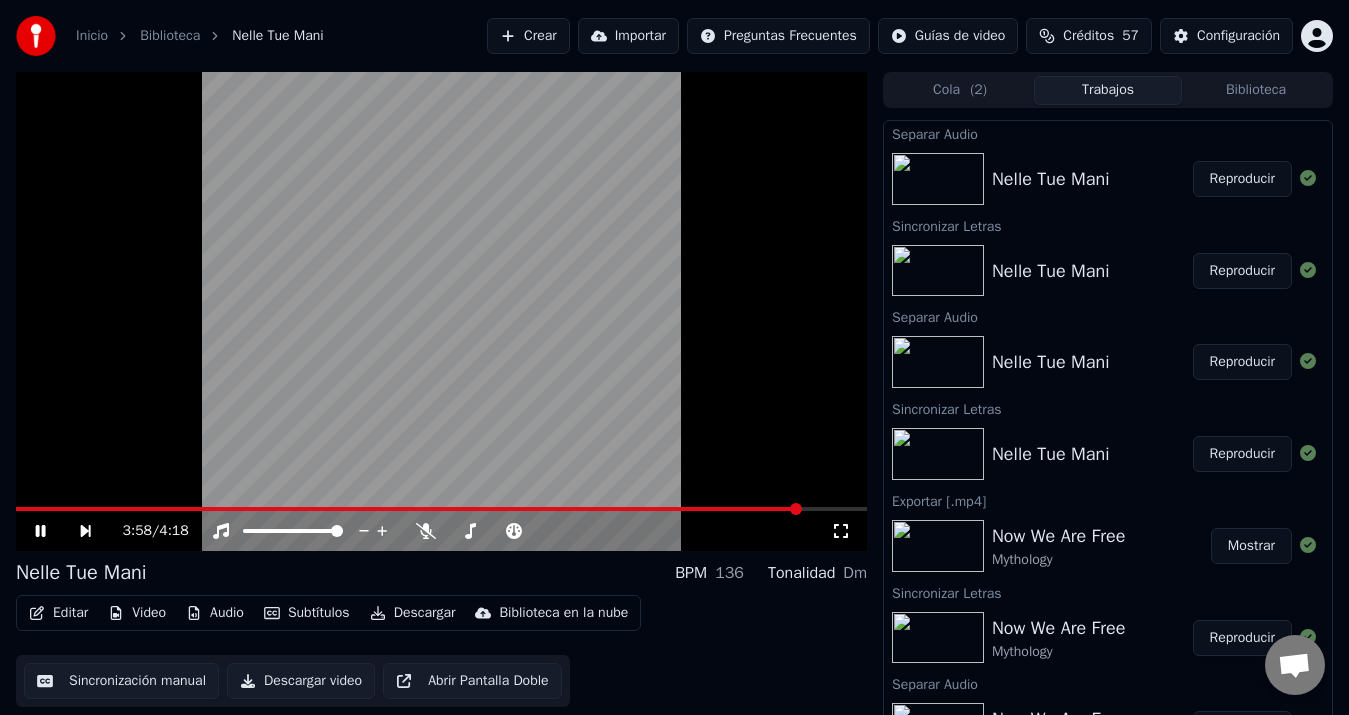 click at bounding box center (408, 509) 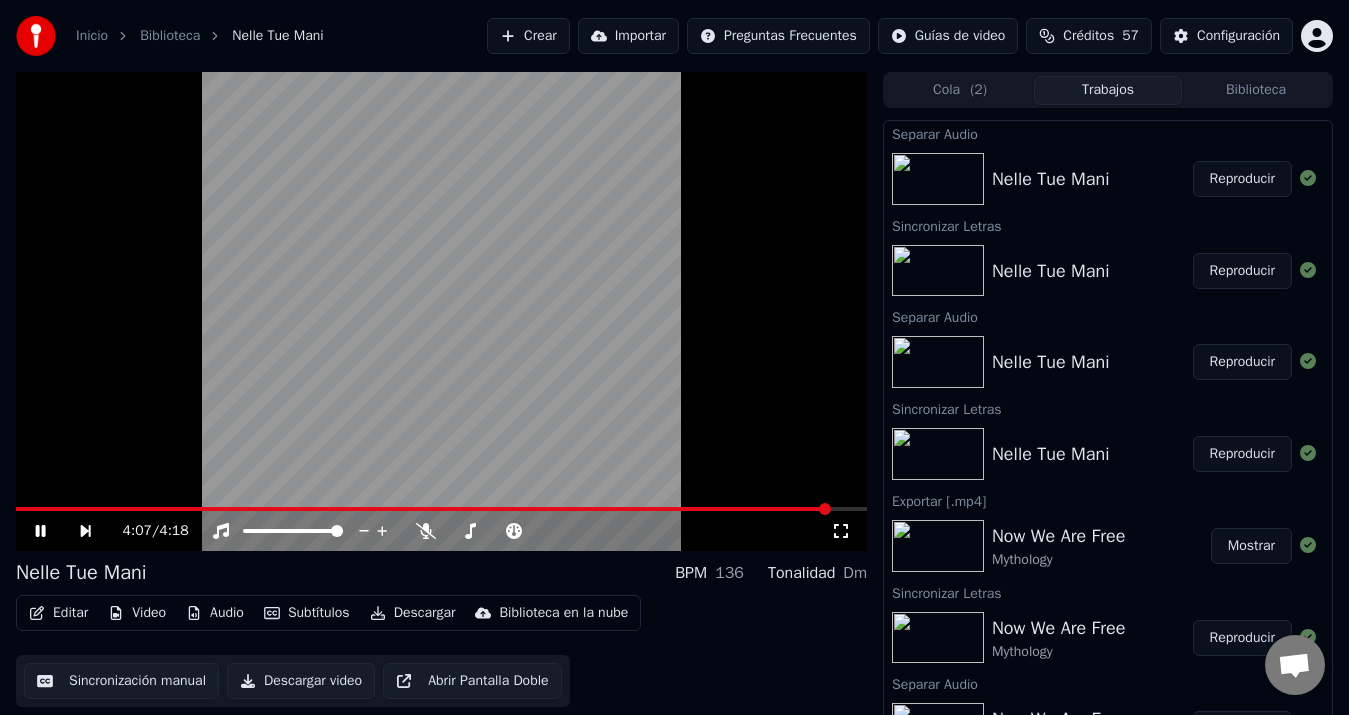 click at bounding box center [441, 311] 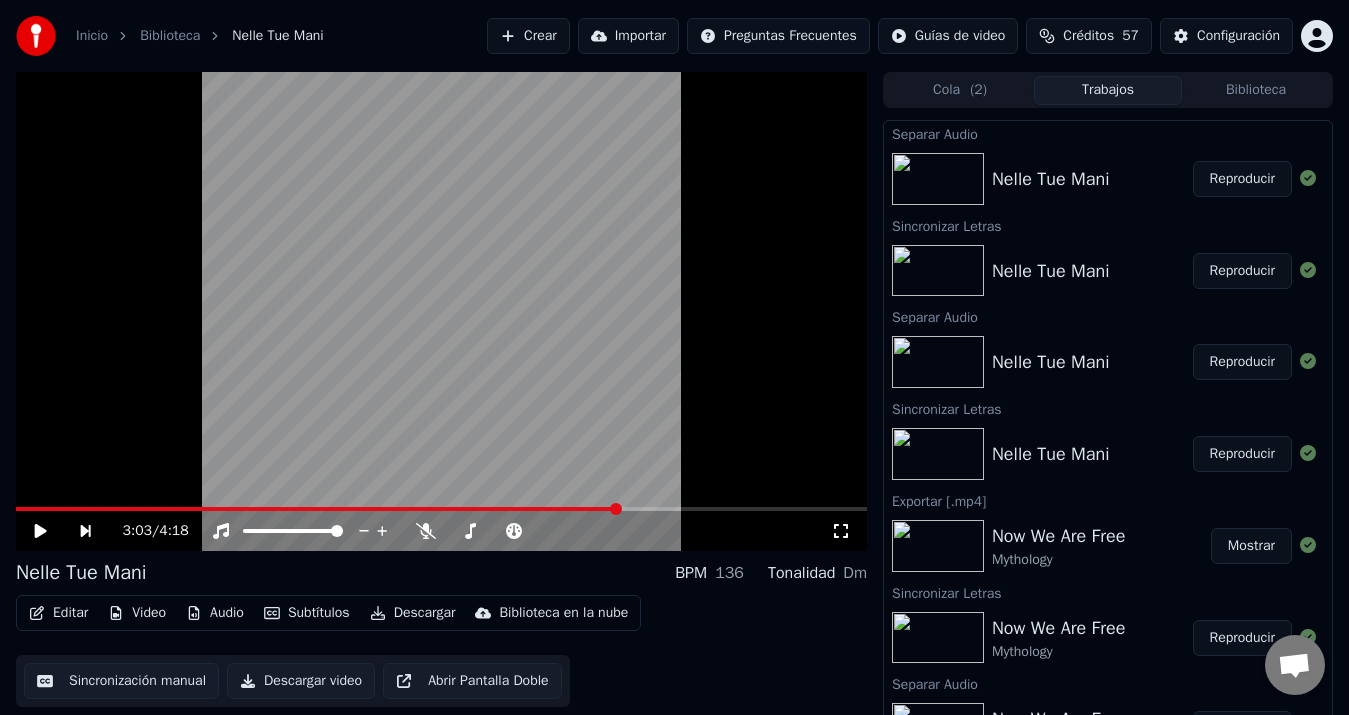 click at bounding box center (317, 509) 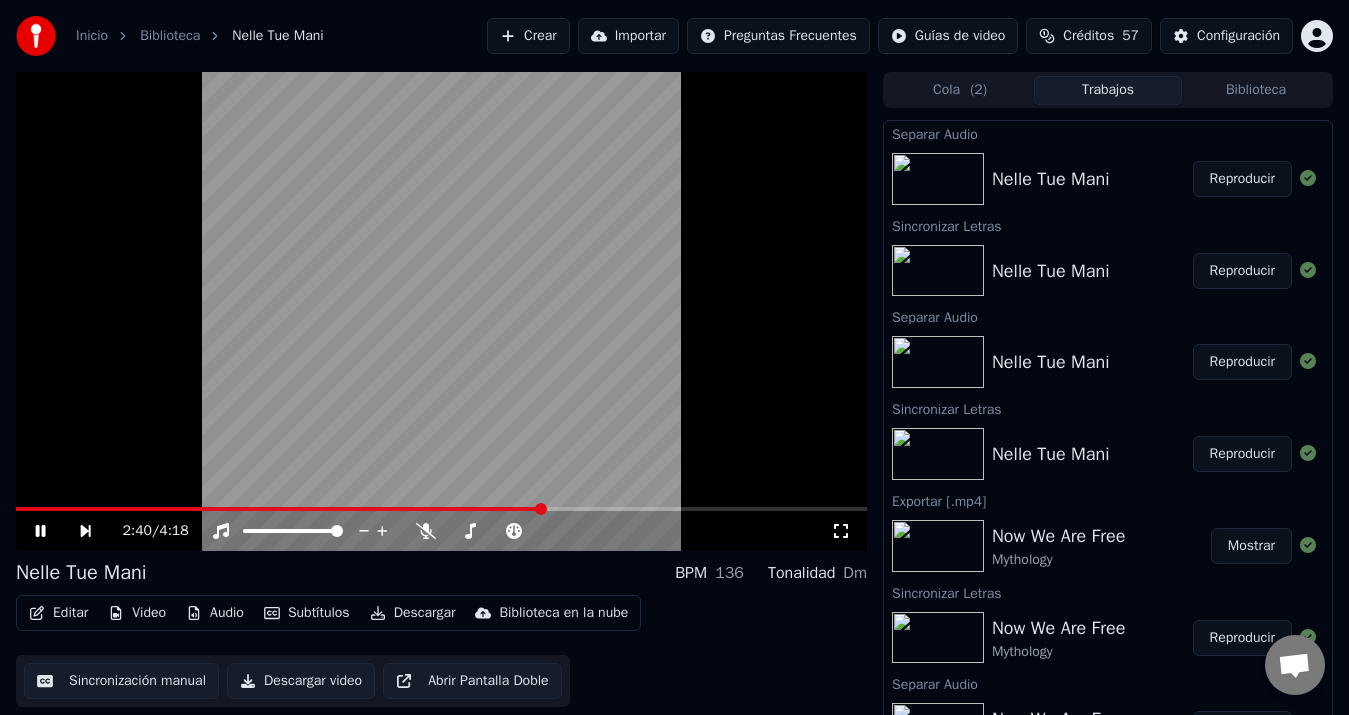 click at bounding box center (279, 509) 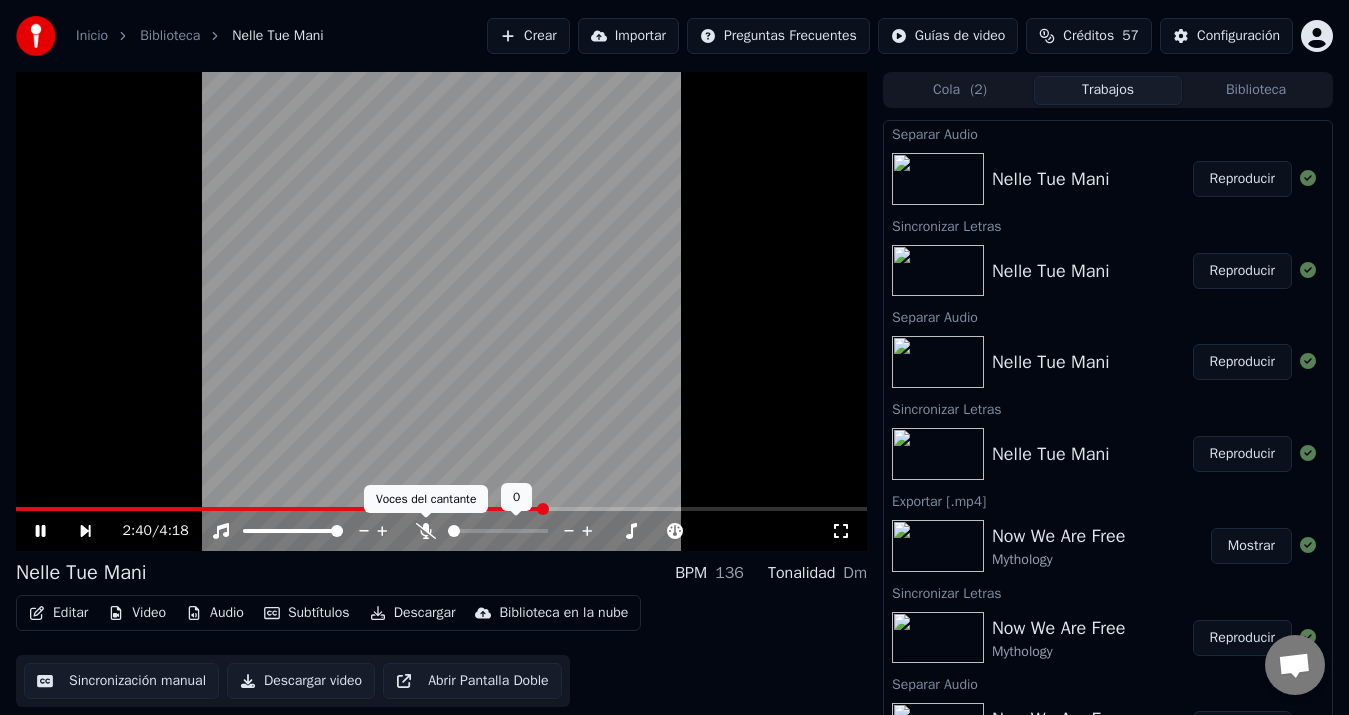 click 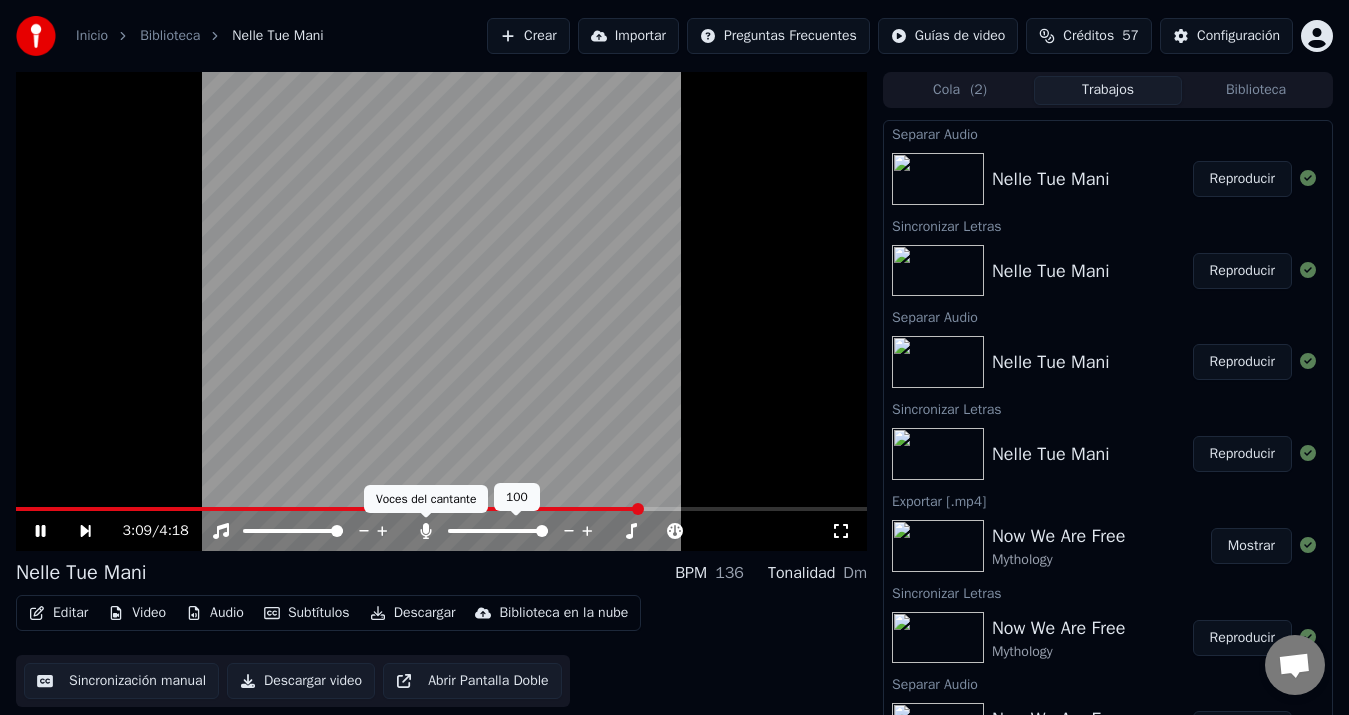 click 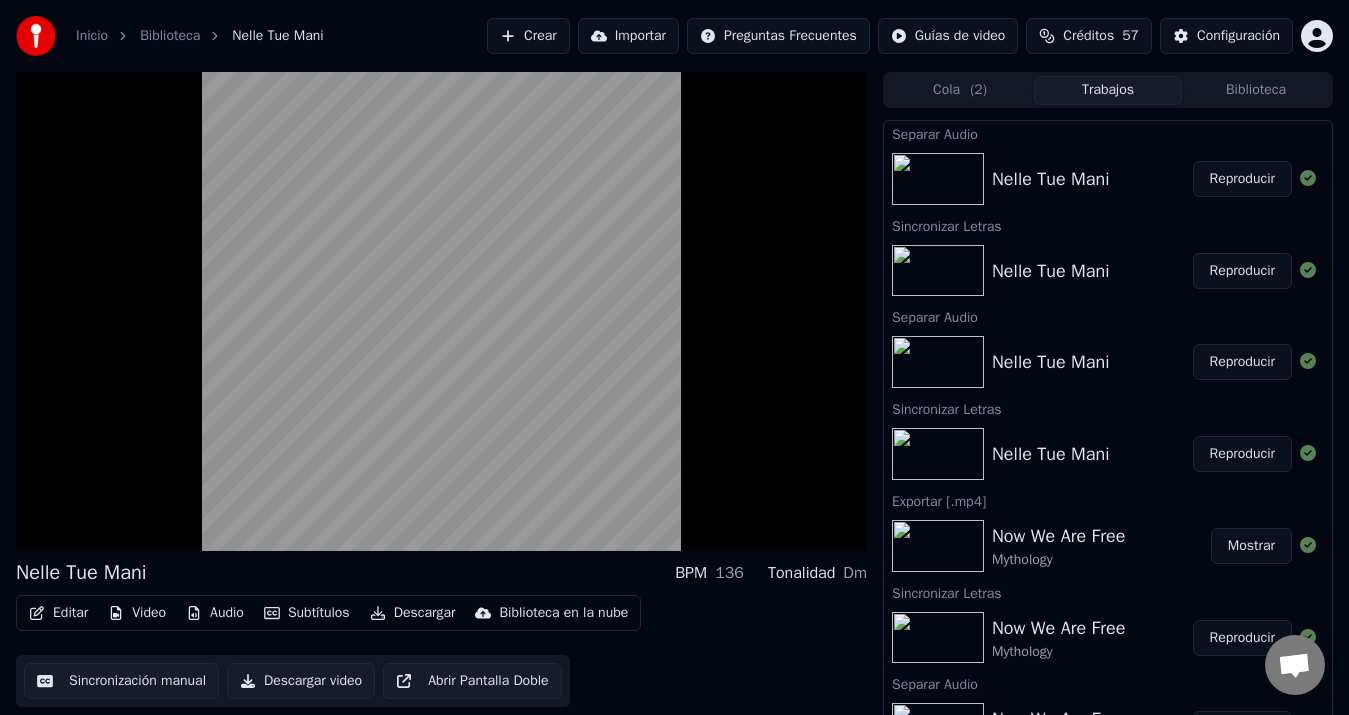 click on "Descargar" at bounding box center (413, 613) 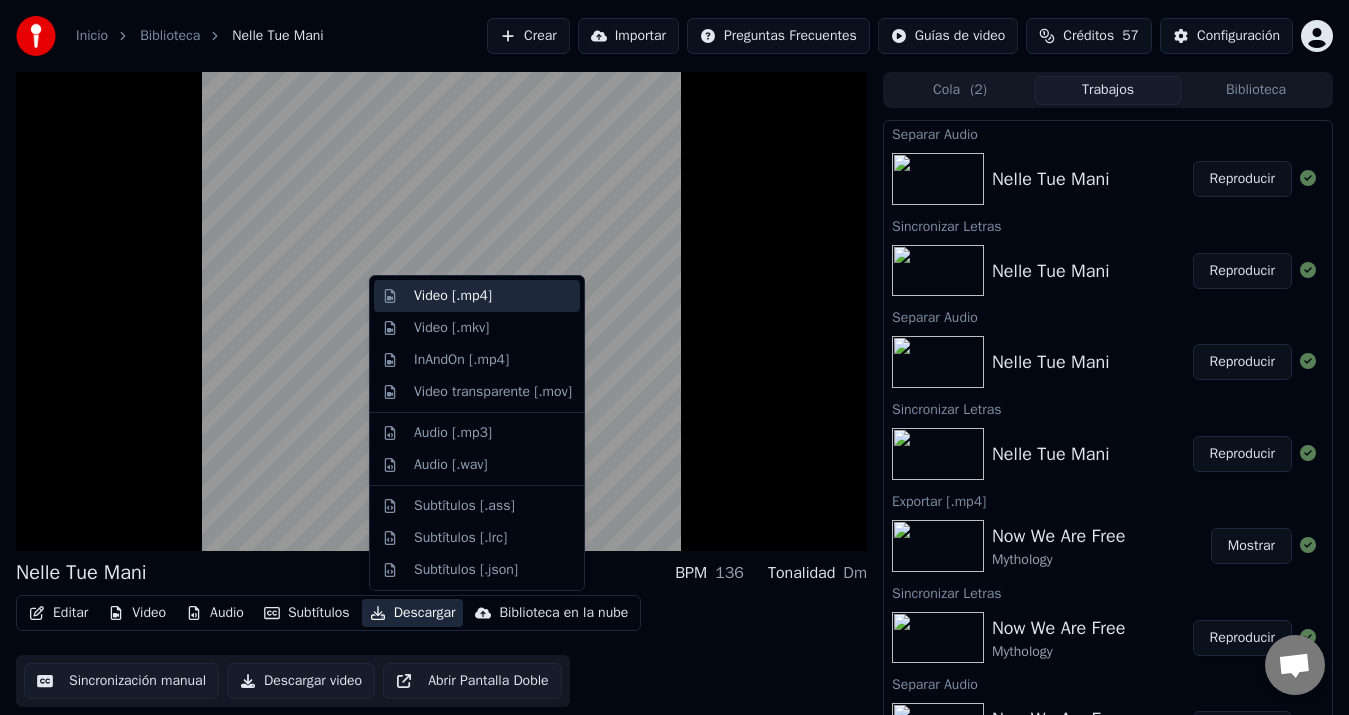 click on "Video [.mp4]" at bounding box center (493, 296) 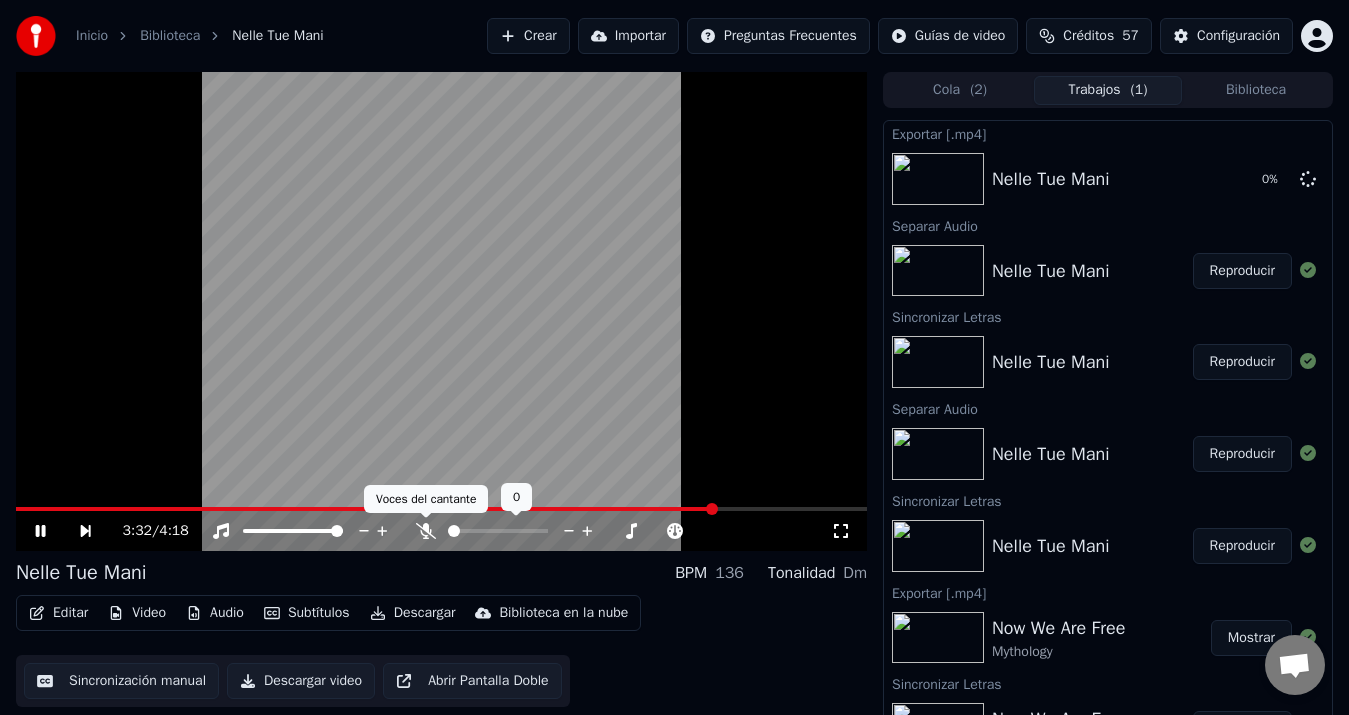 click 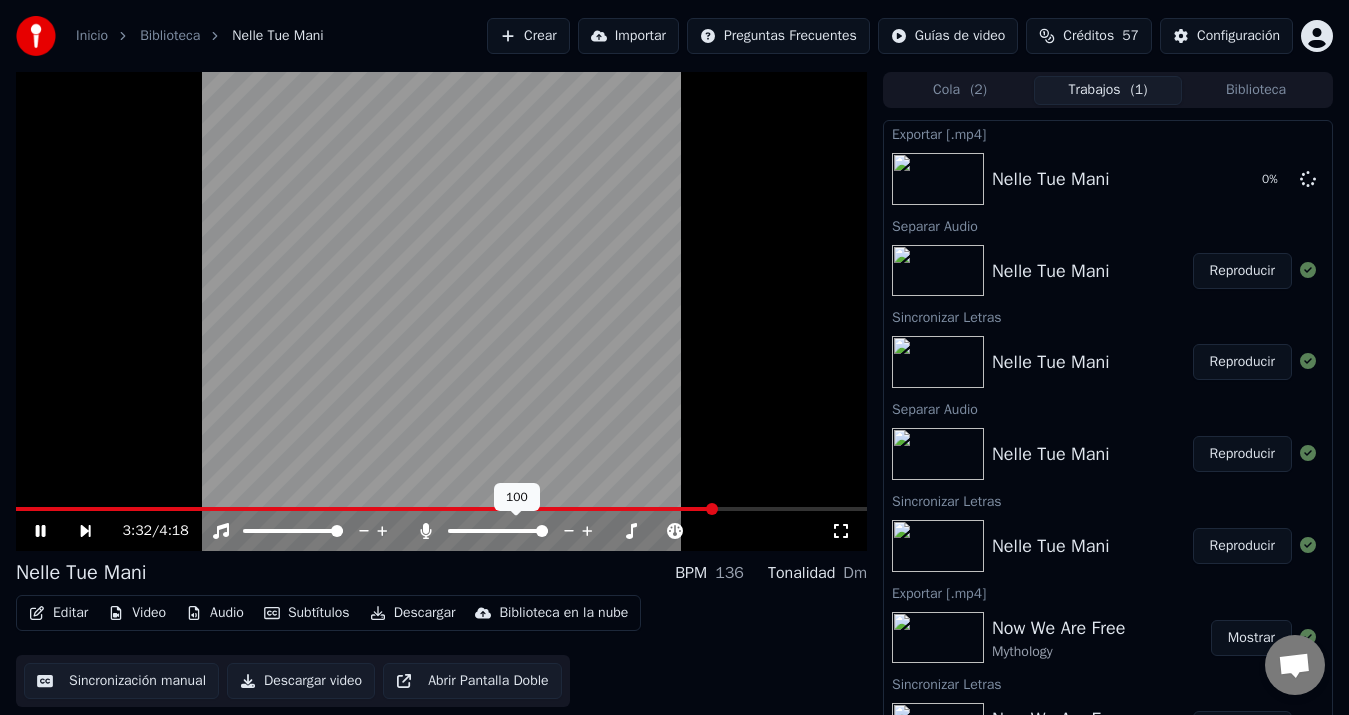 click 